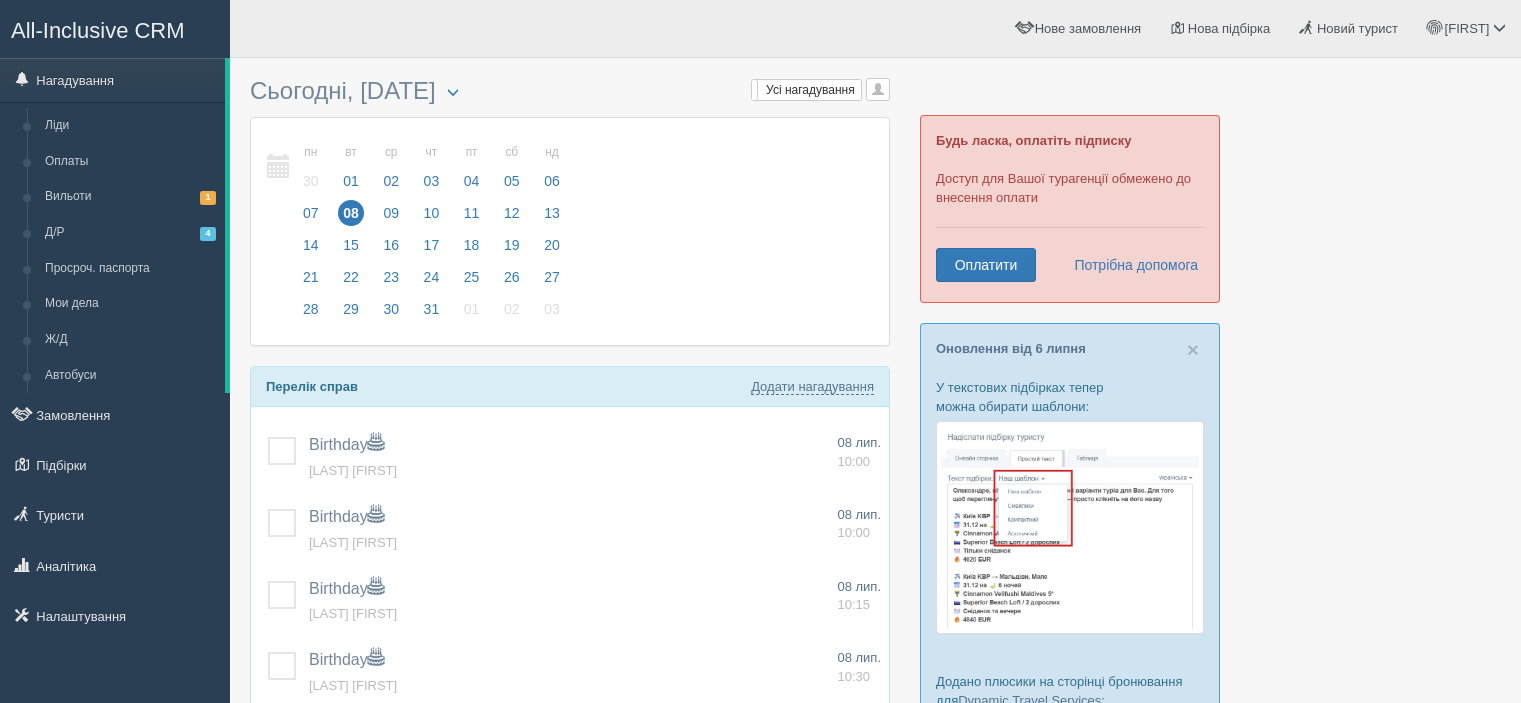 scroll, scrollTop: 0, scrollLeft: 0, axis: both 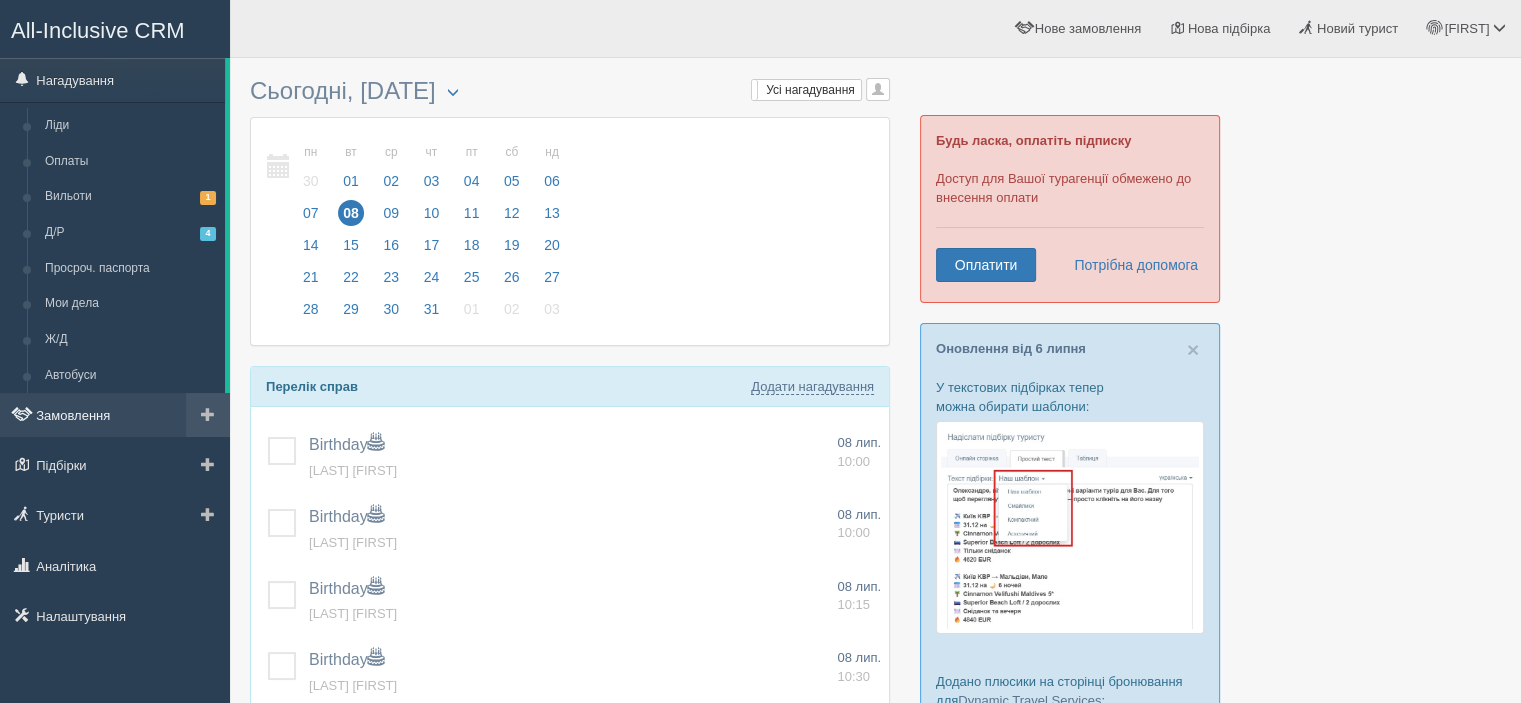 click on "Замовлення" at bounding box center (115, 415) 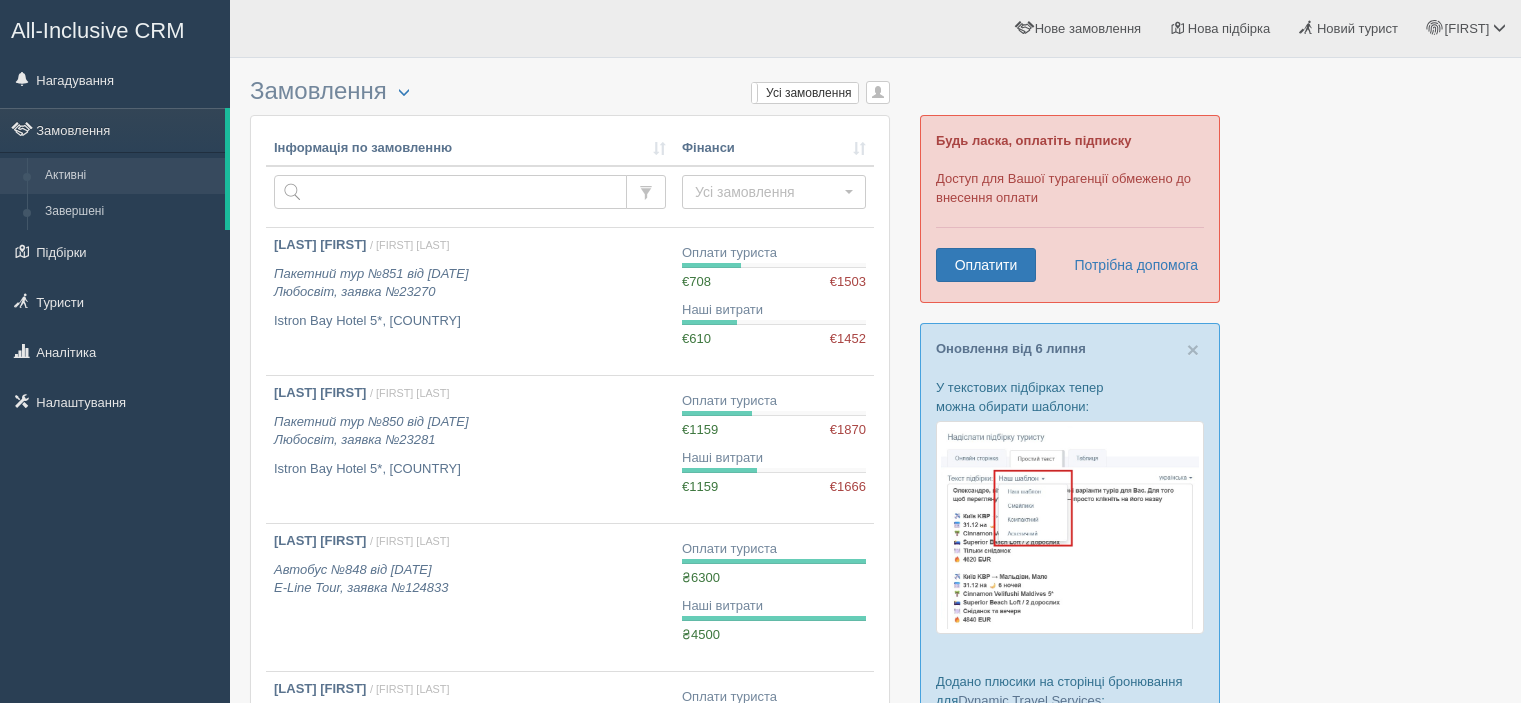 scroll, scrollTop: 0, scrollLeft: 0, axis: both 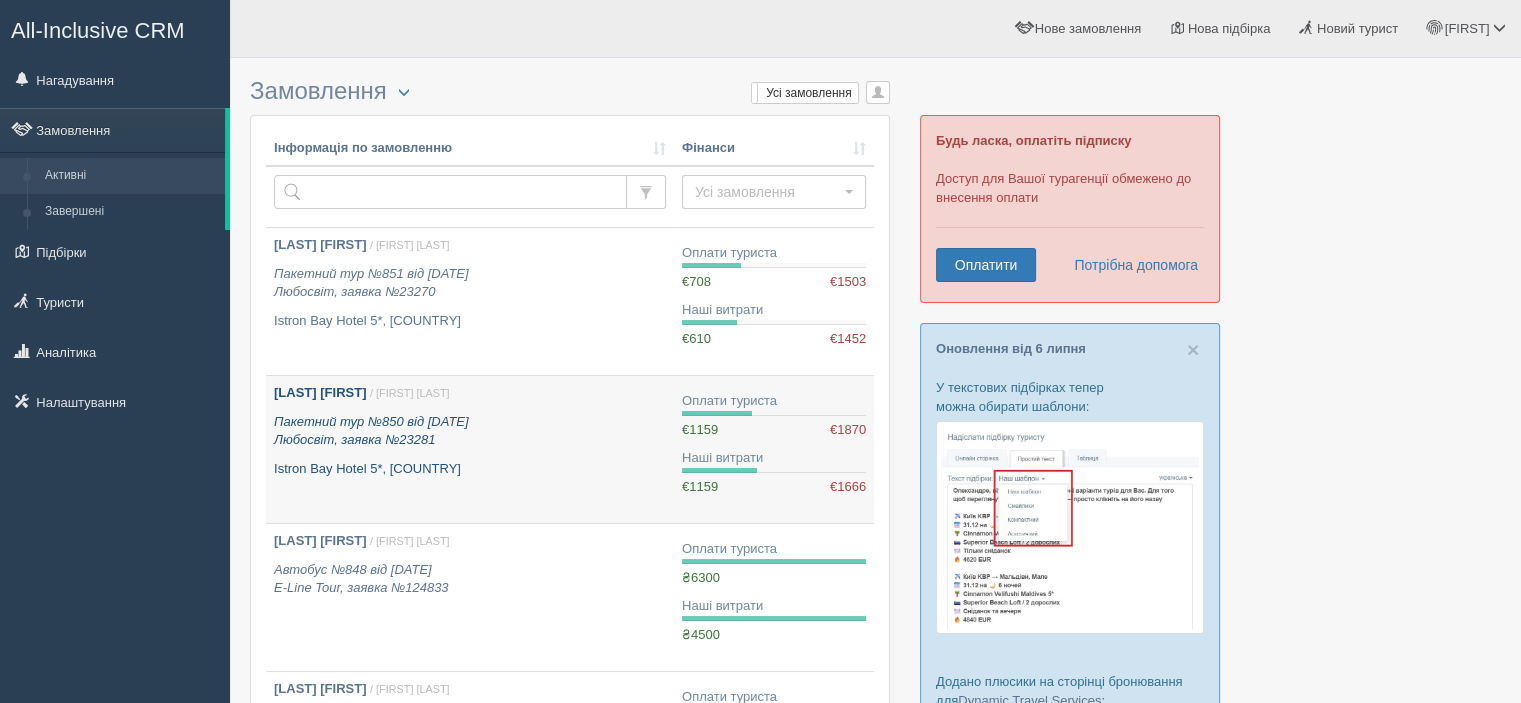 click on "[LAST_NAME] [FIRST_NAME]" at bounding box center [320, 392] 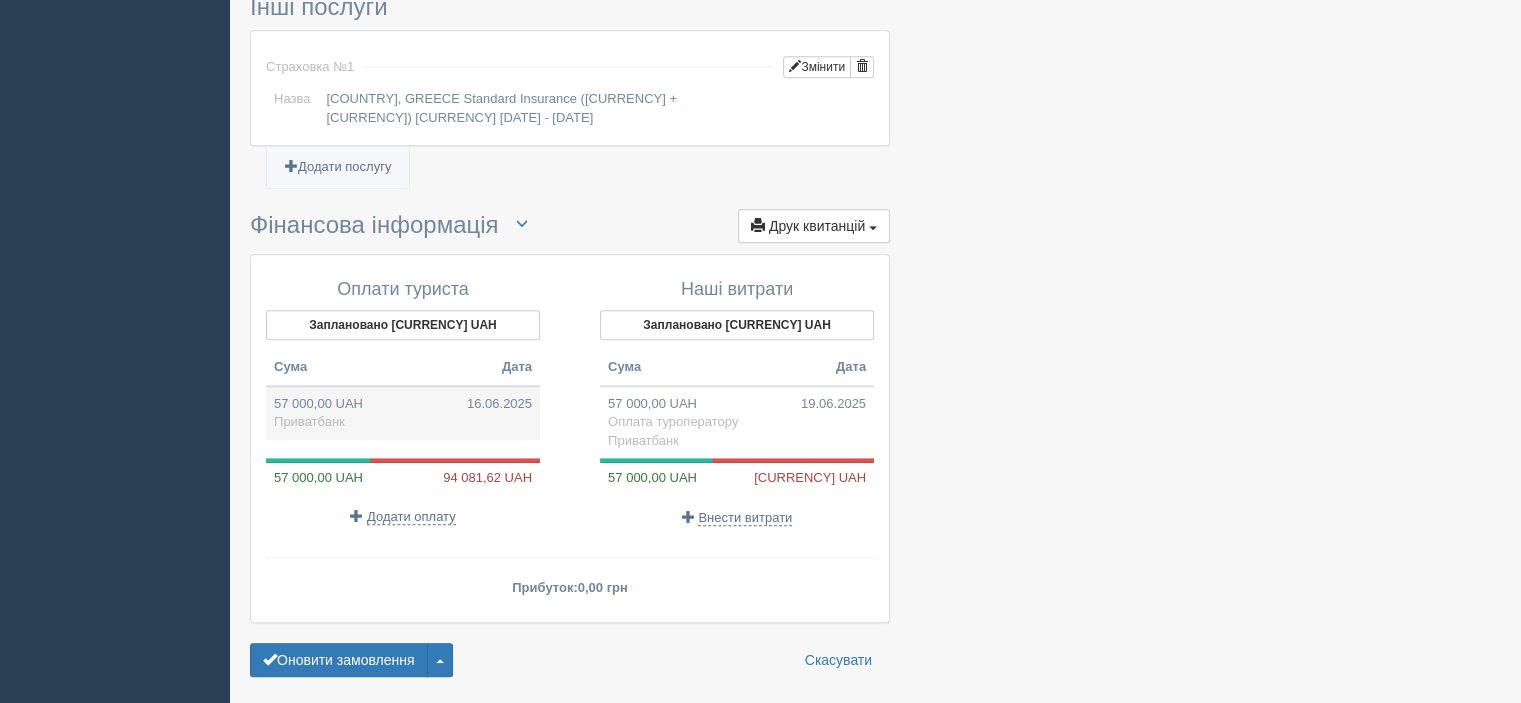 scroll, scrollTop: 1892, scrollLeft: 0, axis: vertical 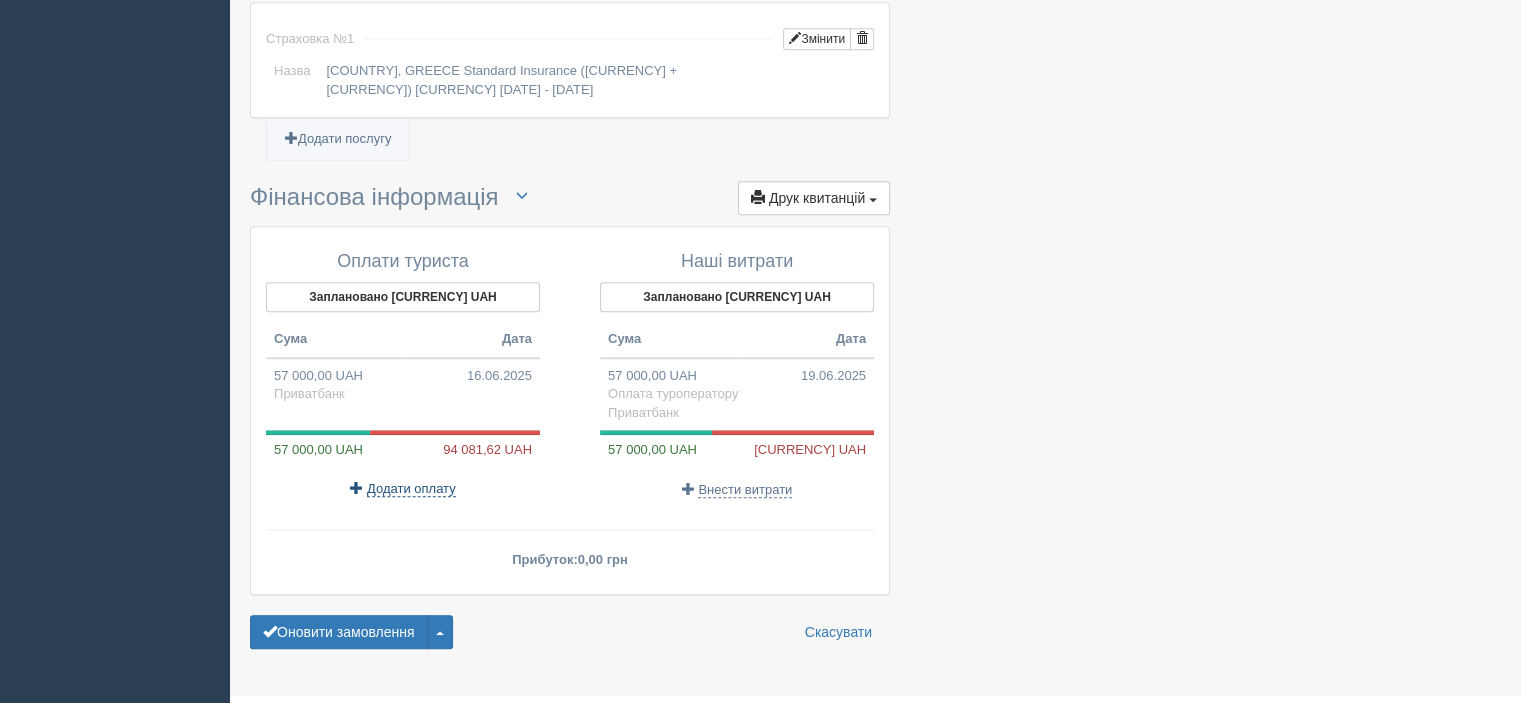 click on "Додати оплату" at bounding box center [411, 489] 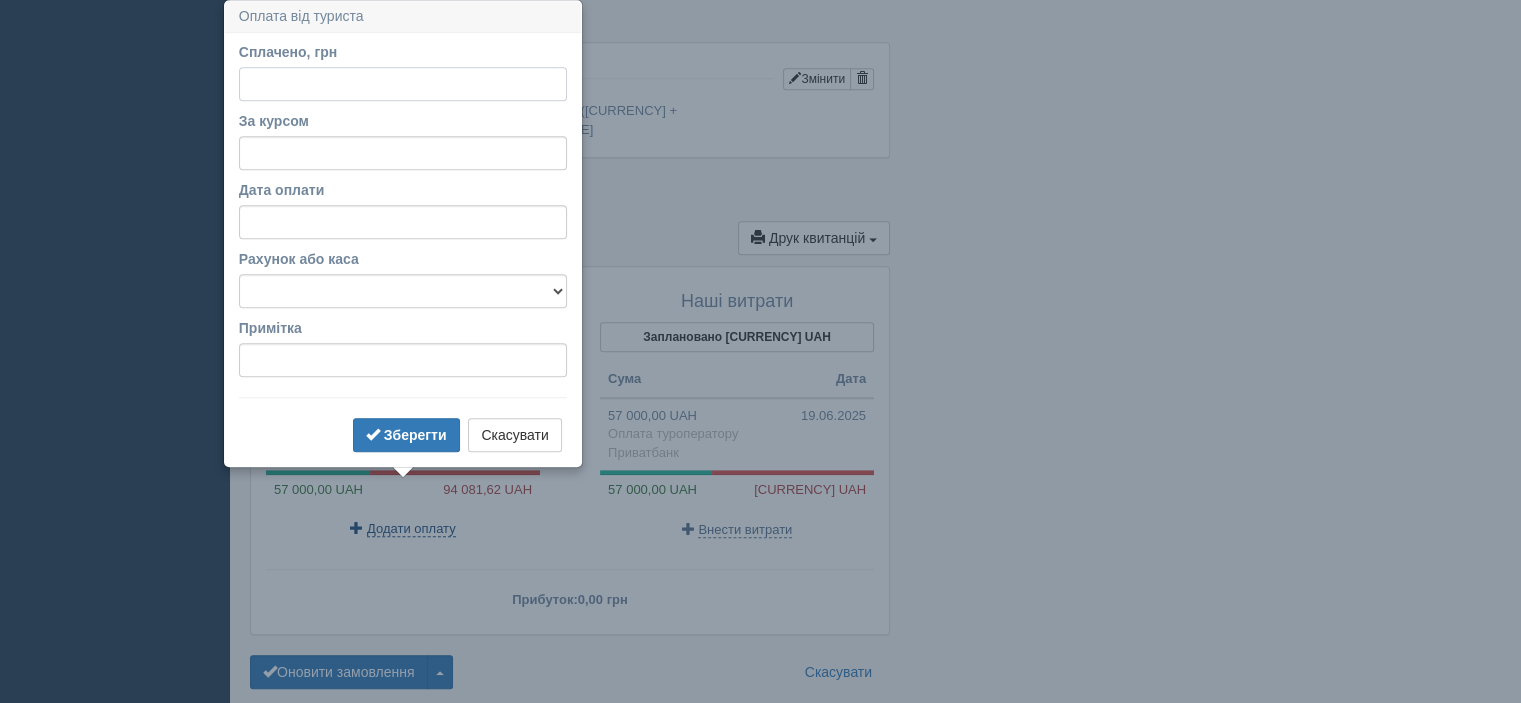 scroll, scrollTop: 1851, scrollLeft: 0, axis: vertical 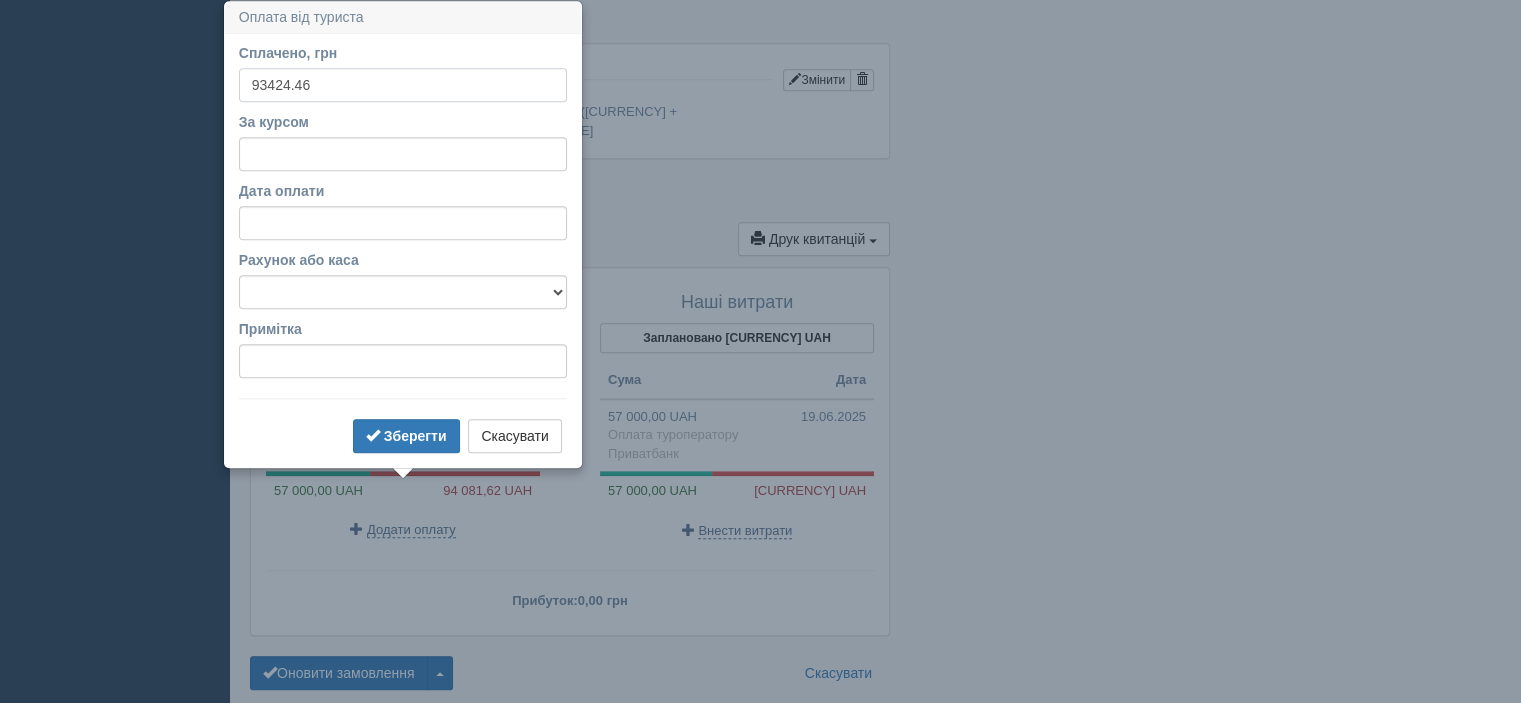 type on "93424.46" 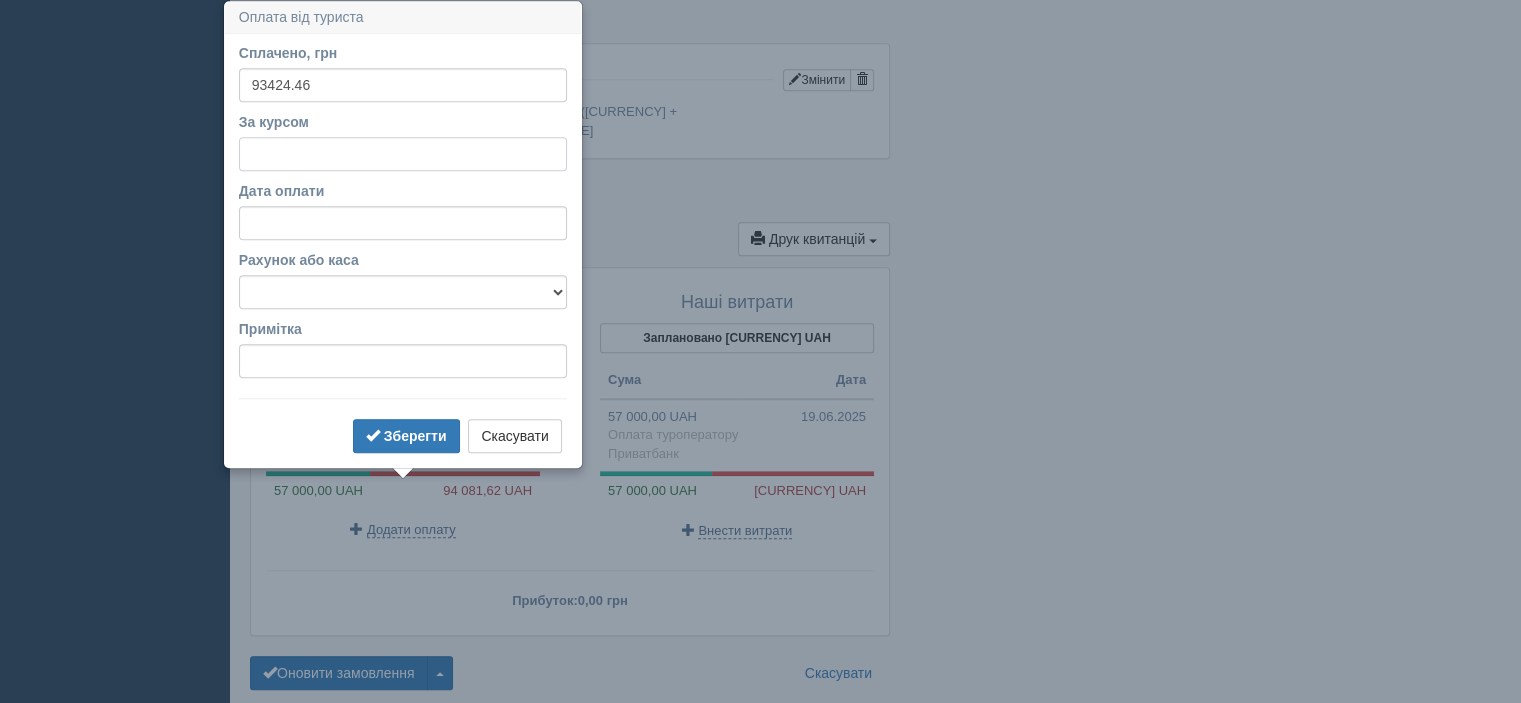 click on "За курсом" at bounding box center (403, 154) 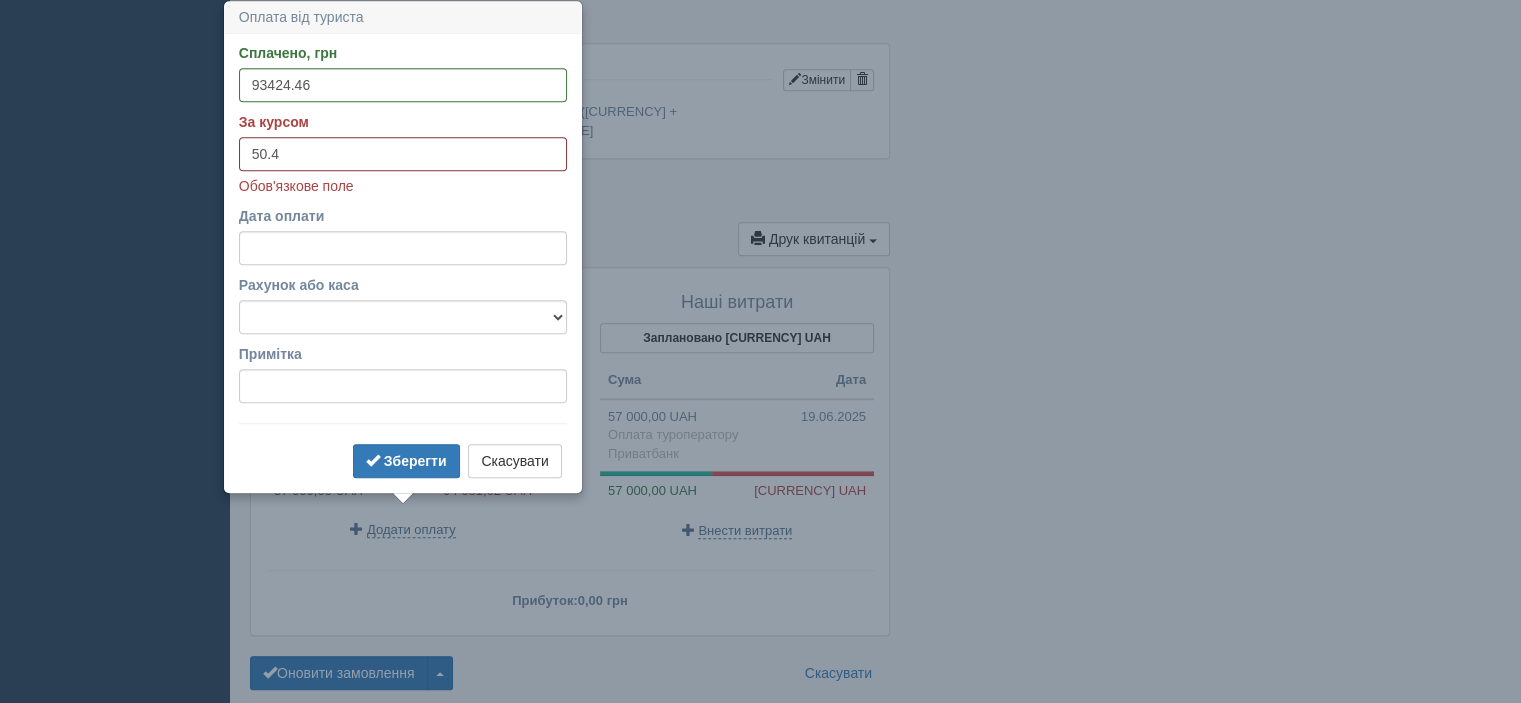 type on "50.4" 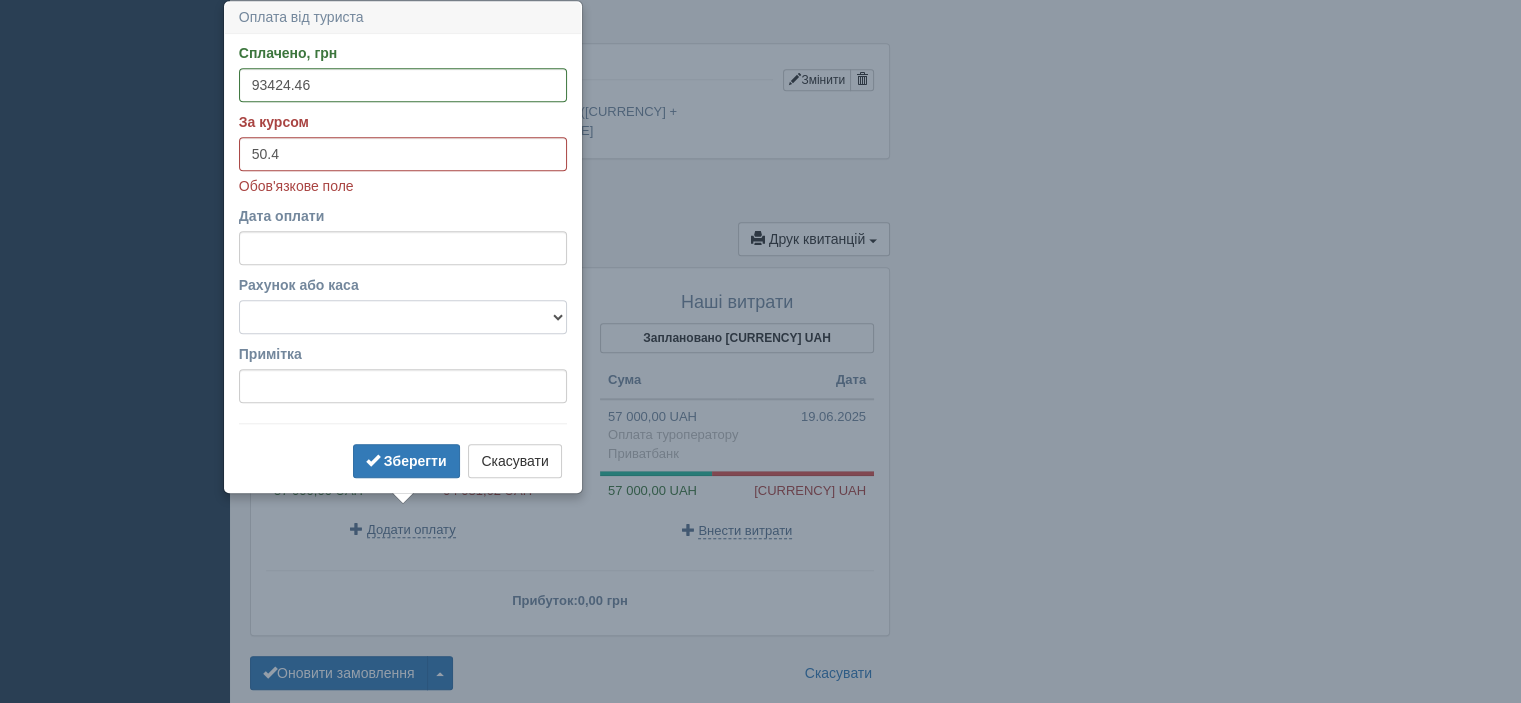 click on "Альфабанк
Банковский счёт
Наличная касса
Приватбанк" at bounding box center [403, 317] 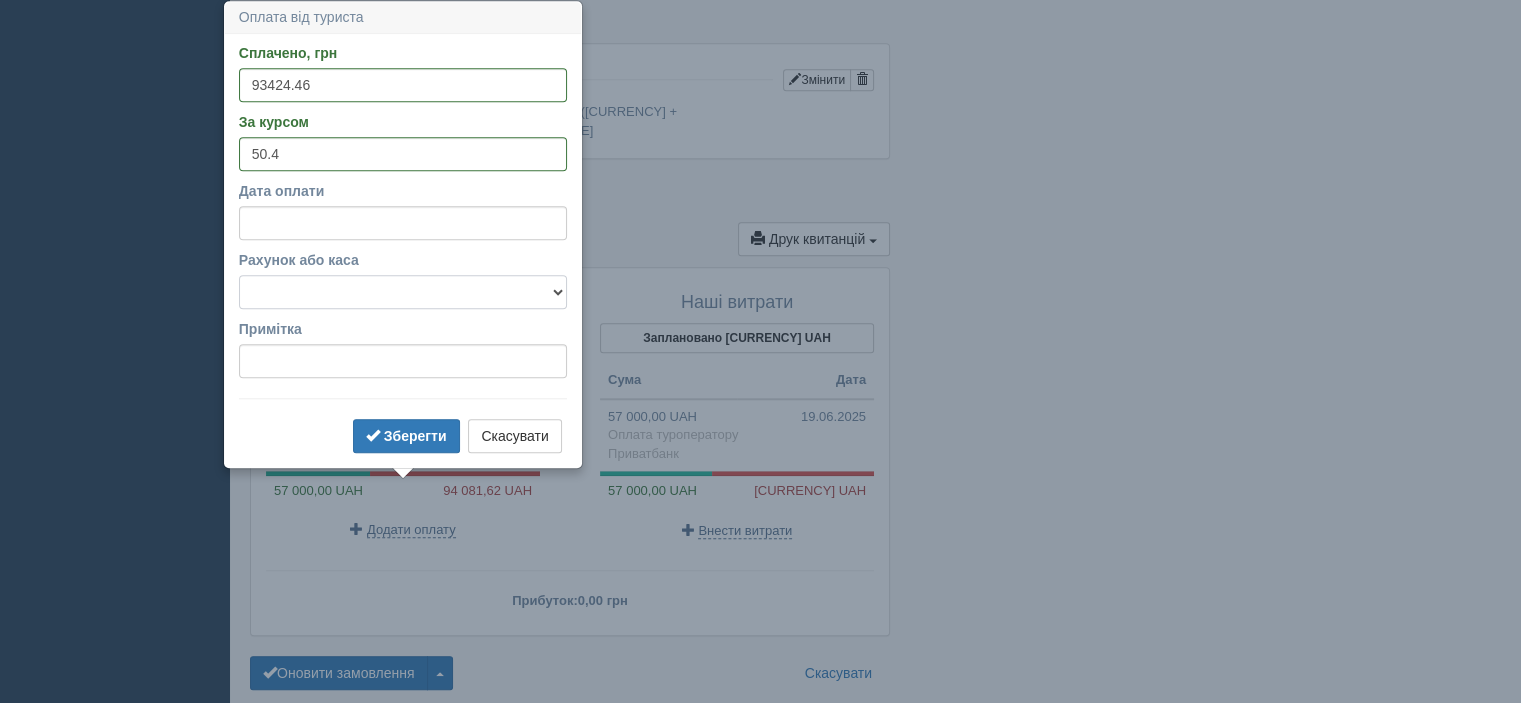 select on "346" 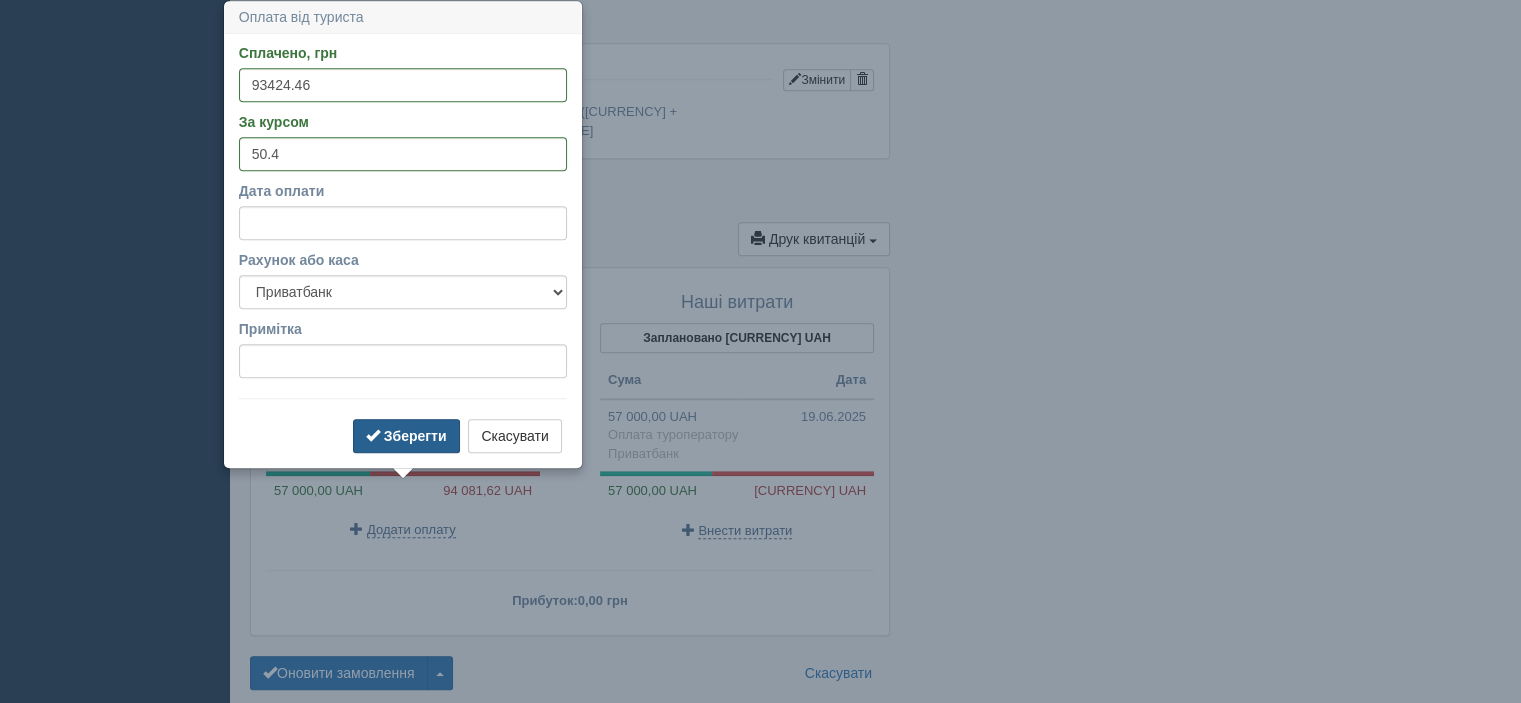 click on "Зберегти" at bounding box center [415, 436] 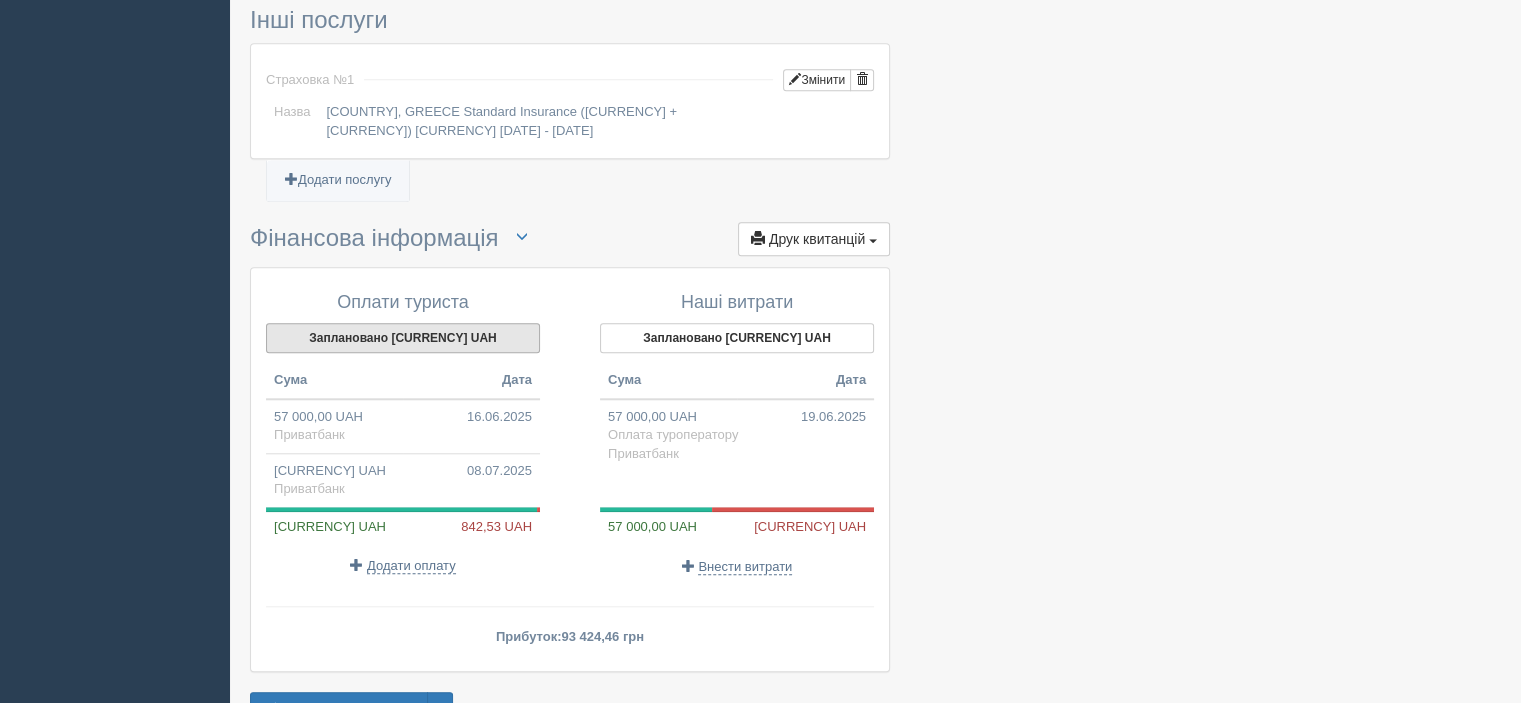 click on "Заплановано 146 810,00 UAH" at bounding box center (403, 338) 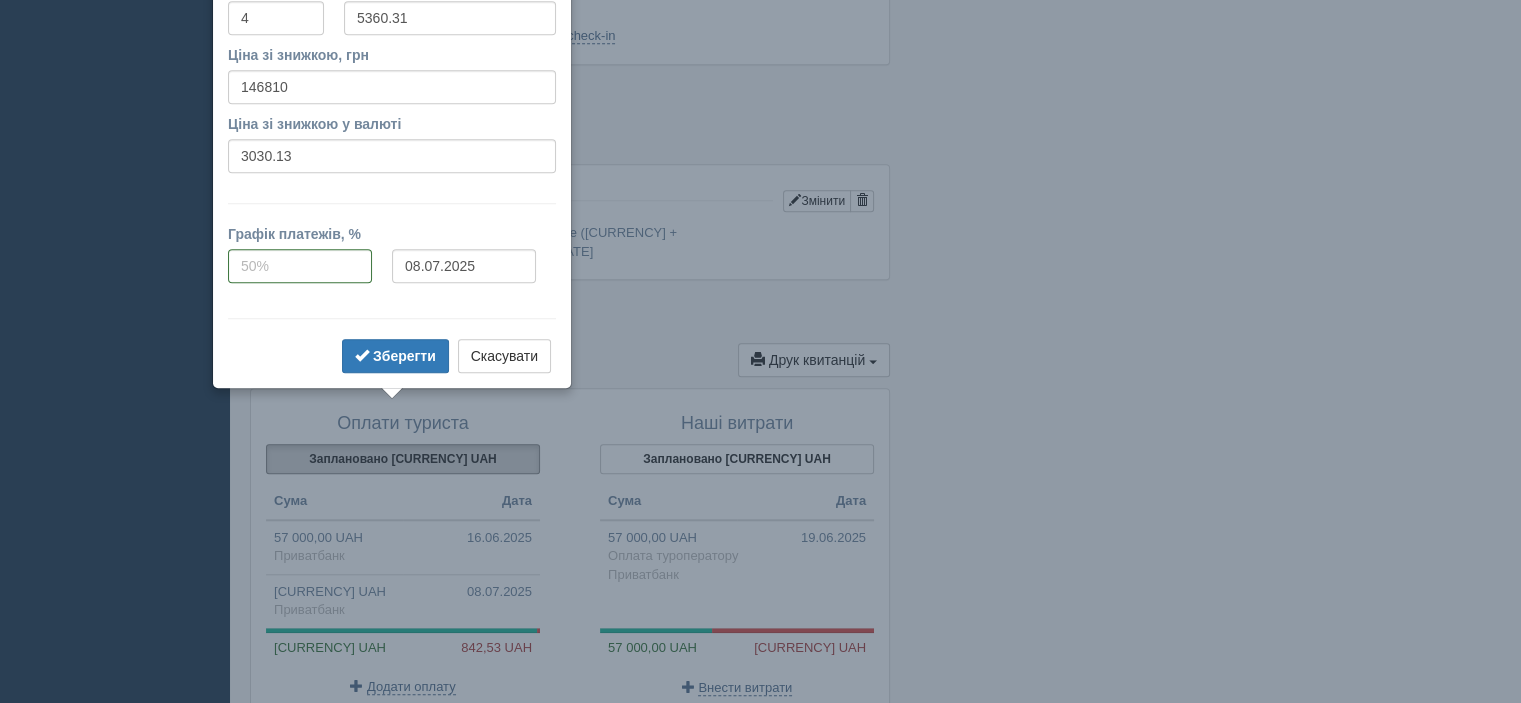 scroll, scrollTop: 1484, scrollLeft: 0, axis: vertical 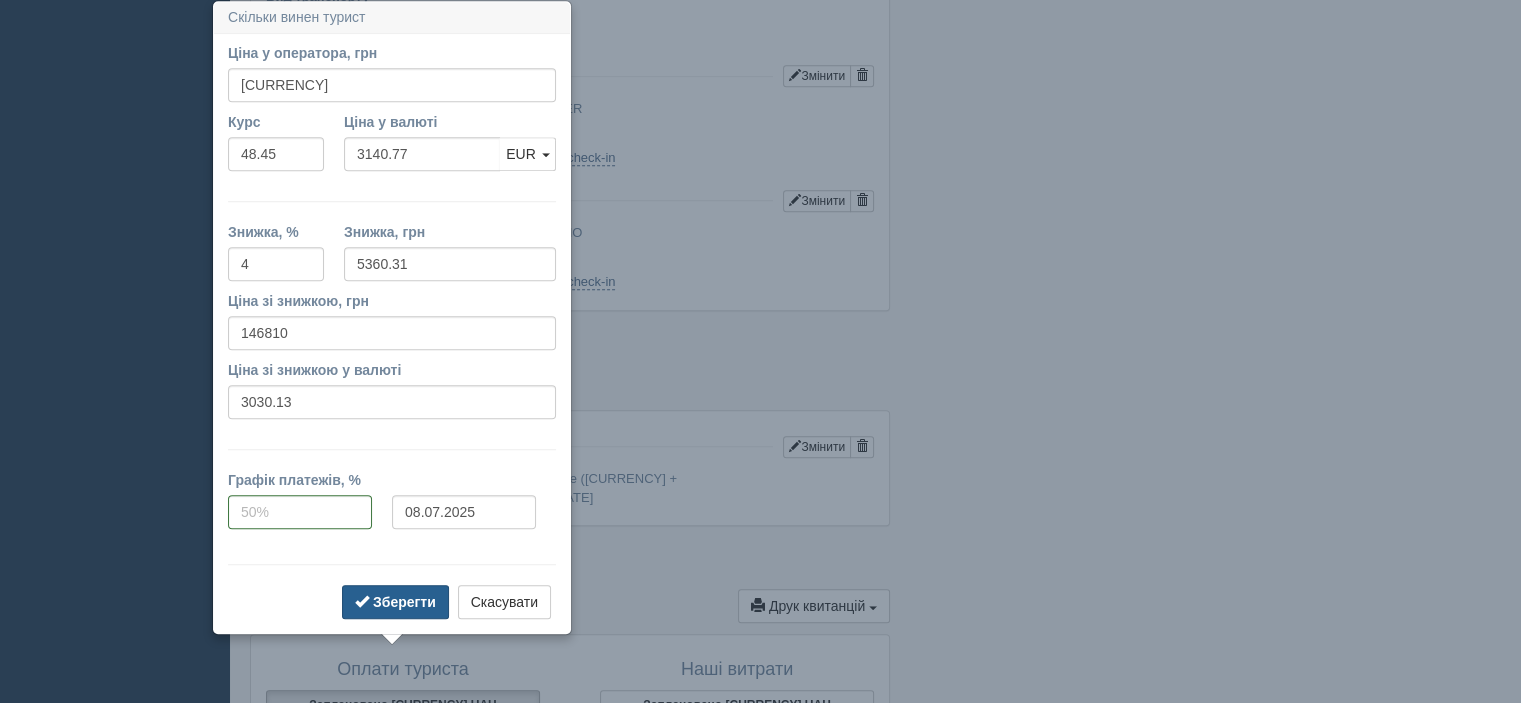 click on "Зберегти" at bounding box center [404, 602] 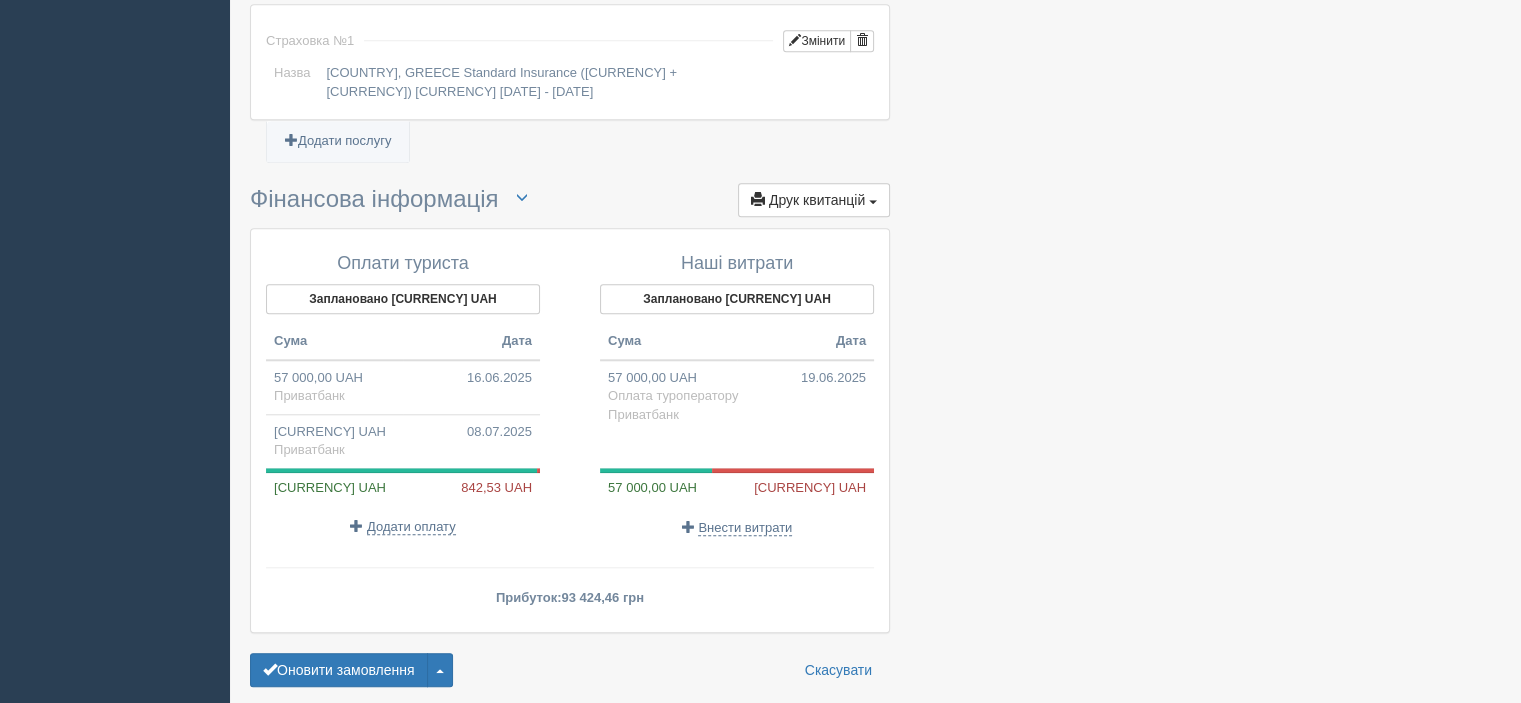 scroll, scrollTop: 1928, scrollLeft: 0, axis: vertical 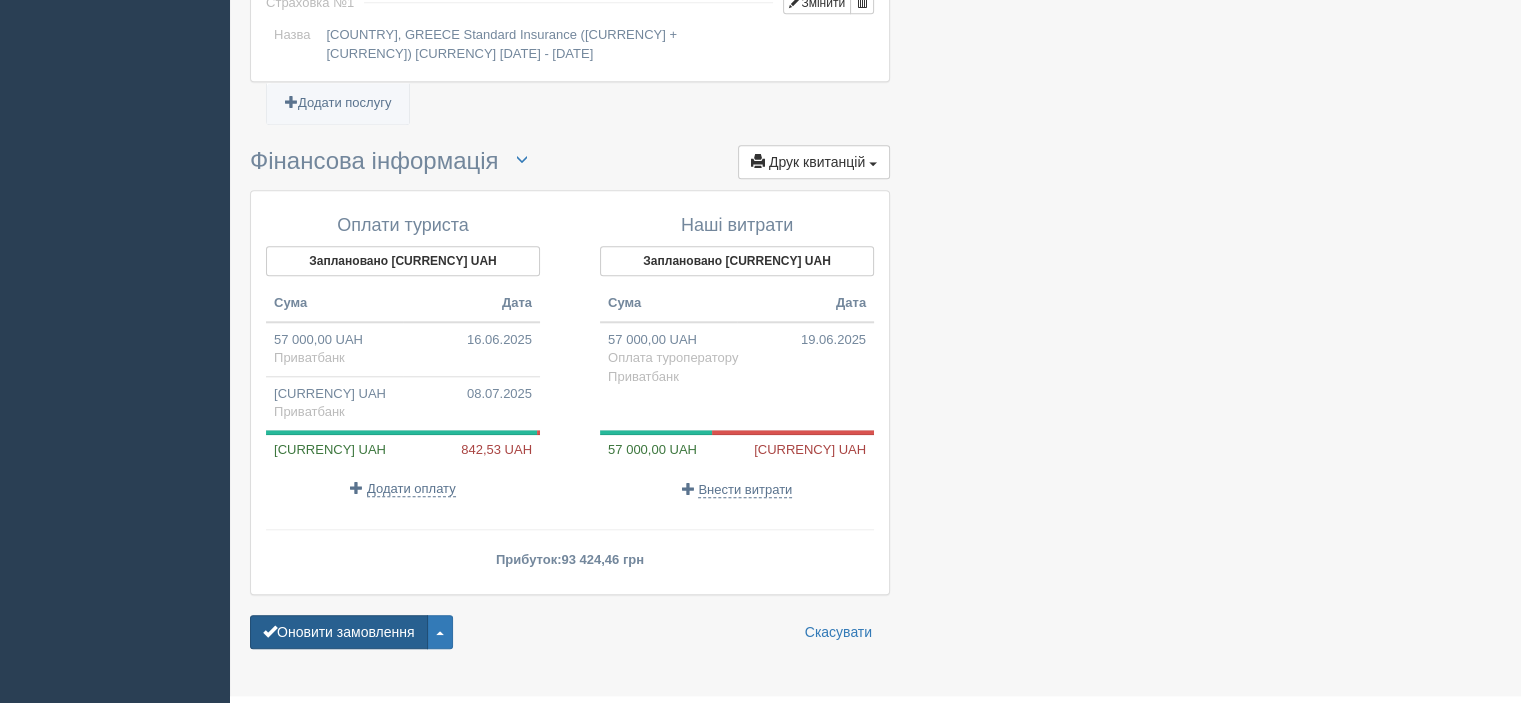 click on "Оновити замовлення" at bounding box center (339, 632) 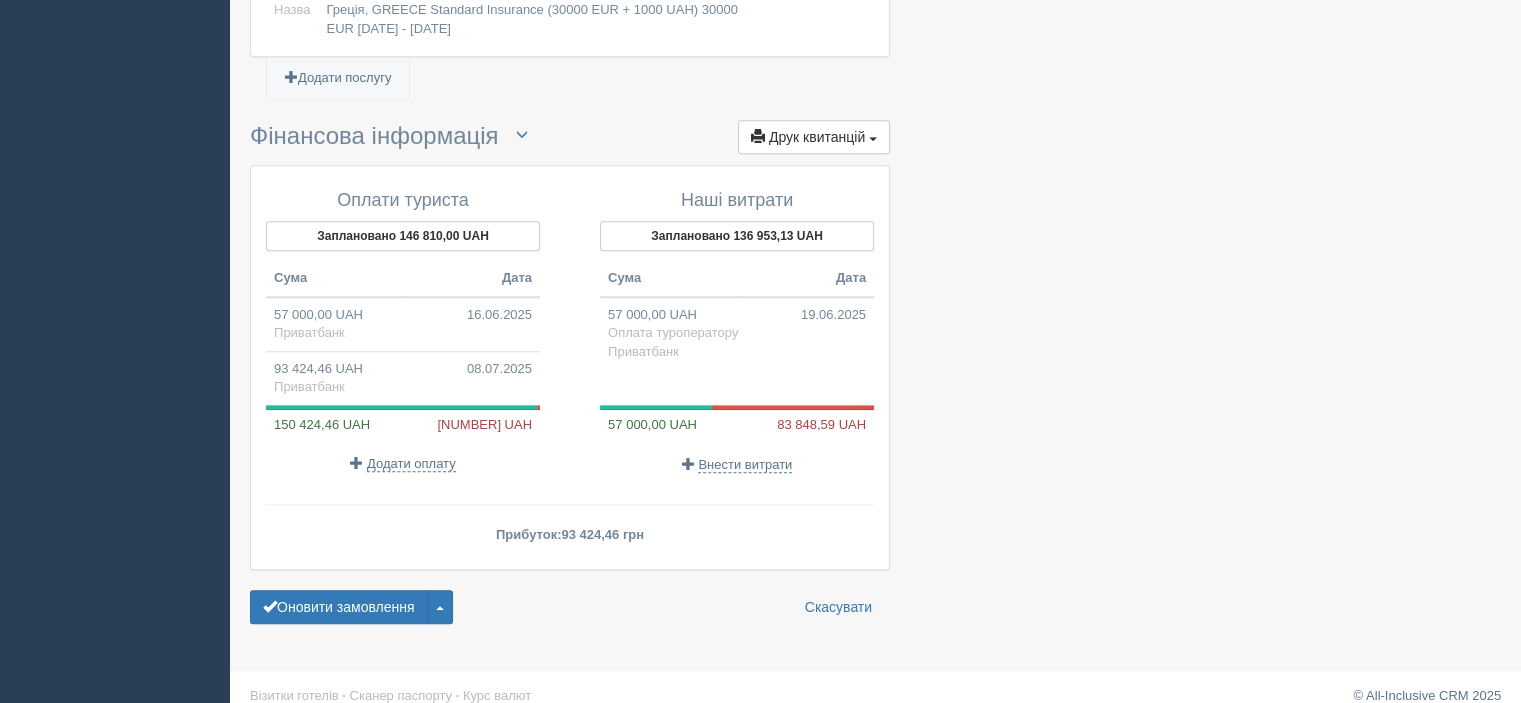 scroll, scrollTop: 1989, scrollLeft: 0, axis: vertical 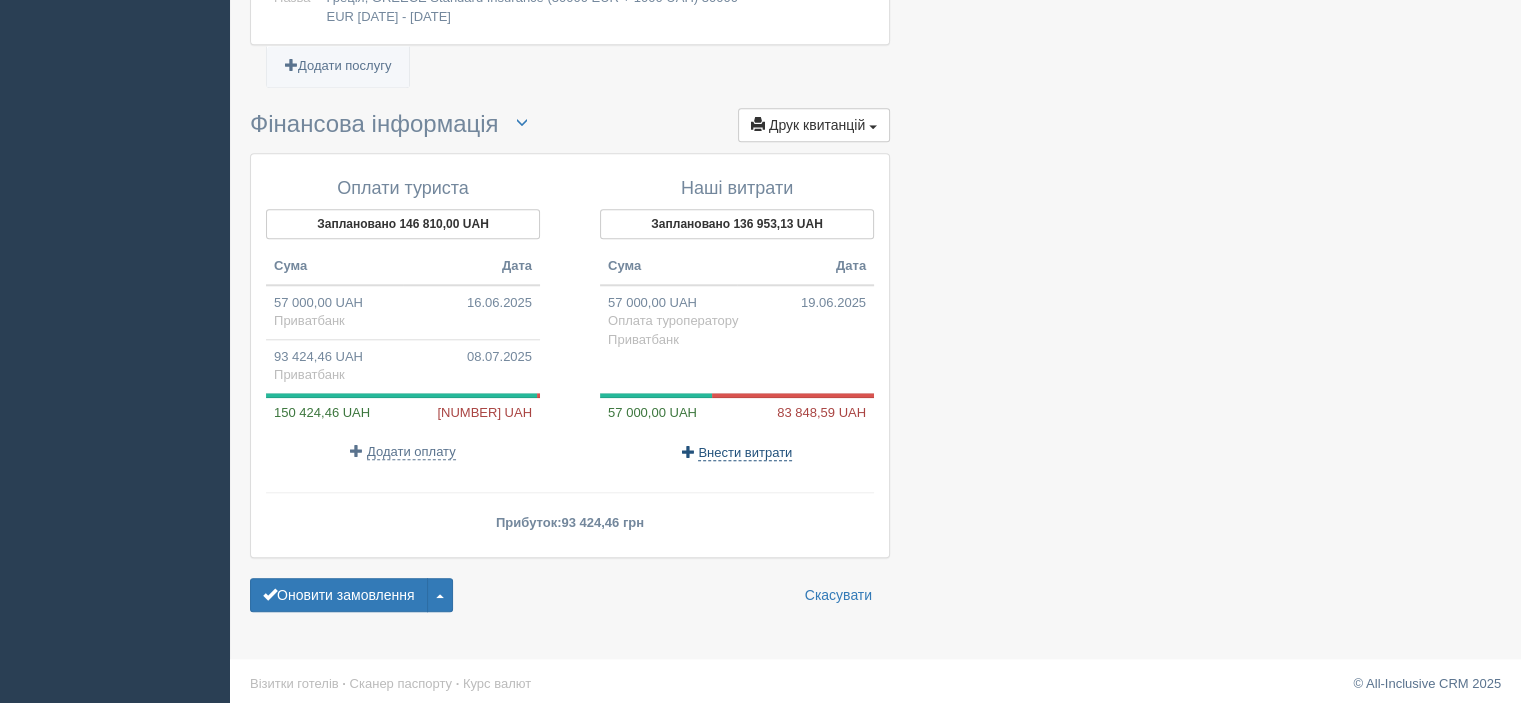 click on "Внести витрати" at bounding box center (745, 453) 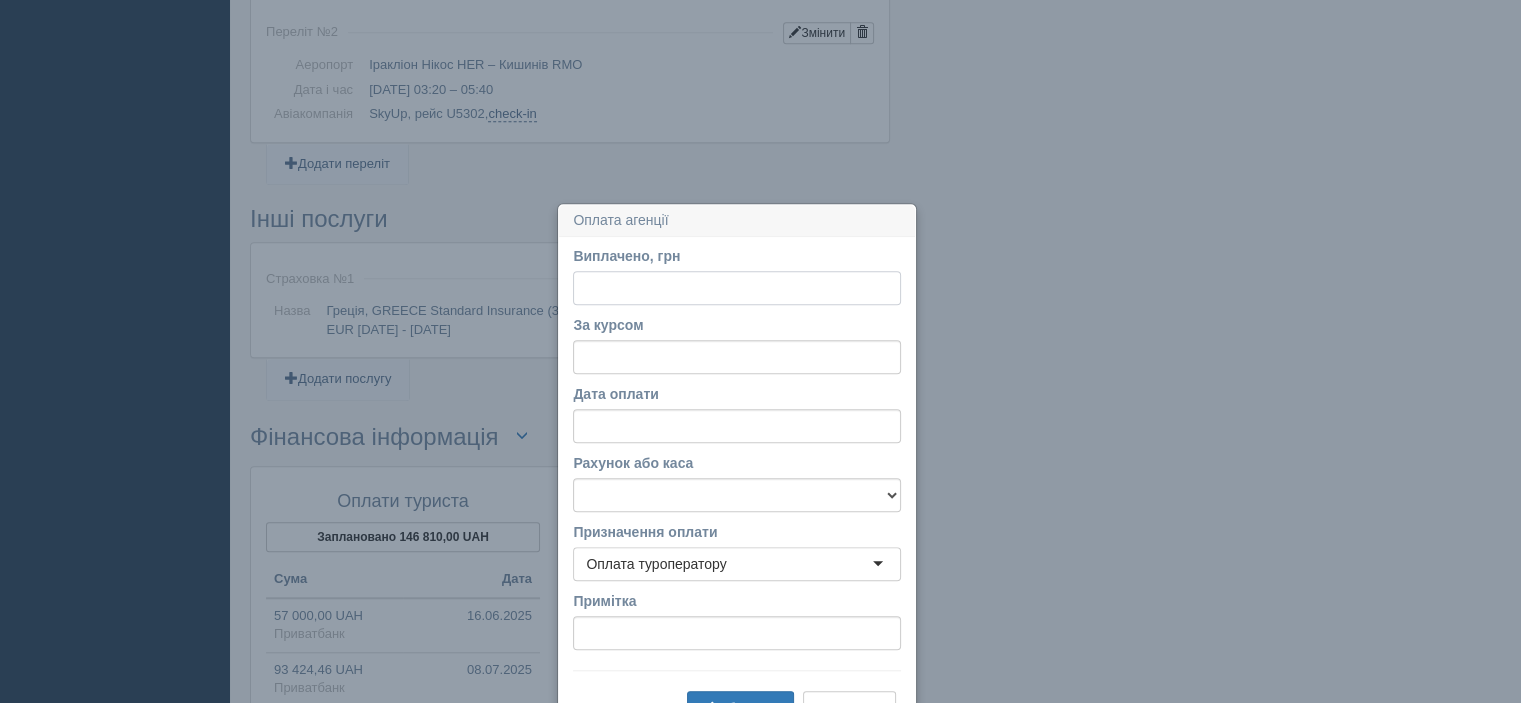 scroll, scrollTop: 1879, scrollLeft: 0, axis: vertical 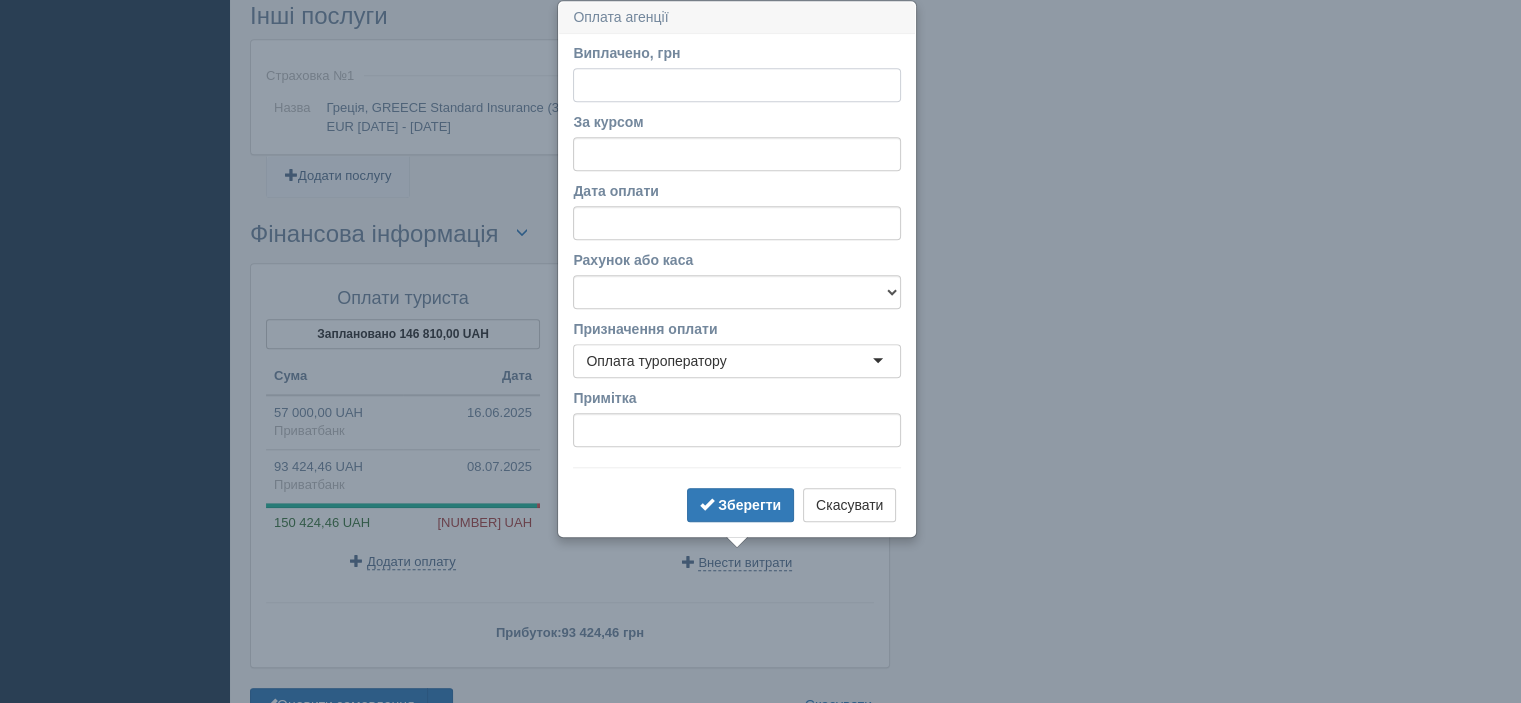 paste on "83848.59" 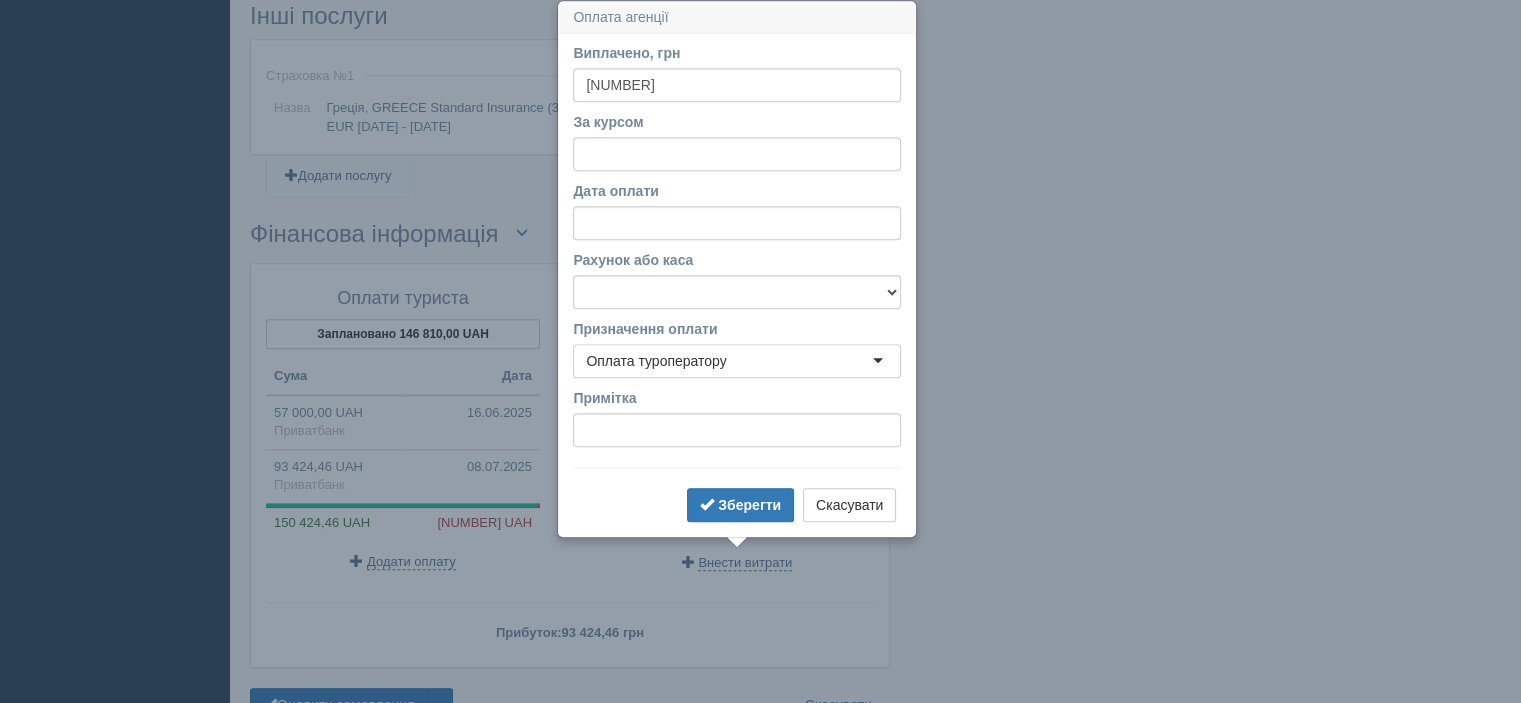 click on "Дата оплати" at bounding box center (737, 191) 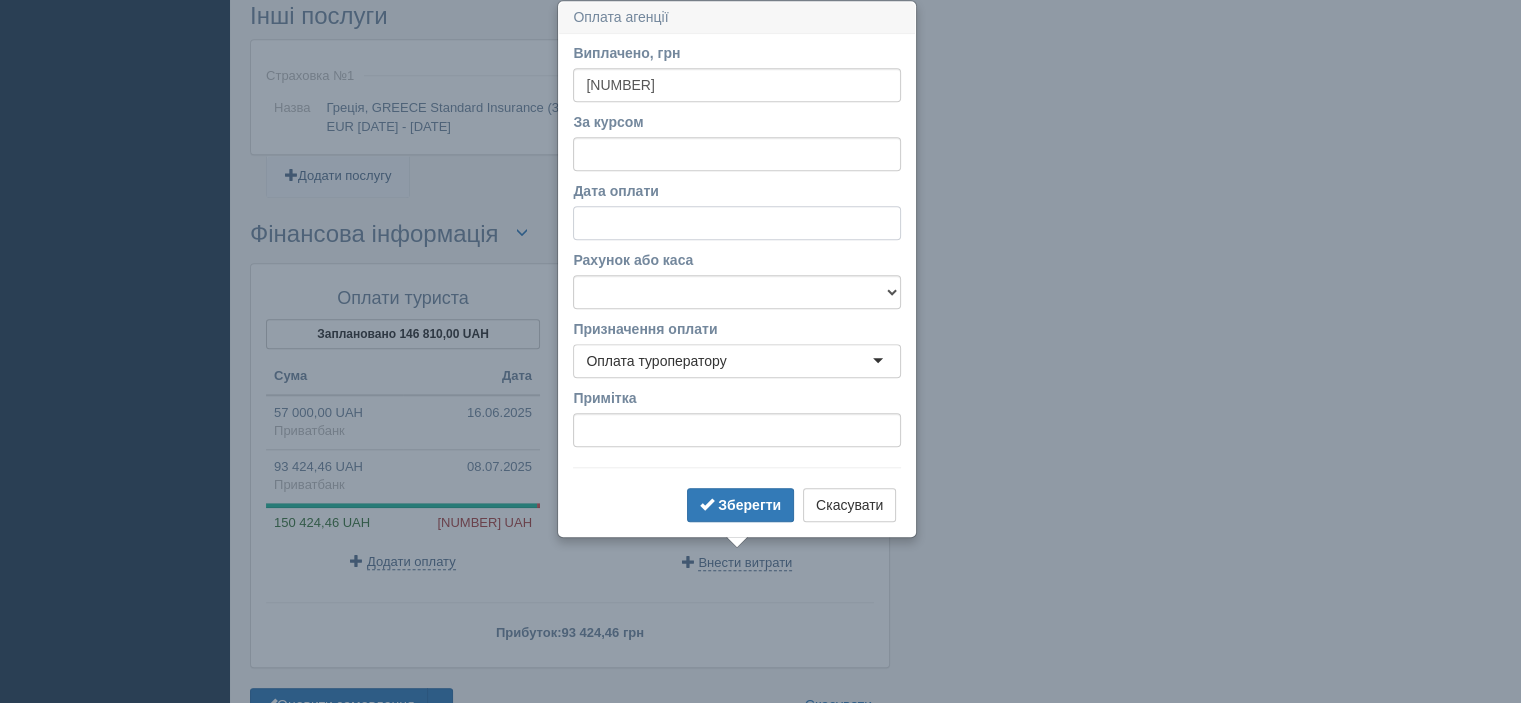 click on "Дата оплати" at bounding box center [737, 223] 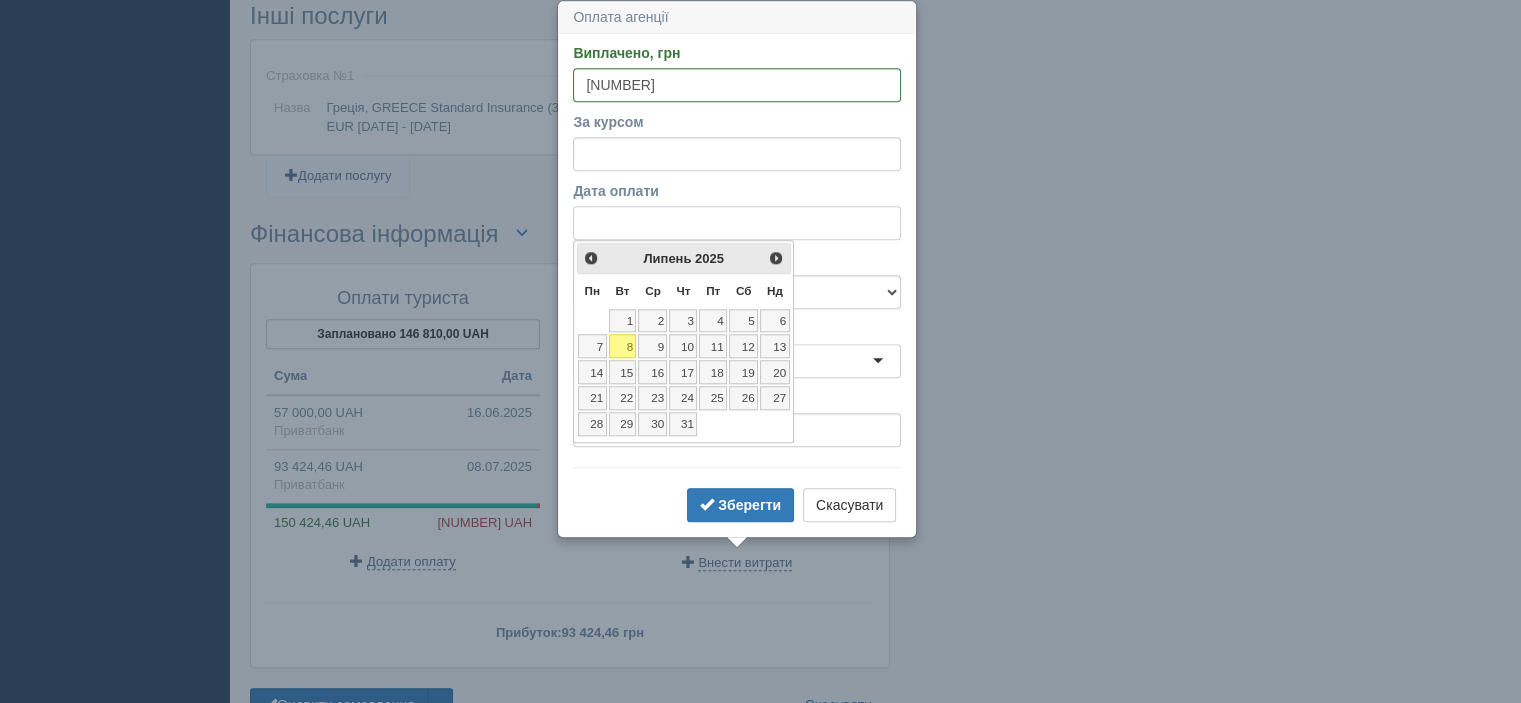 click on "Дата оплати" at bounding box center [737, 223] 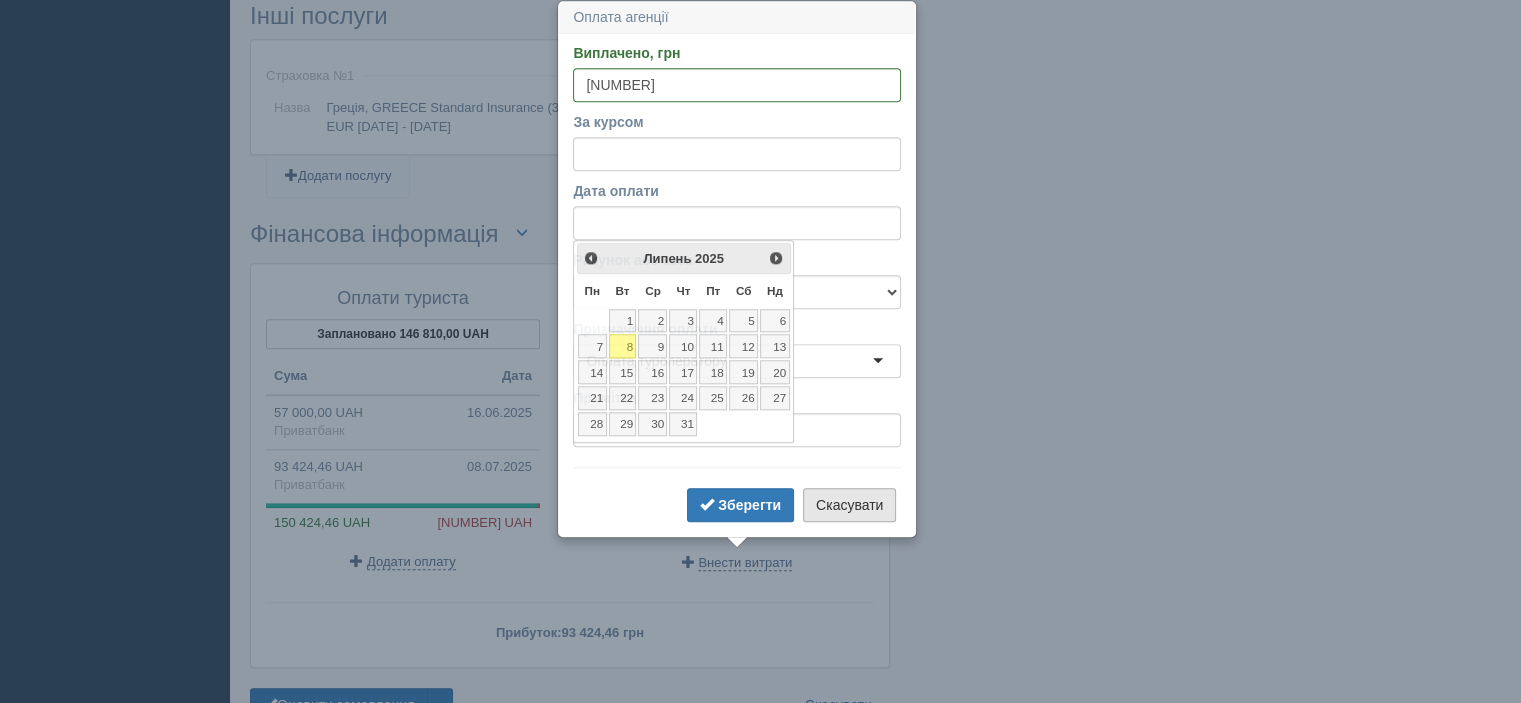 click on "Скасувати" at bounding box center [849, 505] 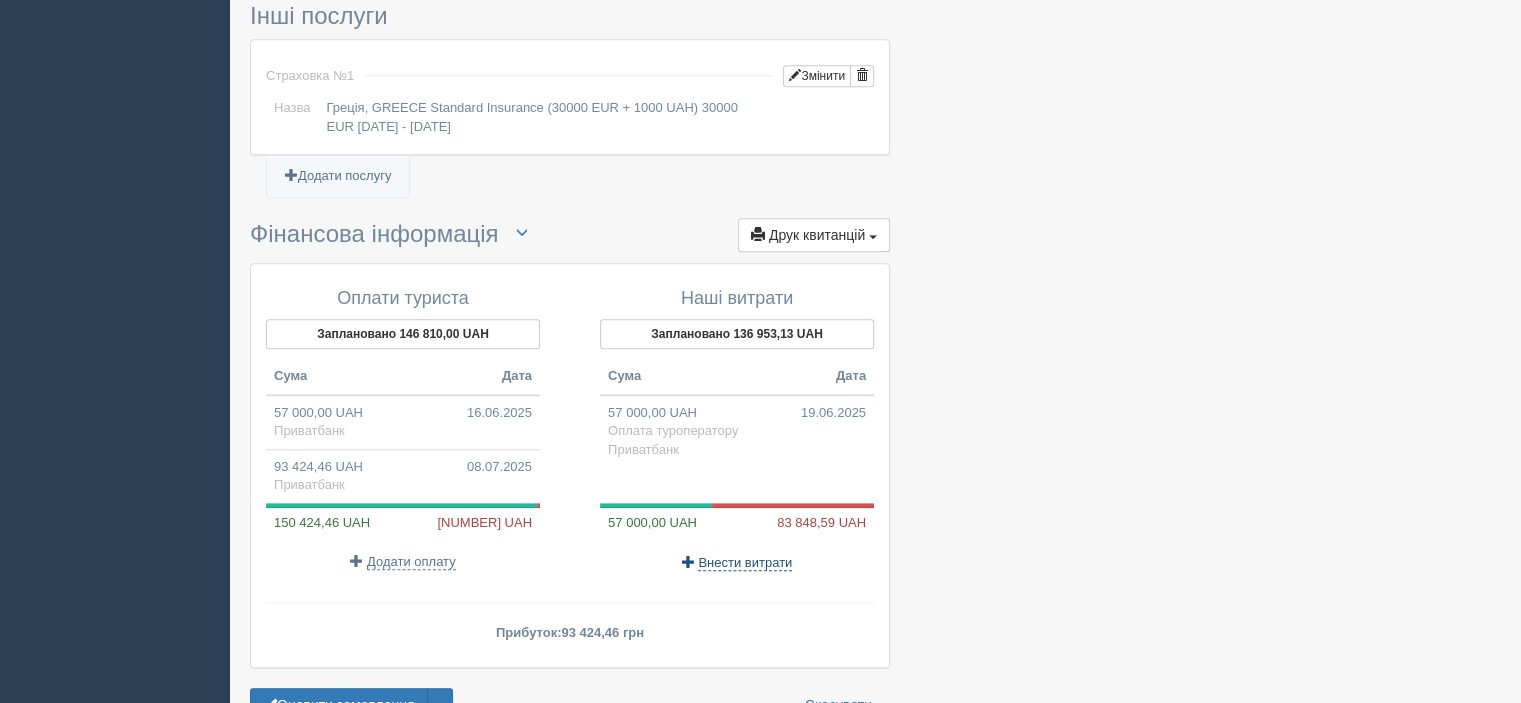 click on "Внести витрати" at bounding box center (745, 563) 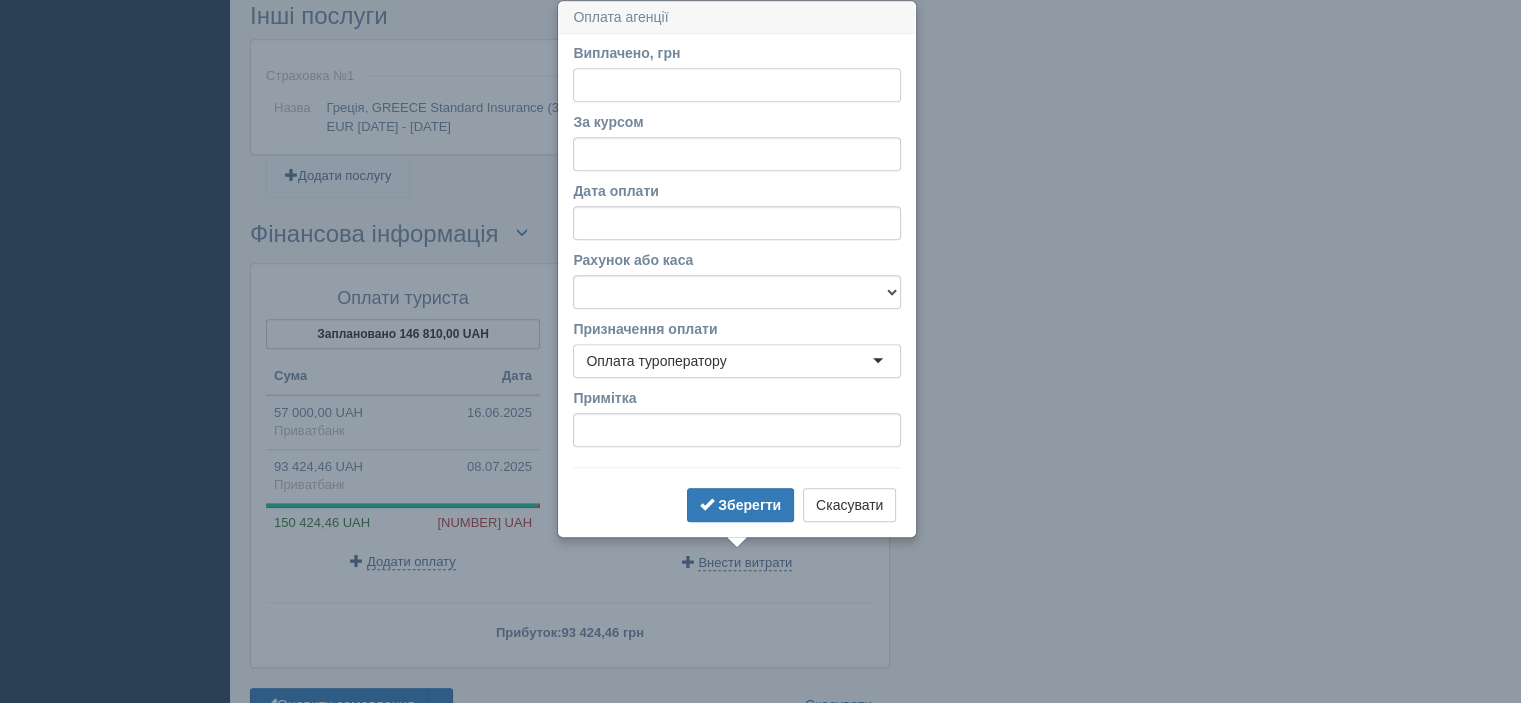 paste on "83848.59" 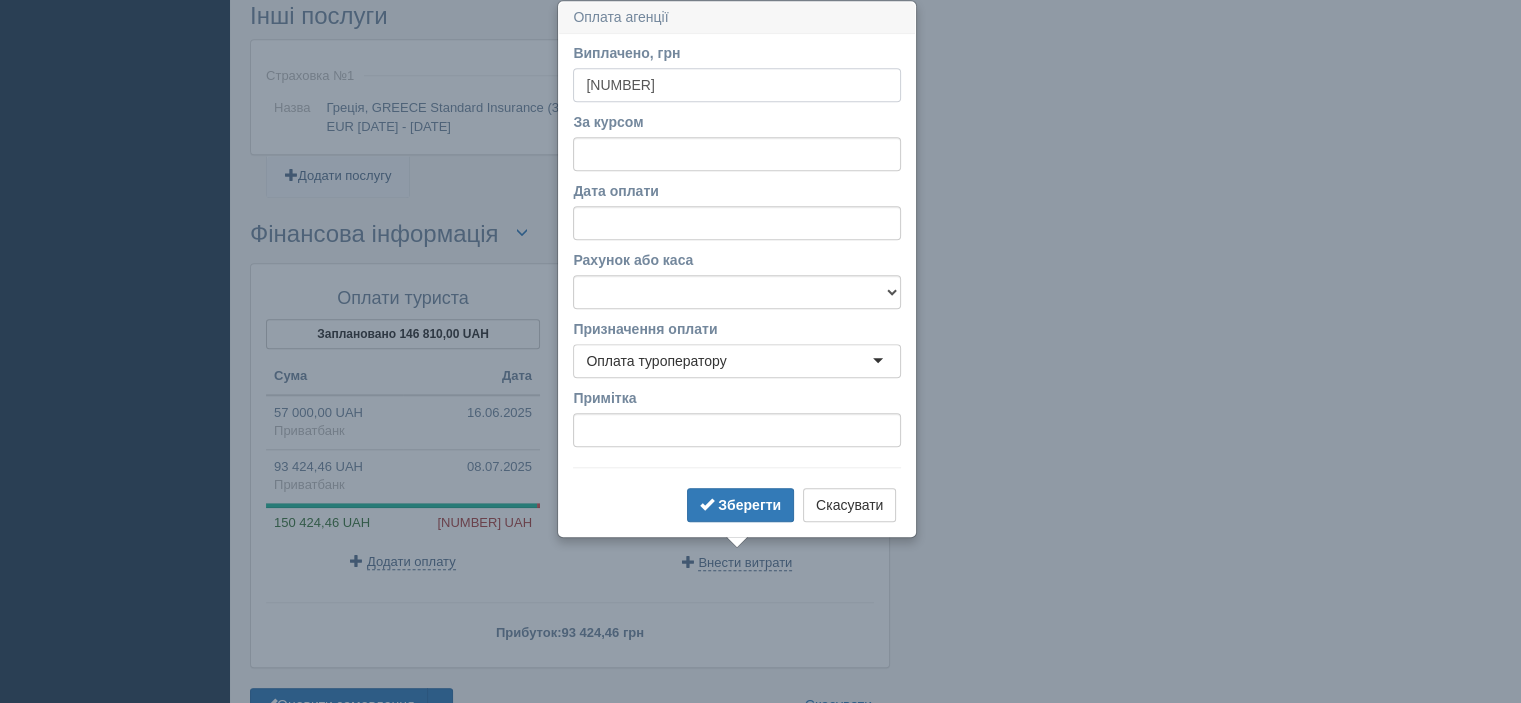 type on "83848.59" 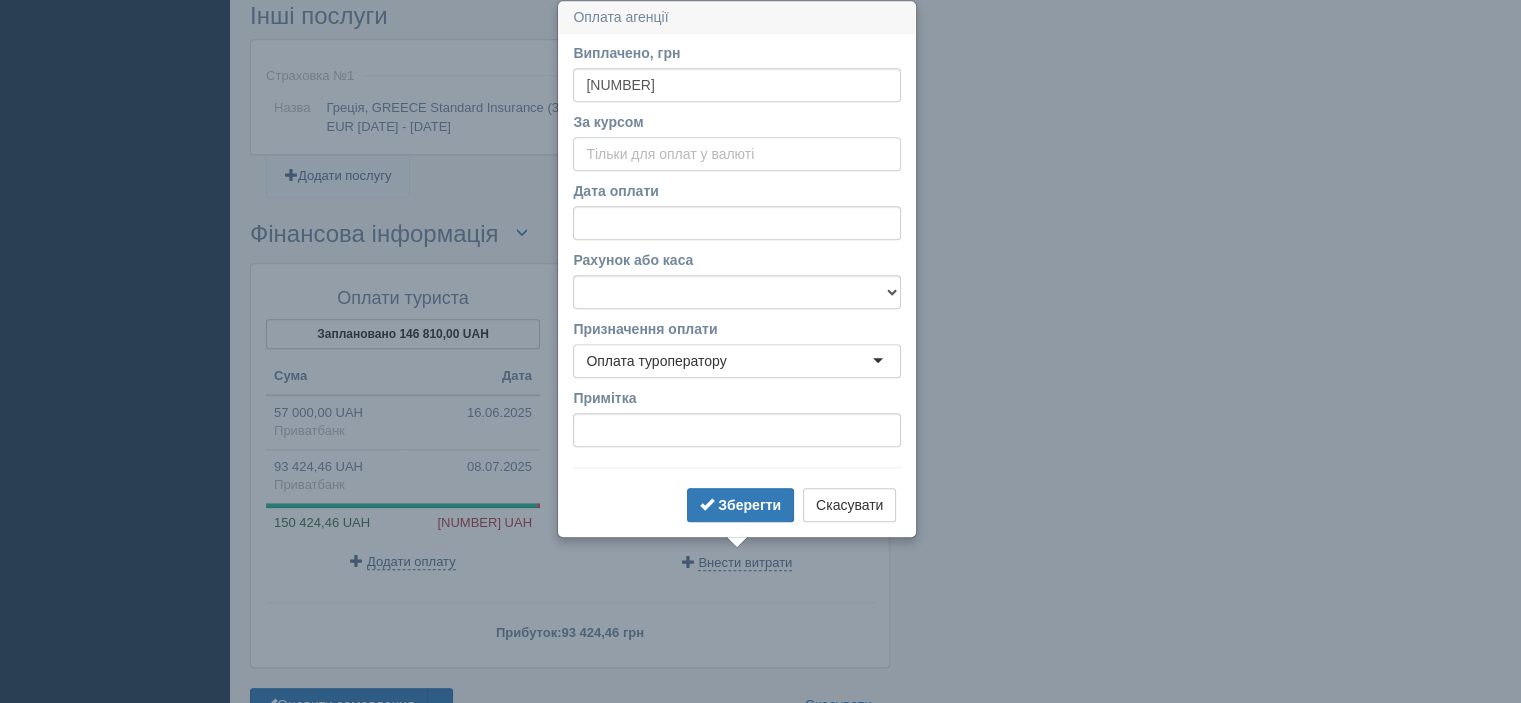 click on "За курсом" at bounding box center [737, 154] 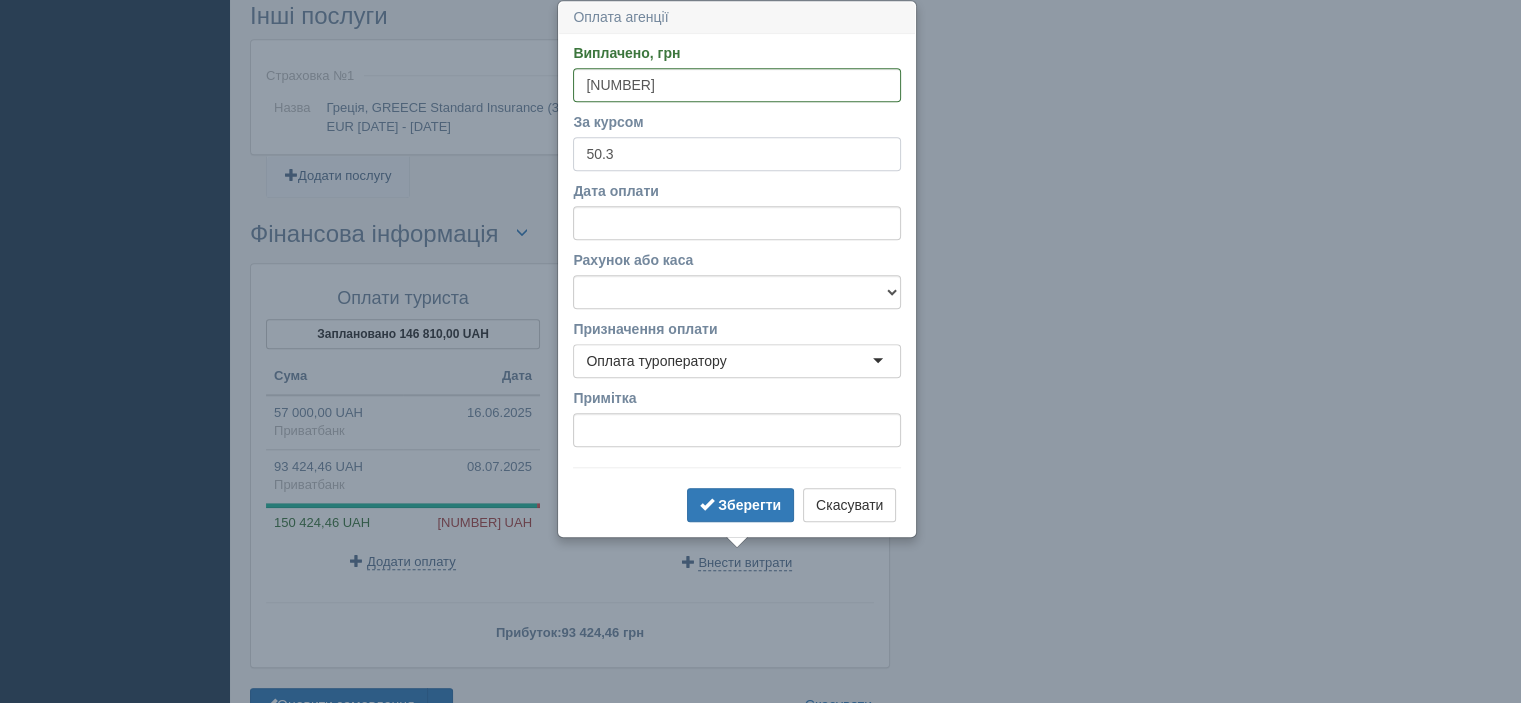 type on "50.3" 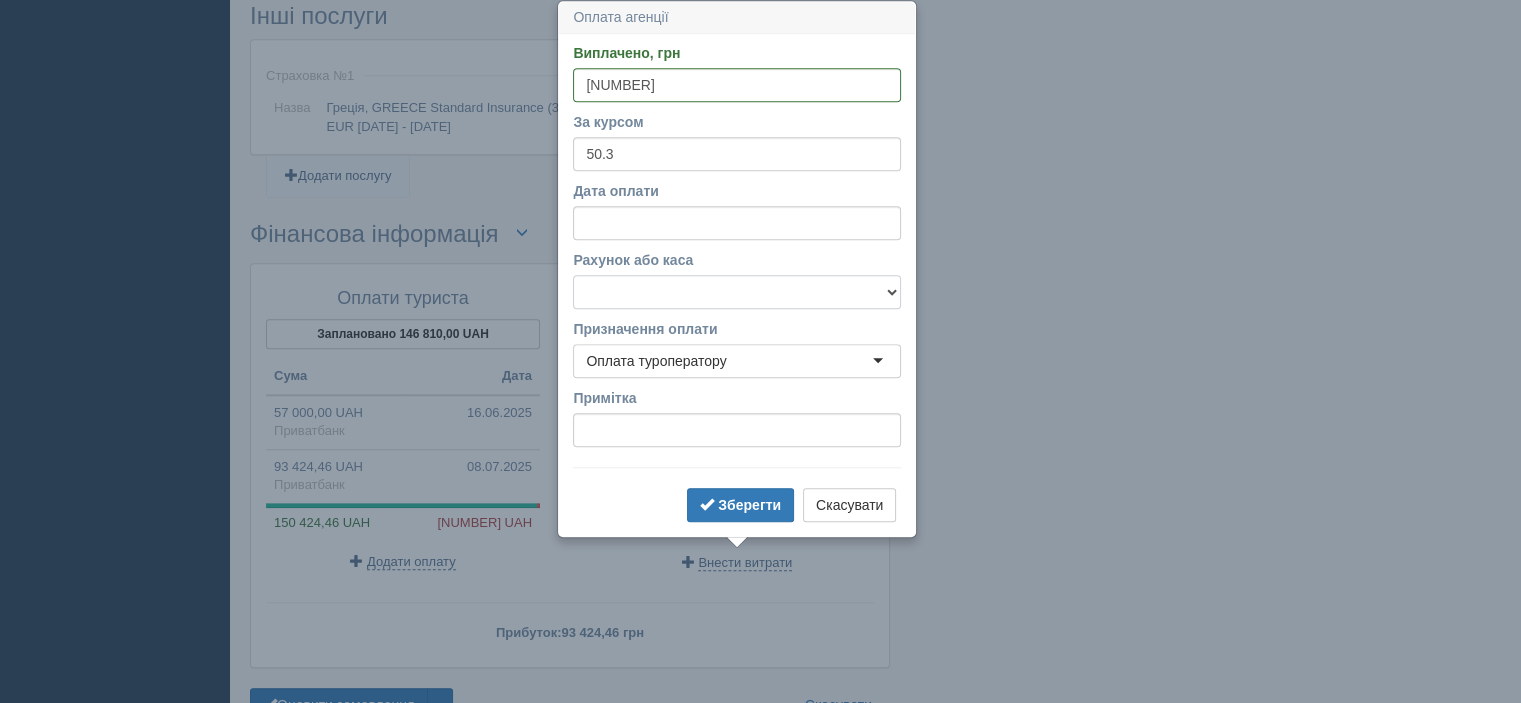 click on "Альфабанк
Банковский счёт
Наличная касса
Приватбанк" at bounding box center [737, 292] 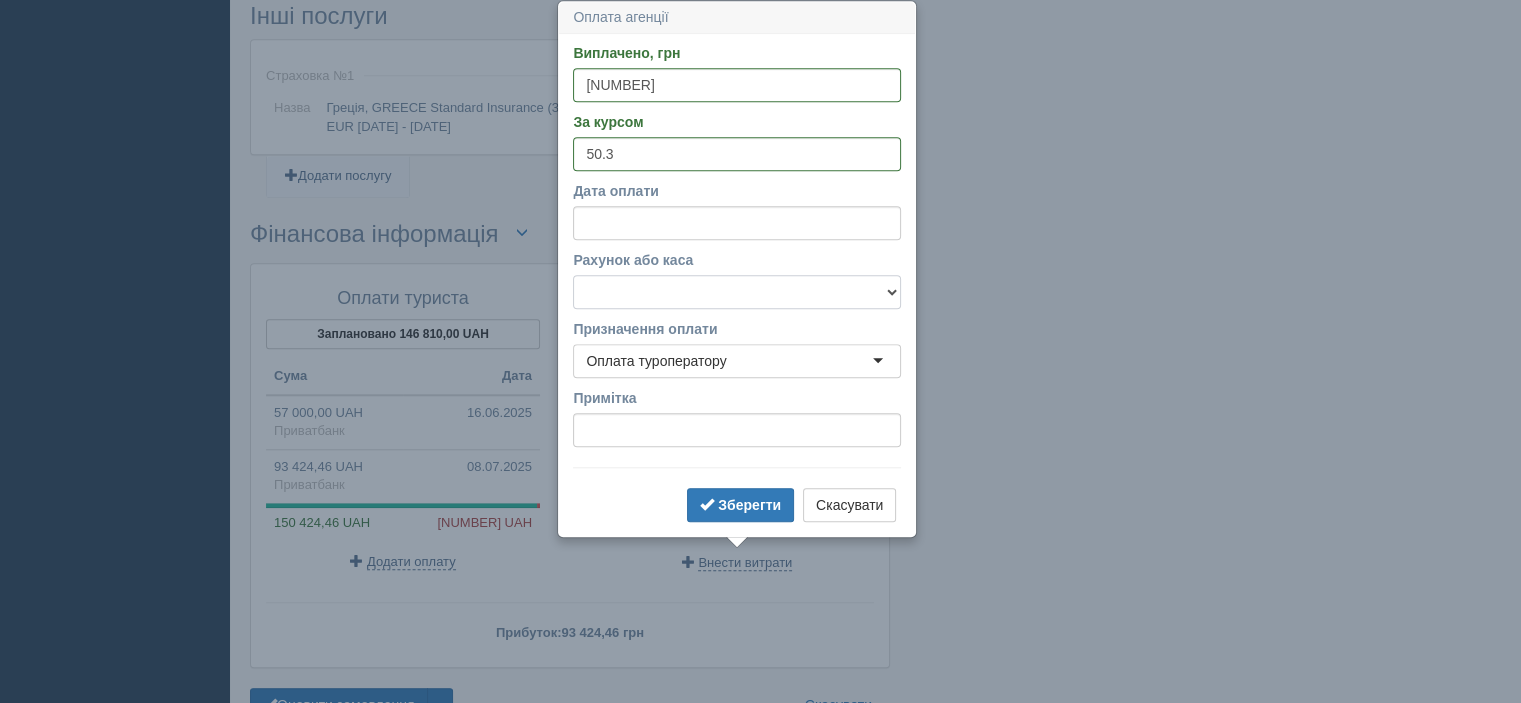 select on "346" 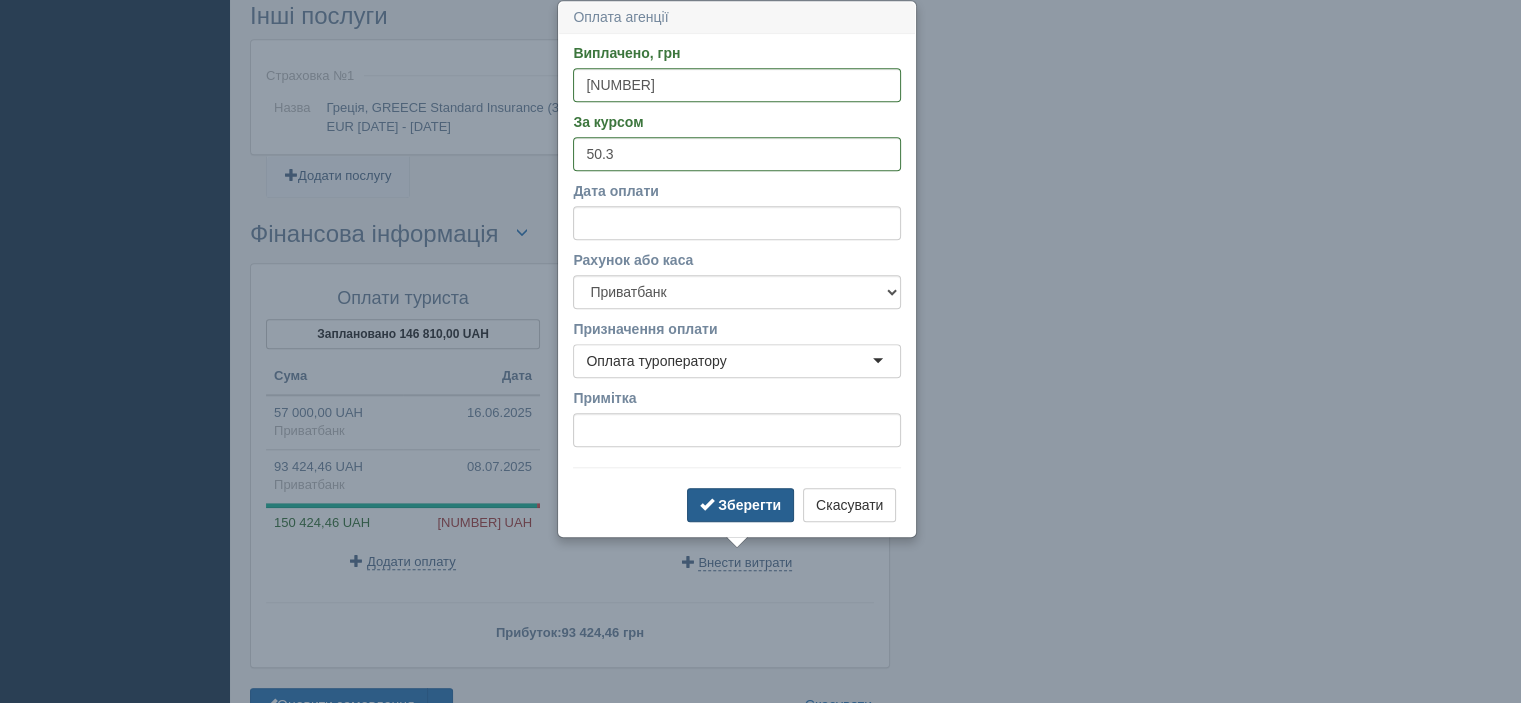 click on "Зберегти" at bounding box center [749, 505] 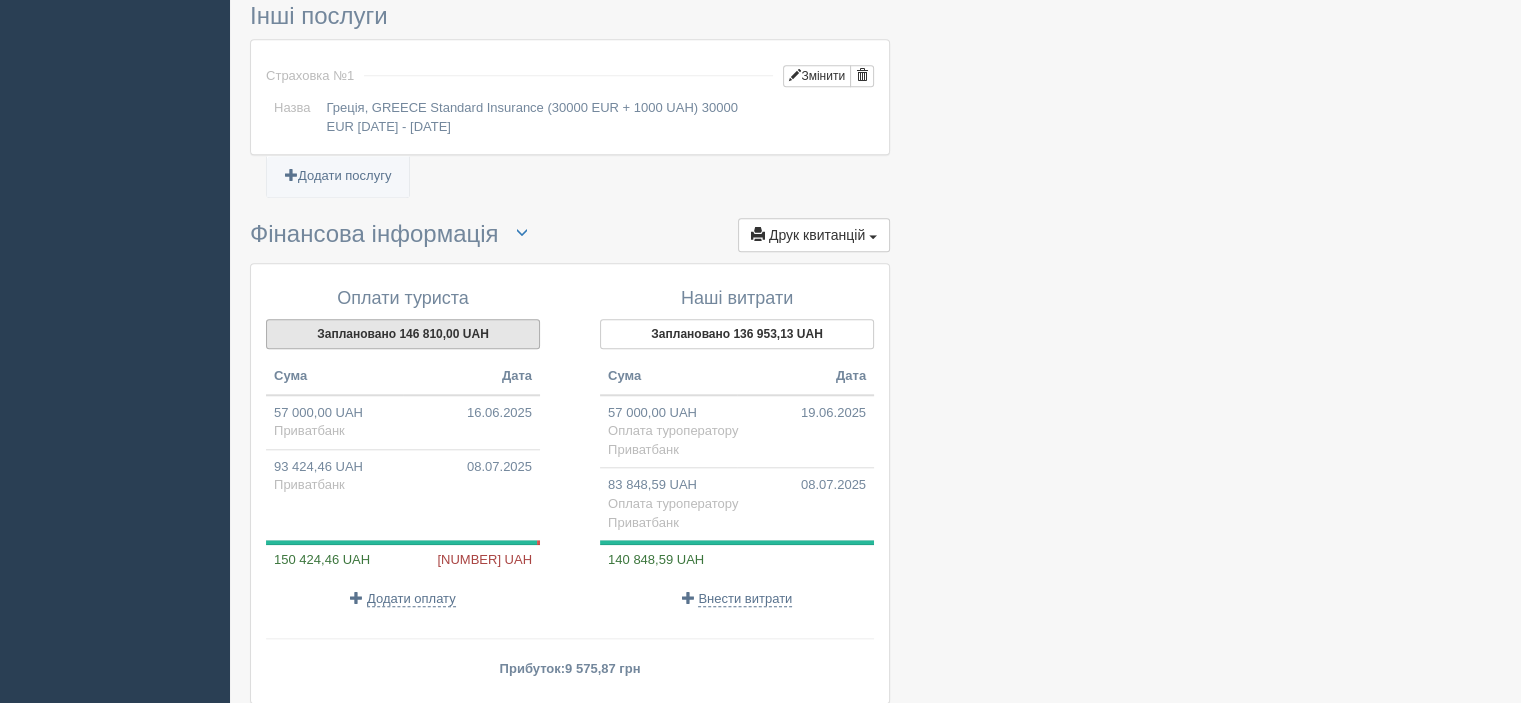 click on "Заплановано 146 810,00 UAH" at bounding box center [403, 334] 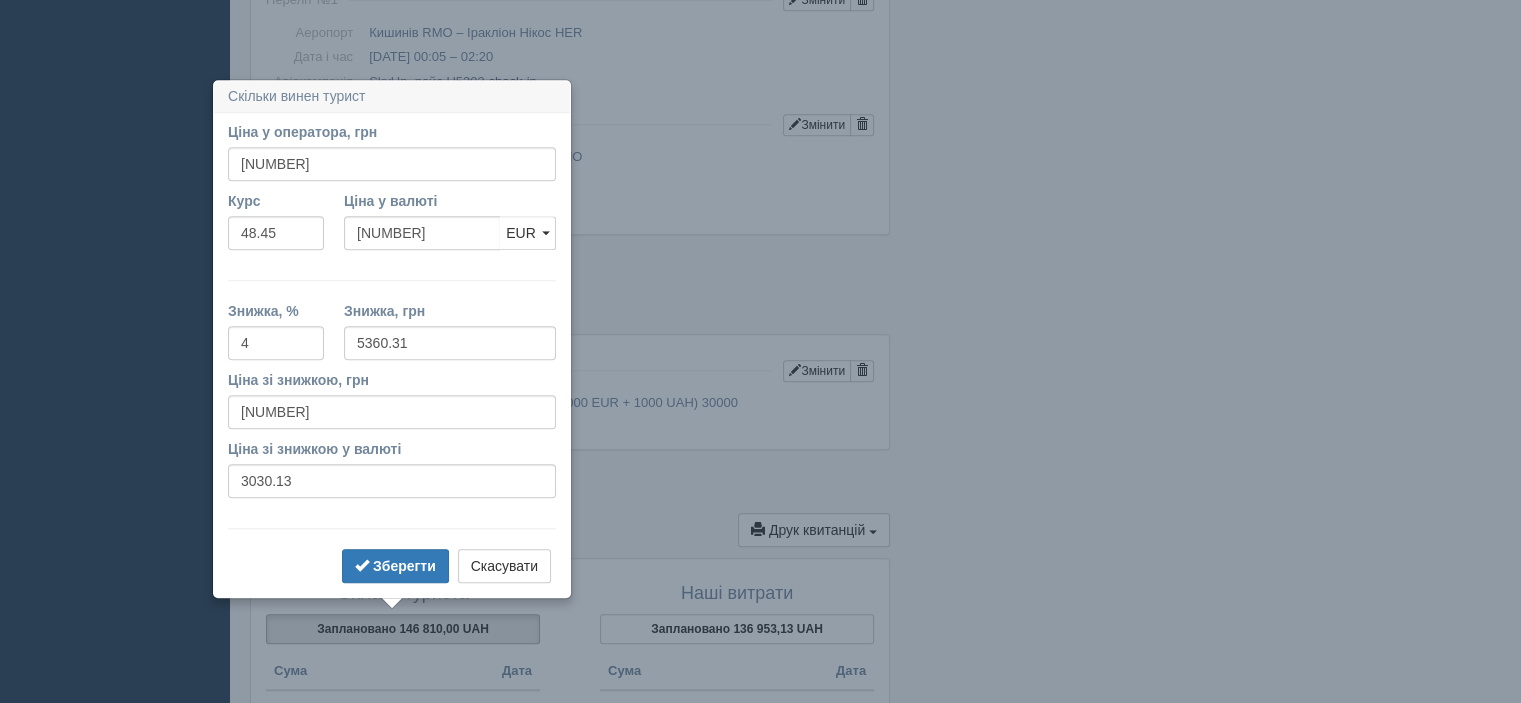 scroll, scrollTop: 1617, scrollLeft: 0, axis: vertical 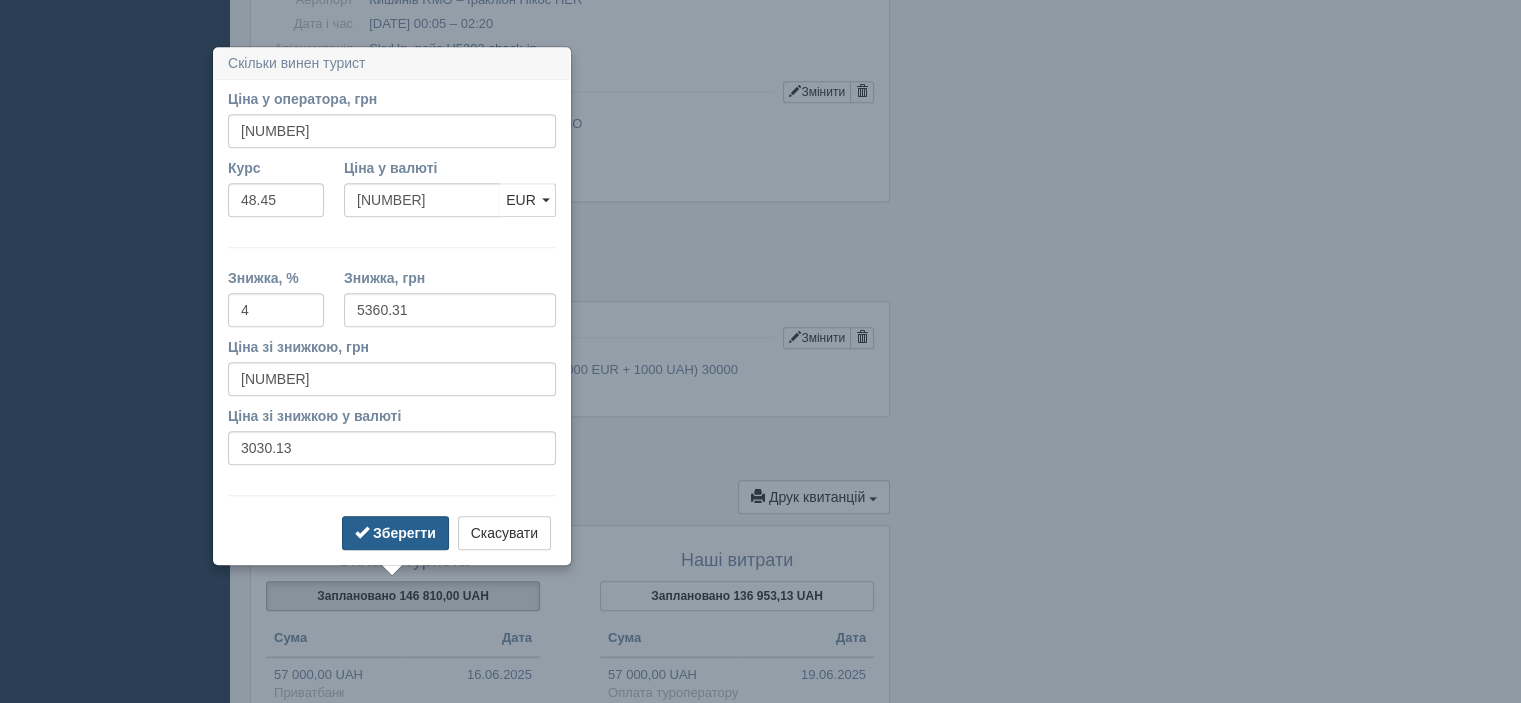 click on "Зберегти" at bounding box center (404, 533) 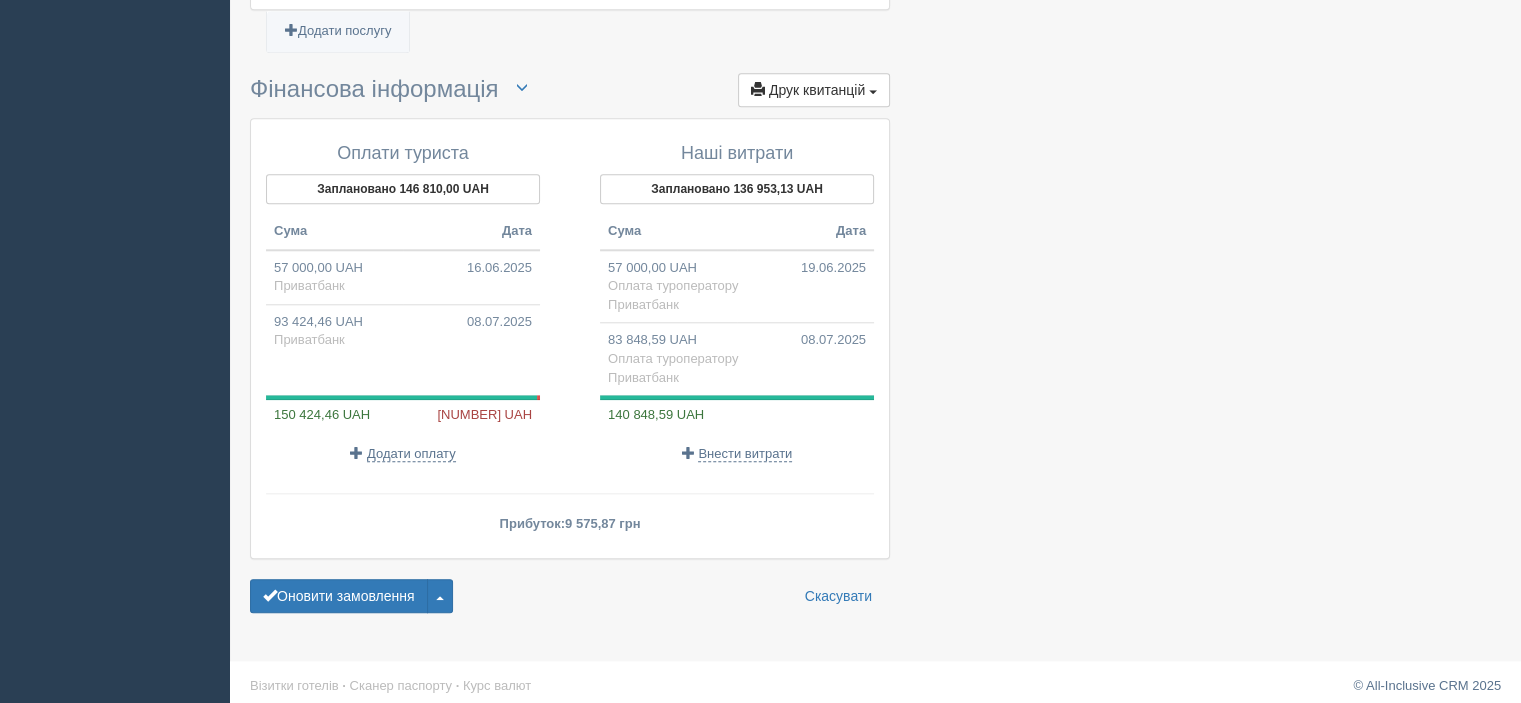 scroll, scrollTop: 2026, scrollLeft: 0, axis: vertical 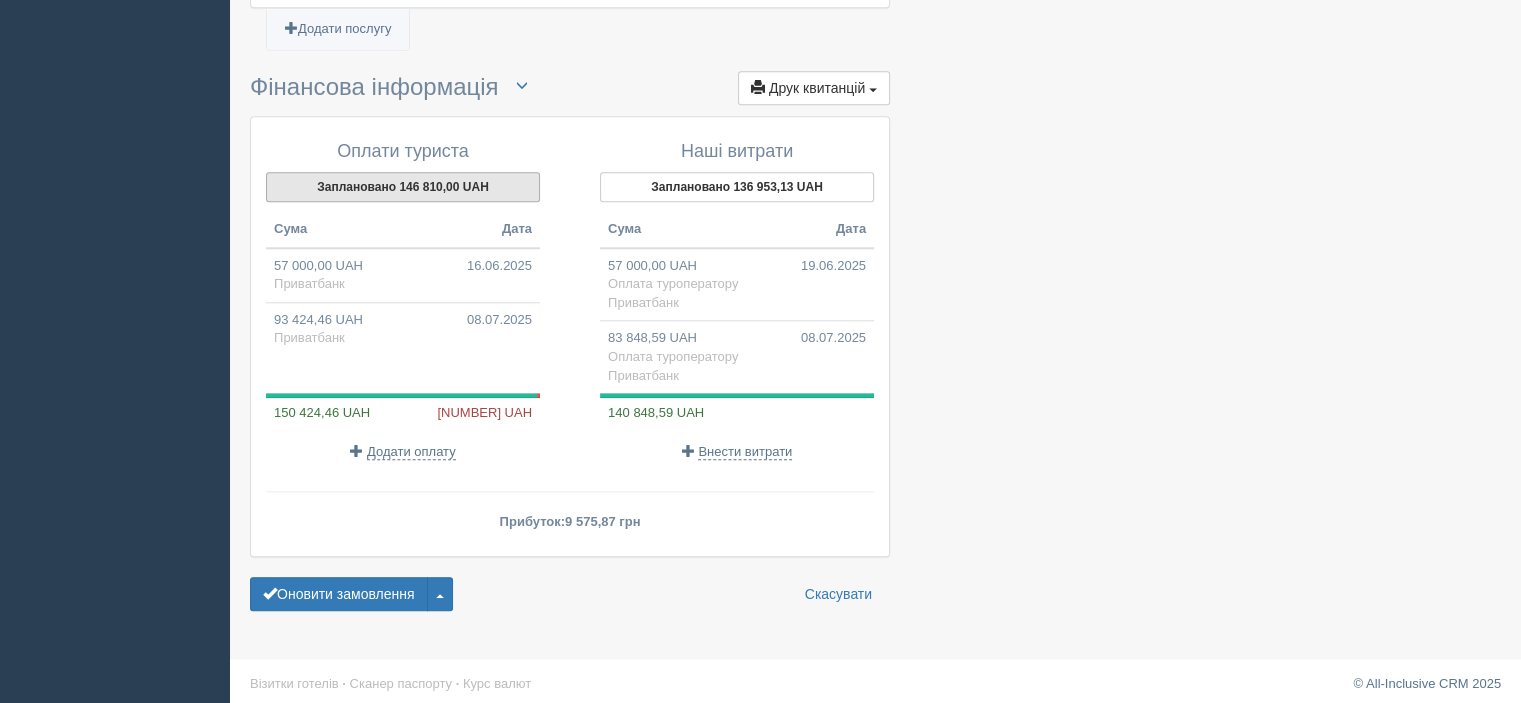 click on "Заплановано 146 810,00 UAH" at bounding box center [403, 187] 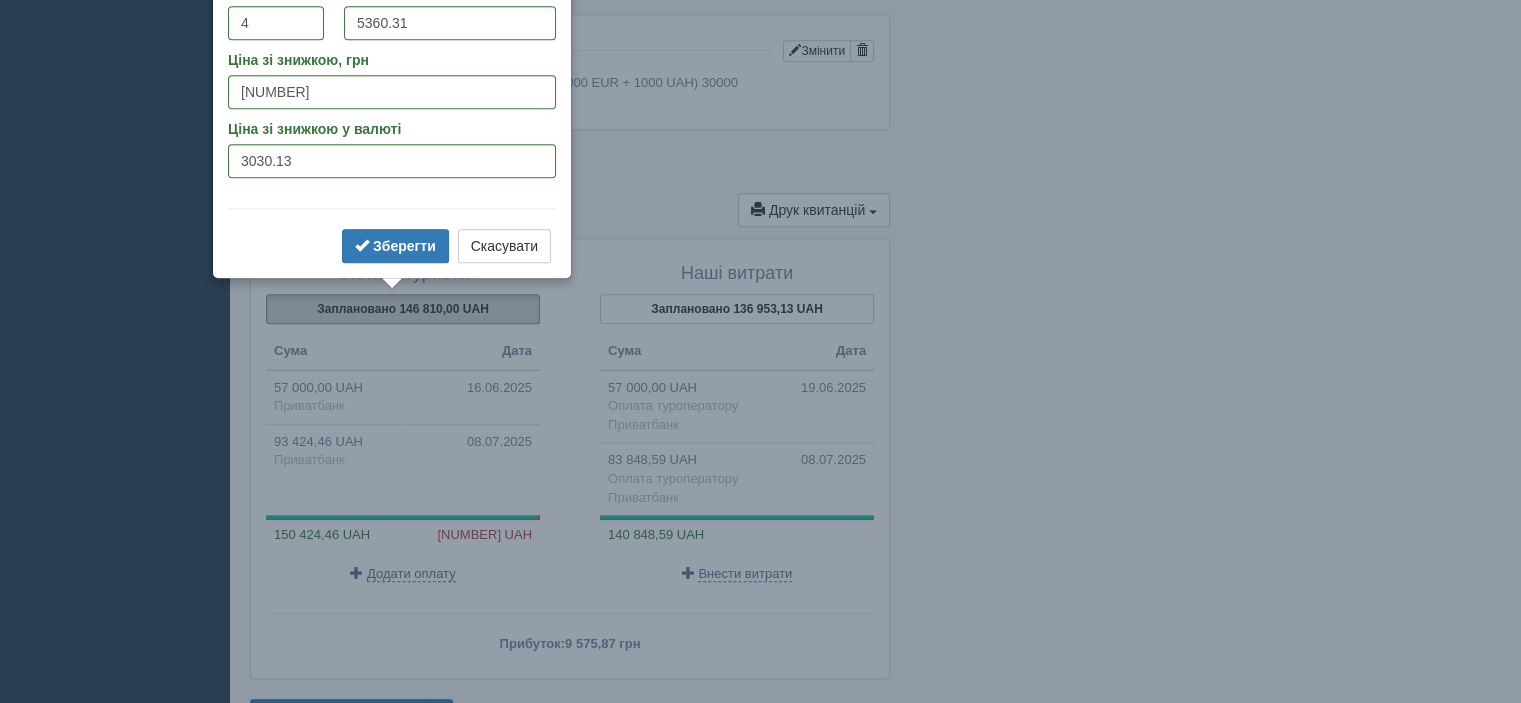 scroll, scrollTop: 1663, scrollLeft: 0, axis: vertical 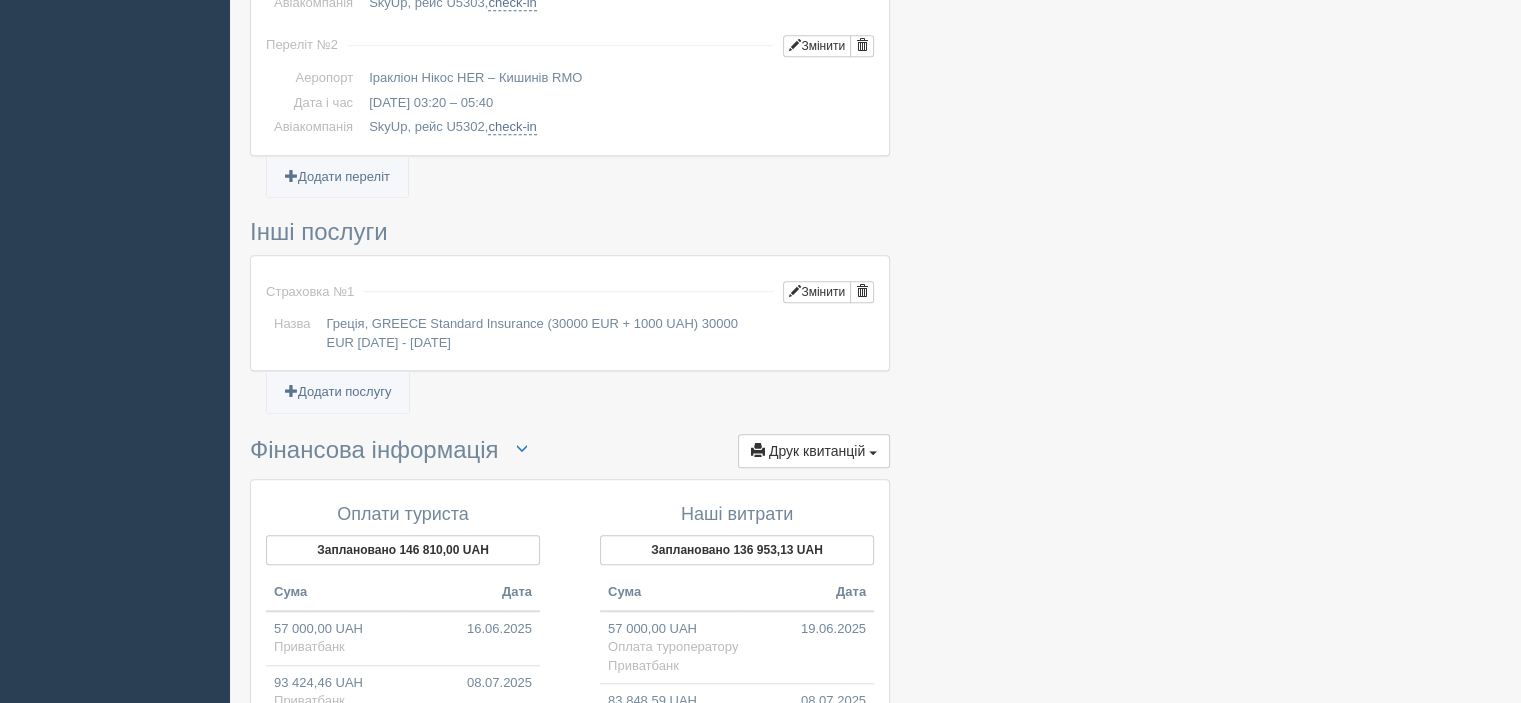 click at bounding box center [875, -306] 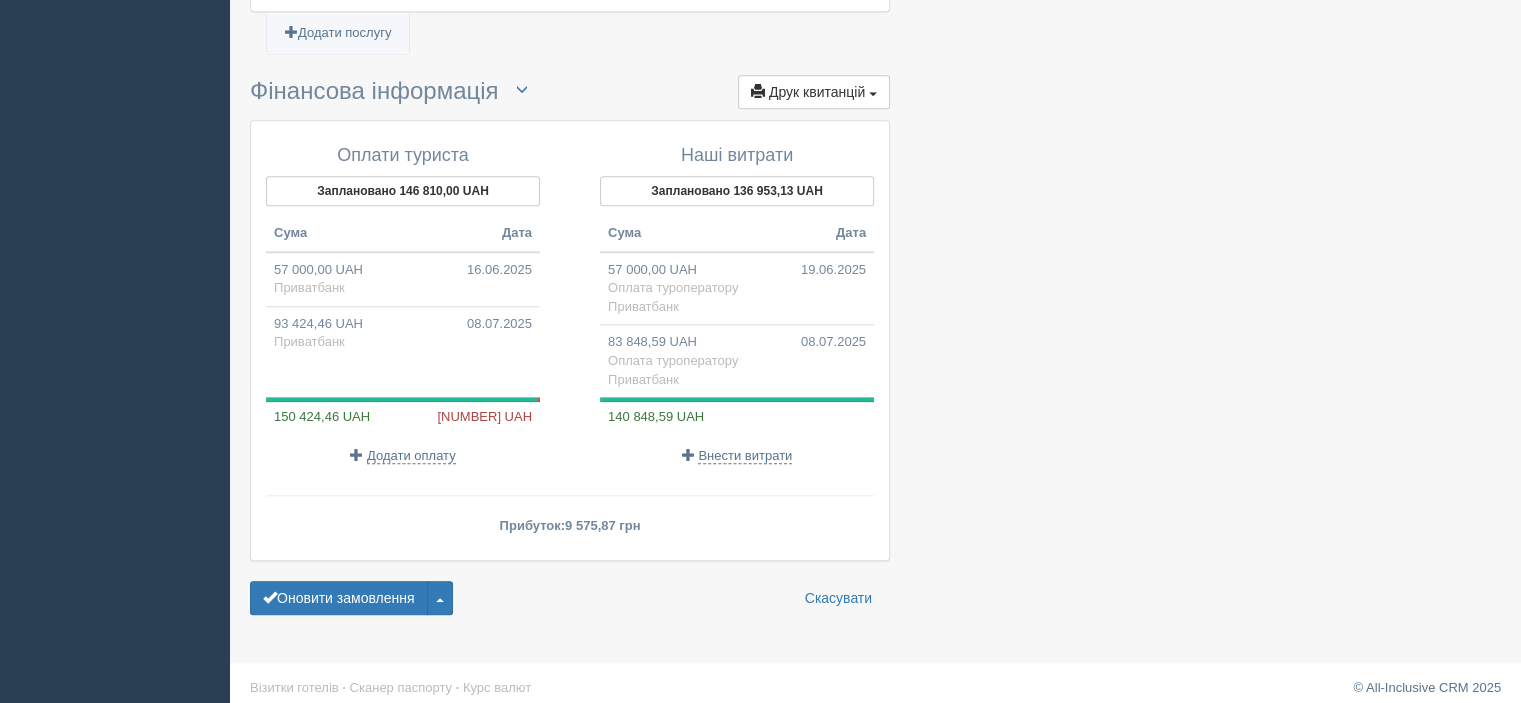 scroll, scrollTop: 2026, scrollLeft: 0, axis: vertical 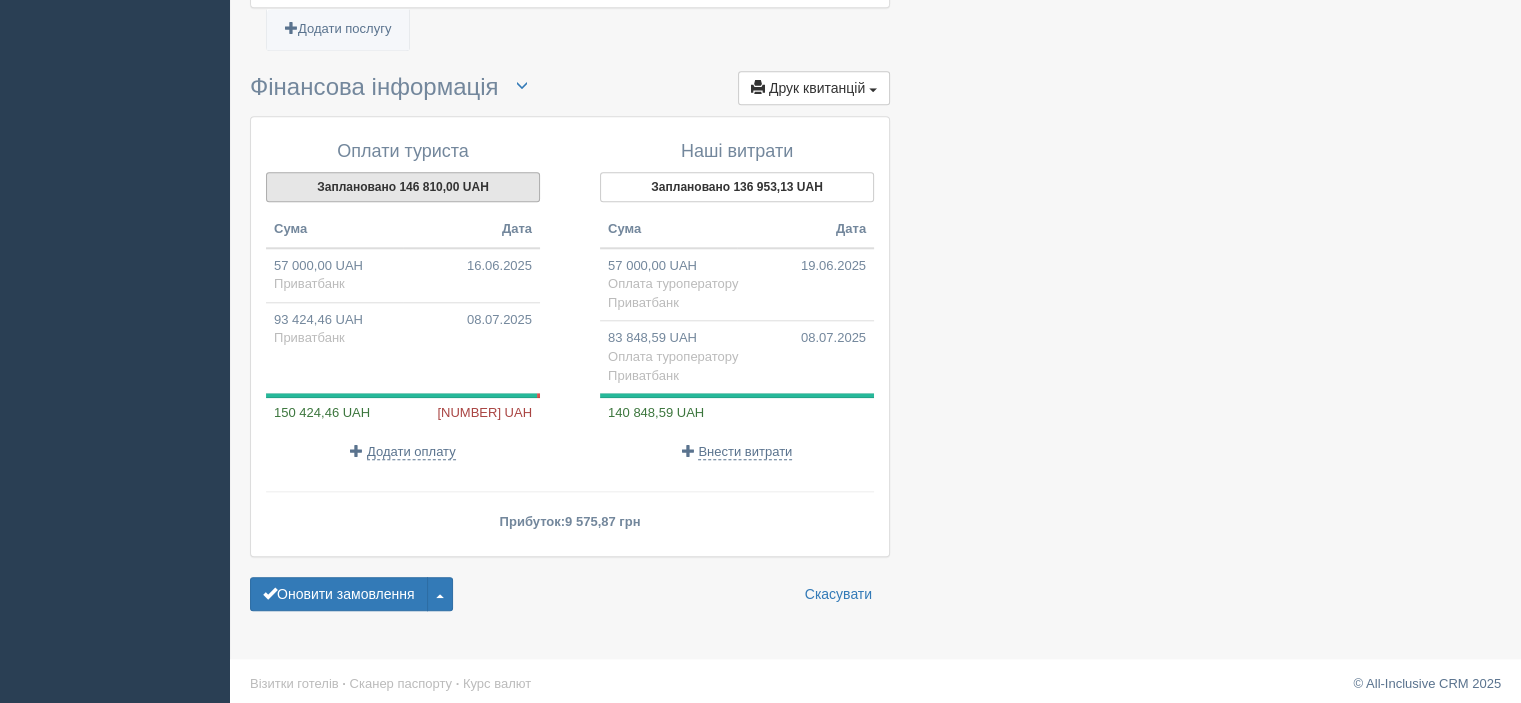 click on "Заплановано 146 810,00 UAH" at bounding box center [403, 187] 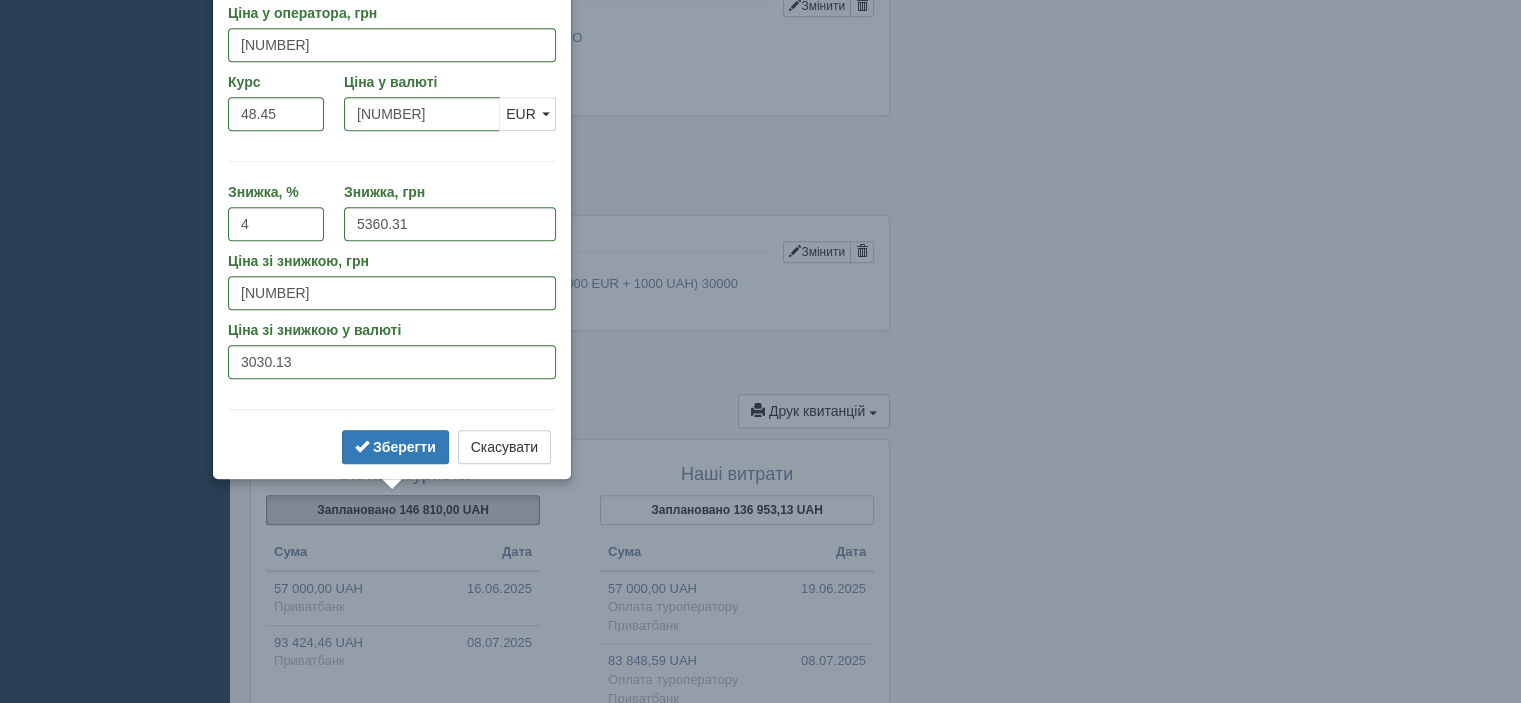 scroll, scrollTop: 1663, scrollLeft: 0, axis: vertical 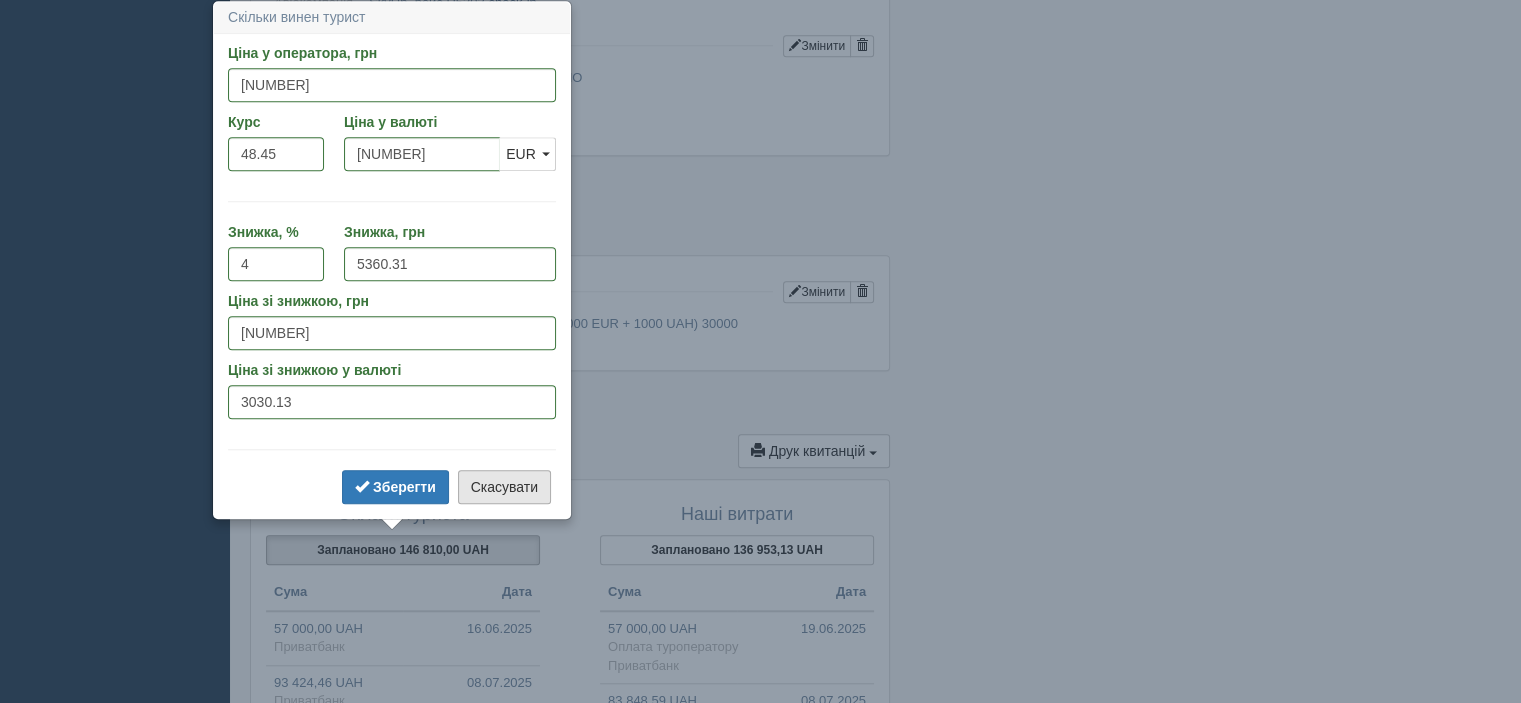 click on "Скасувати" at bounding box center [504, 487] 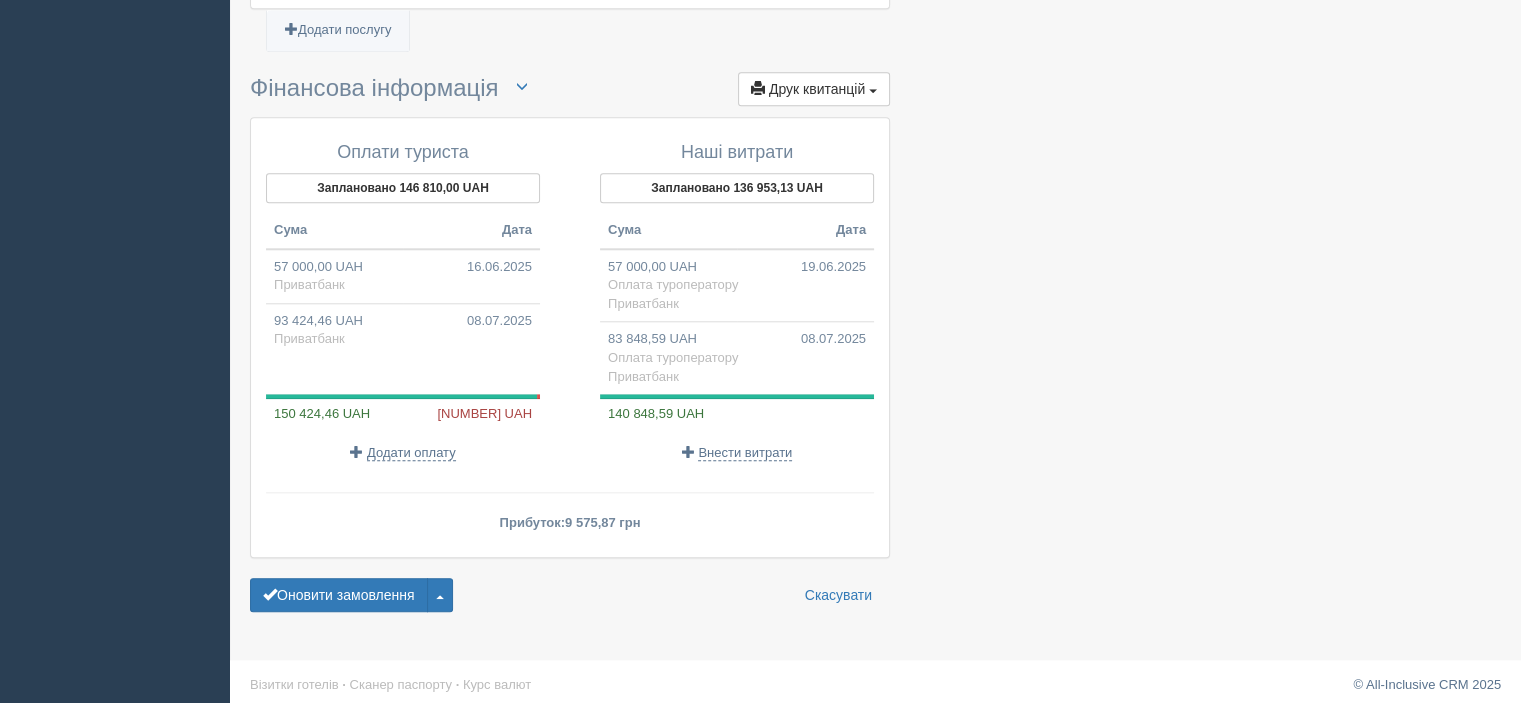 scroll, scrollTop: 2026, scrollLeft: 0, axis: vertical 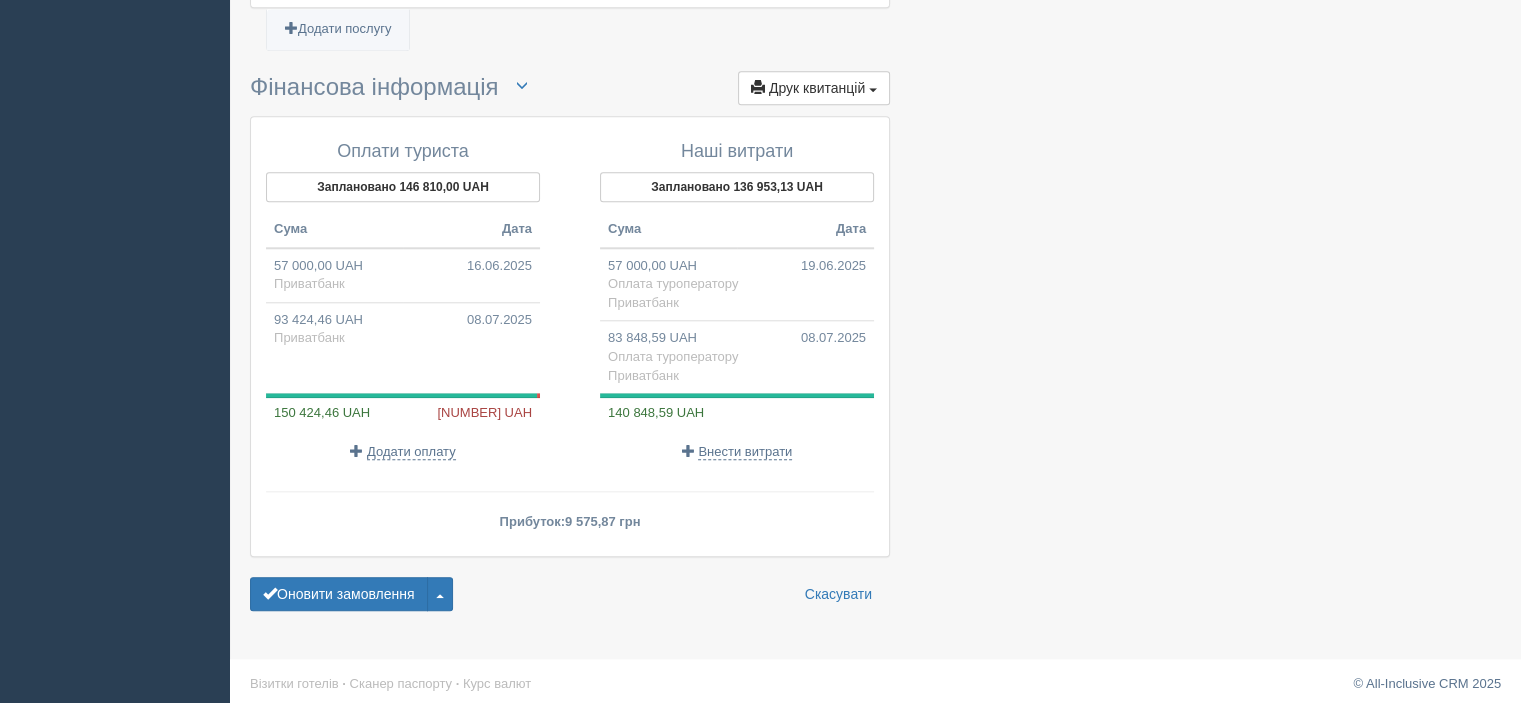 click on "842,53 UAH" at bounding box center (488, 412) 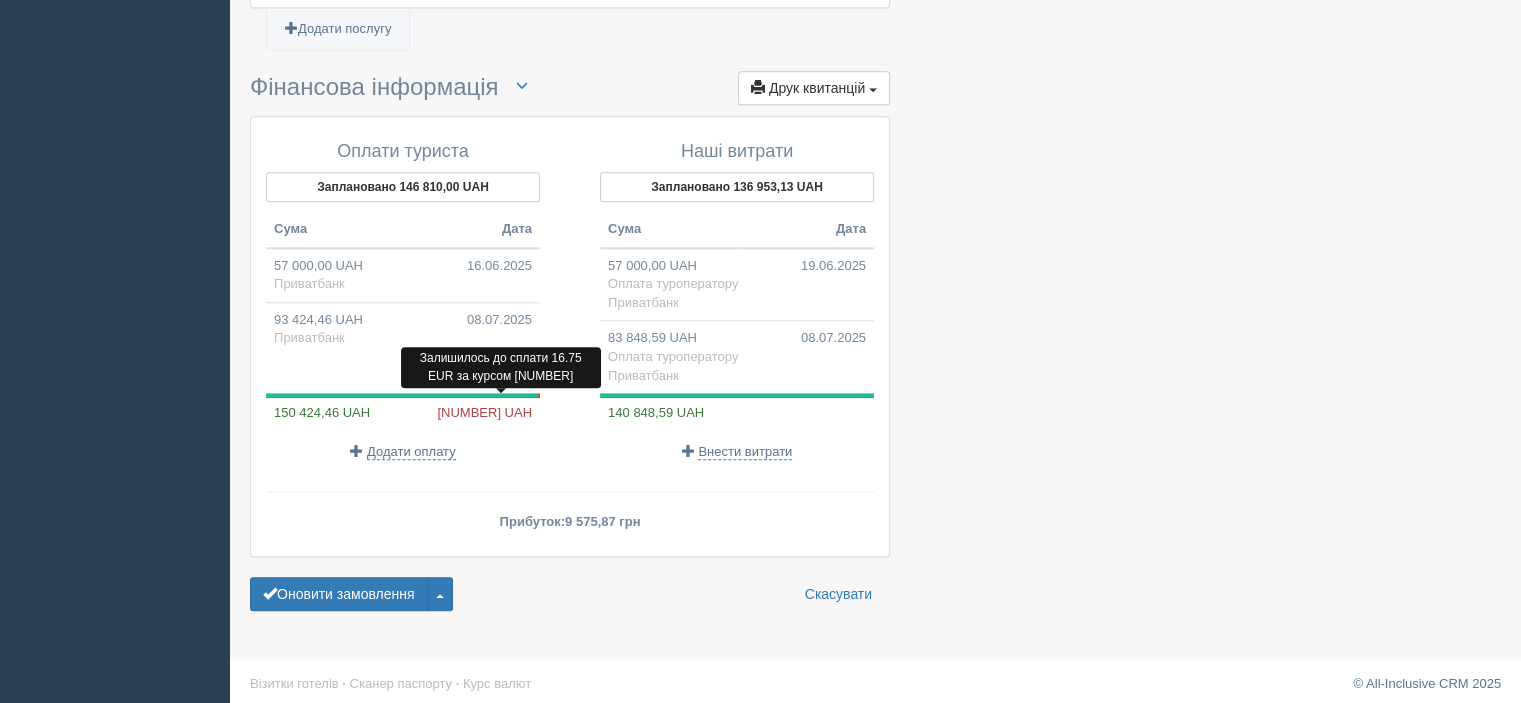 click on "842,53 UAH" at bounding box center (488, 412) 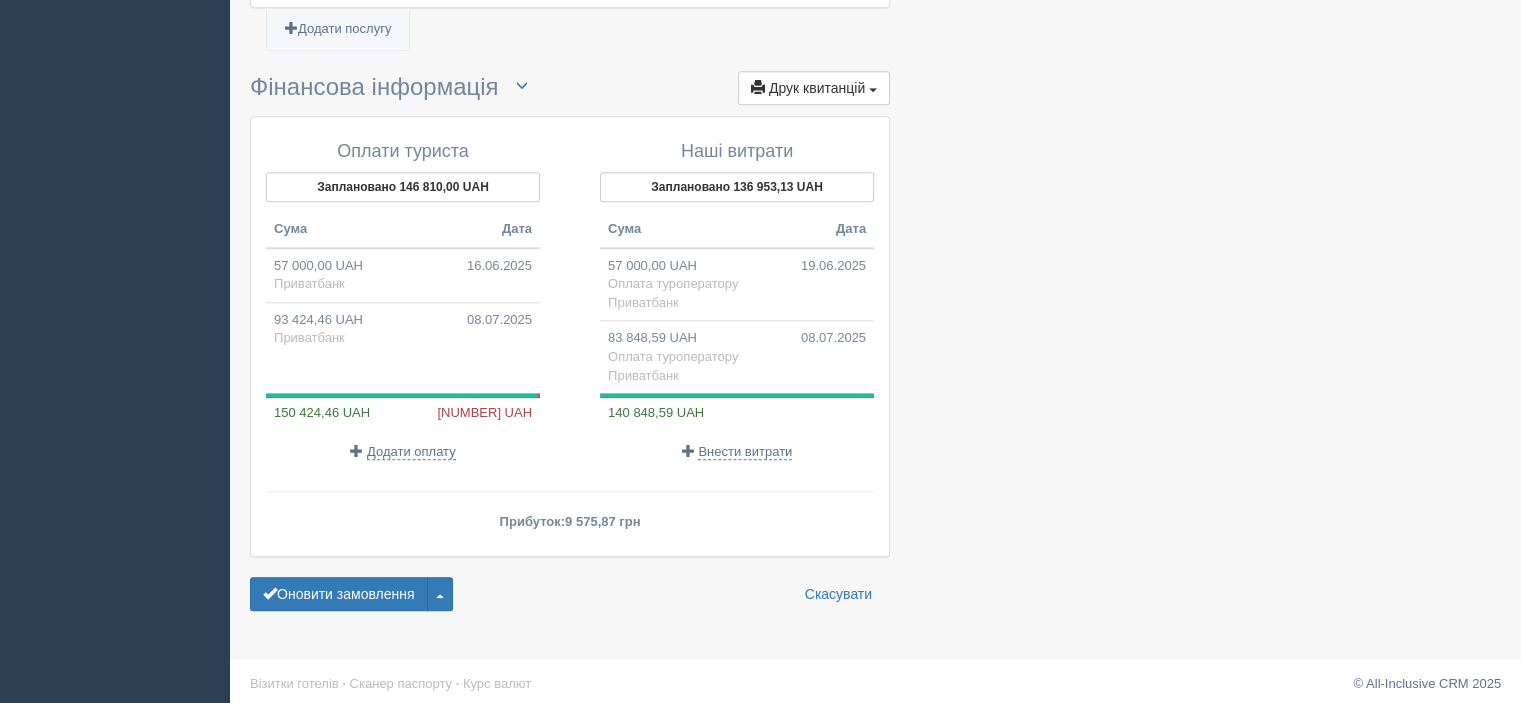 click on "Оплати туриста
Заплановано 146 810,00 UAH
Сума
Дата
57 000,00 UAH
16.06.2025
Приватбанк
08.07.2025" at bounding box center [413, 301] 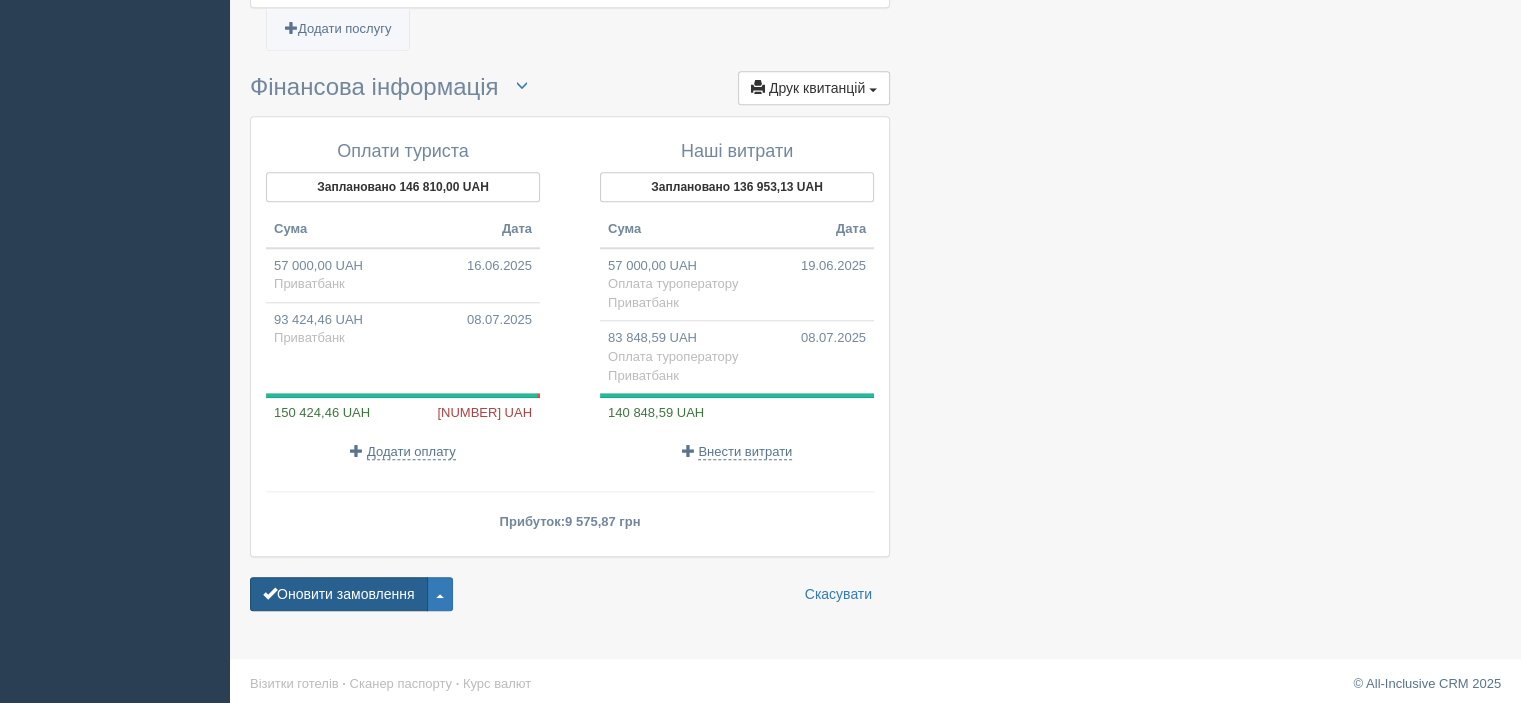 click on "Оновити замовлення" at bounding box center (339, 594) 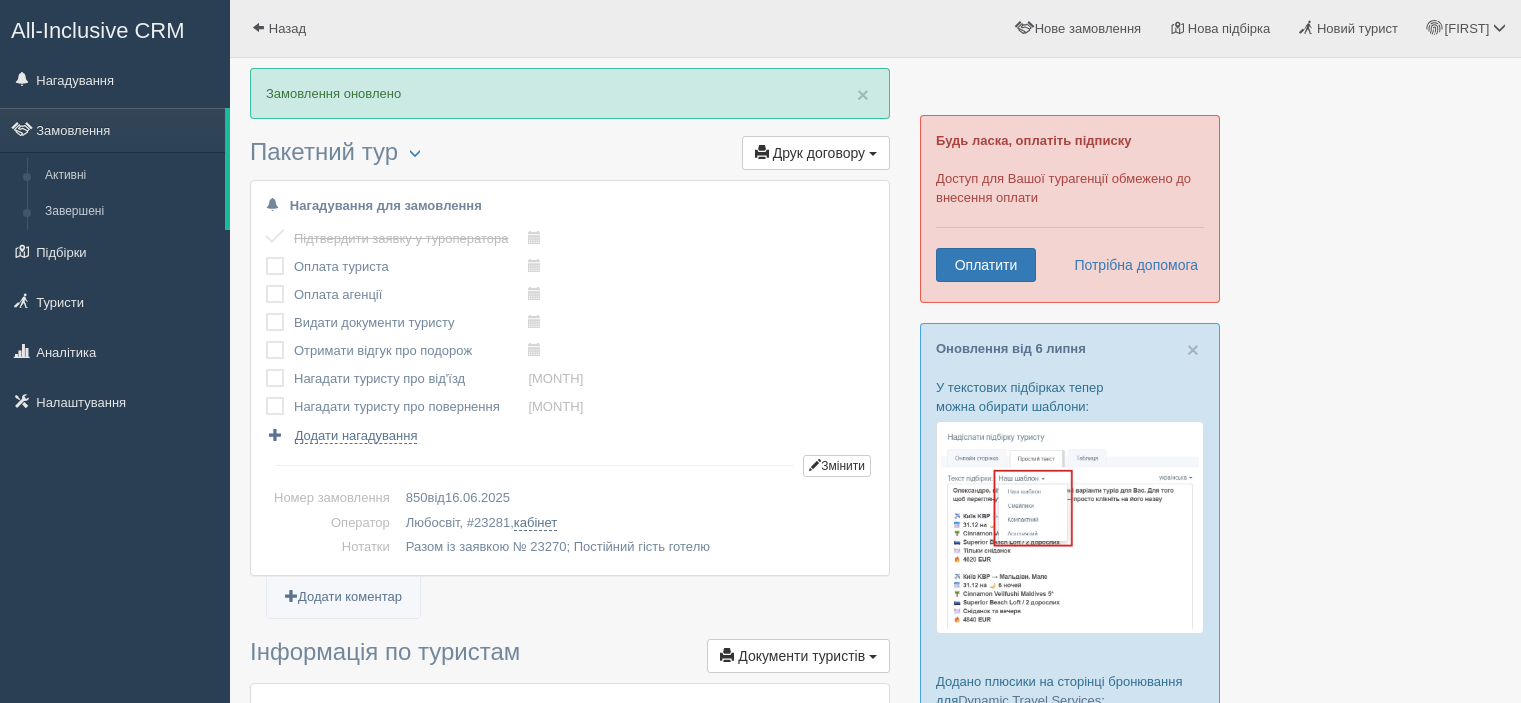 scroll, scrollTop: 0, scrollLeft: 0, axis: both 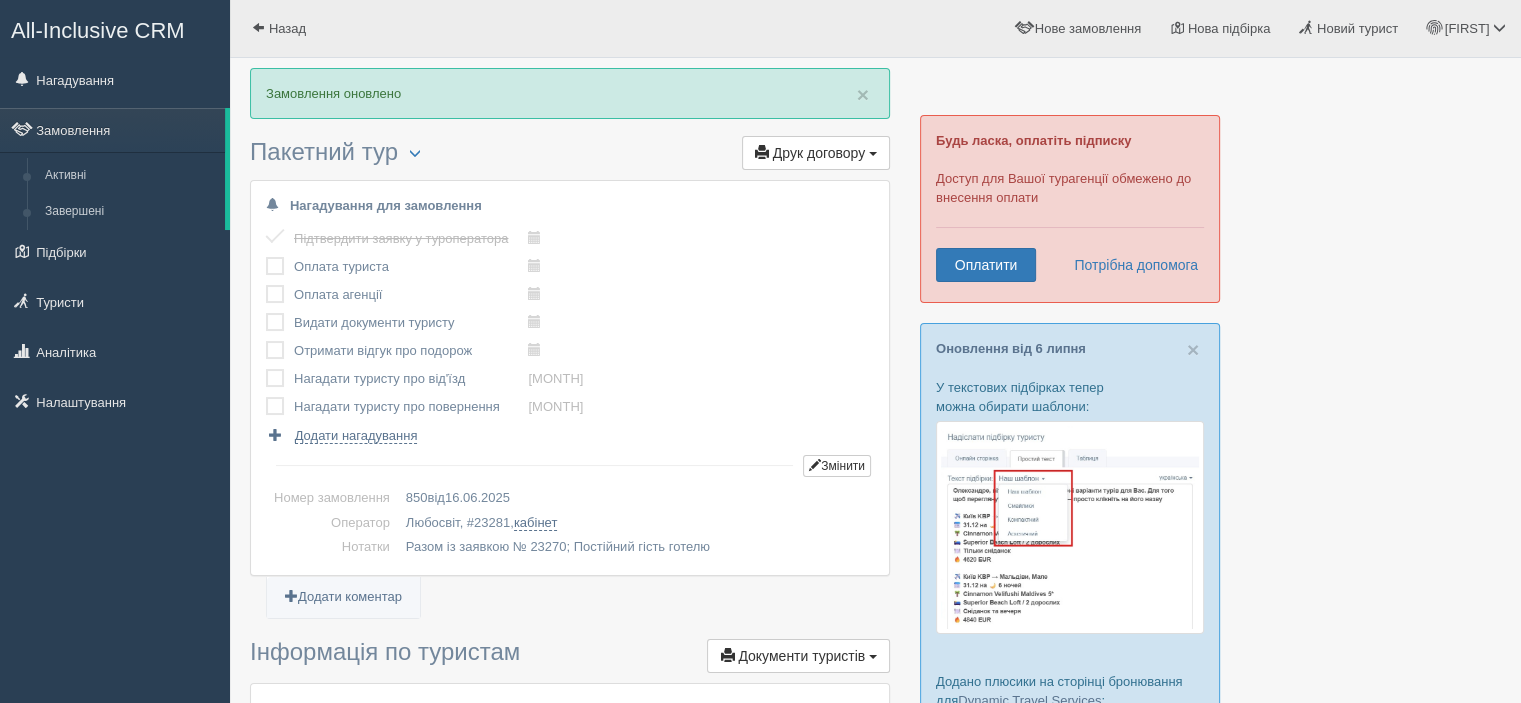 click at bounding box center [266, 257] 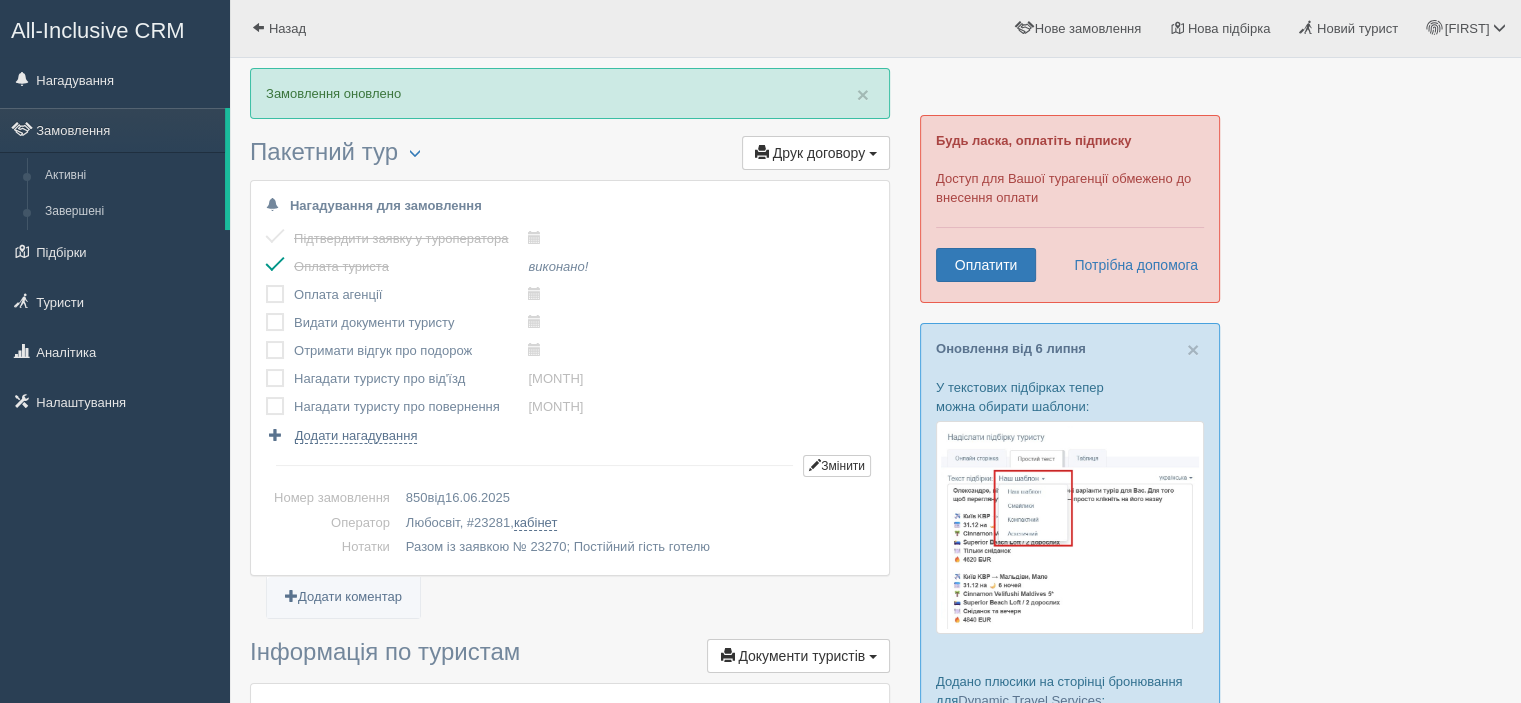 click at bounding box center [266, 285] 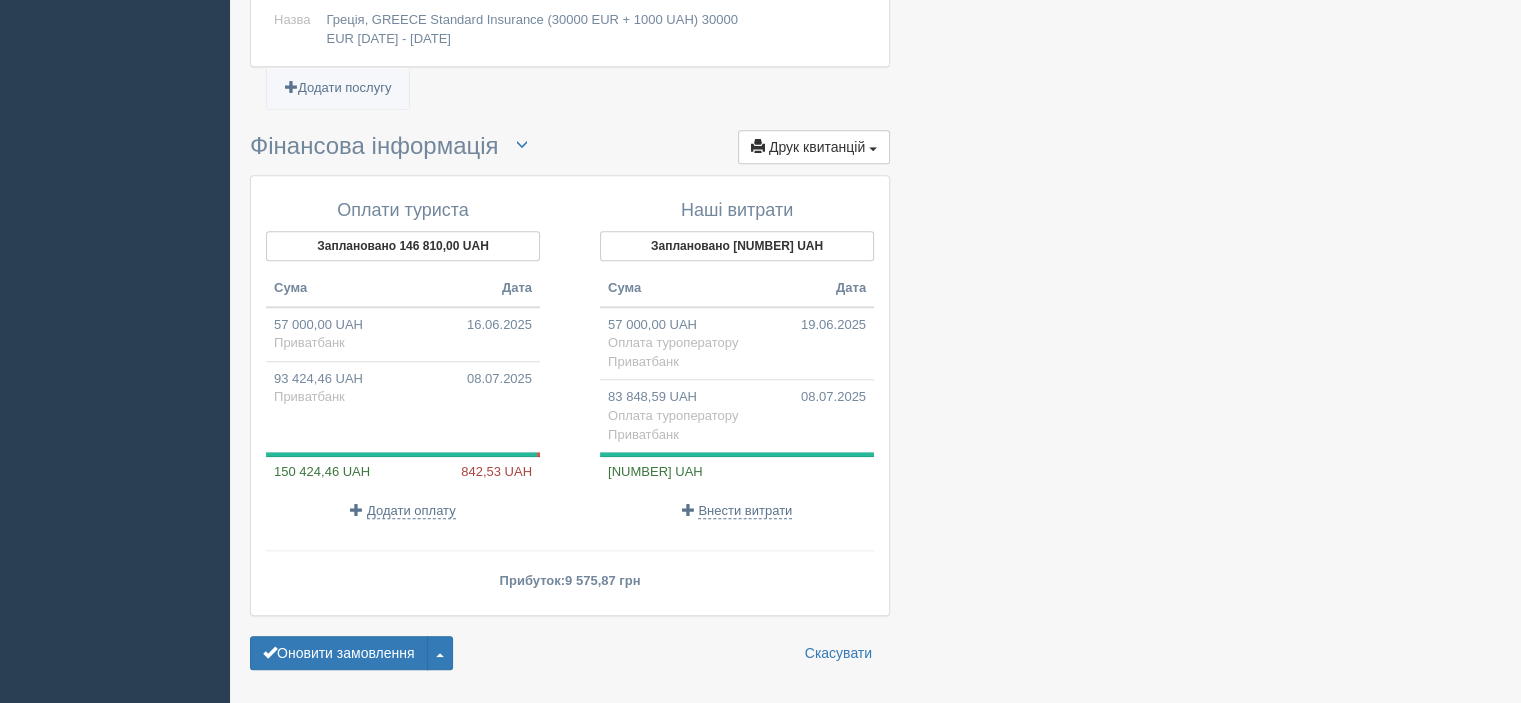 scroll, scrollTop: 2026, scrollLeft: 0, axis: vertical 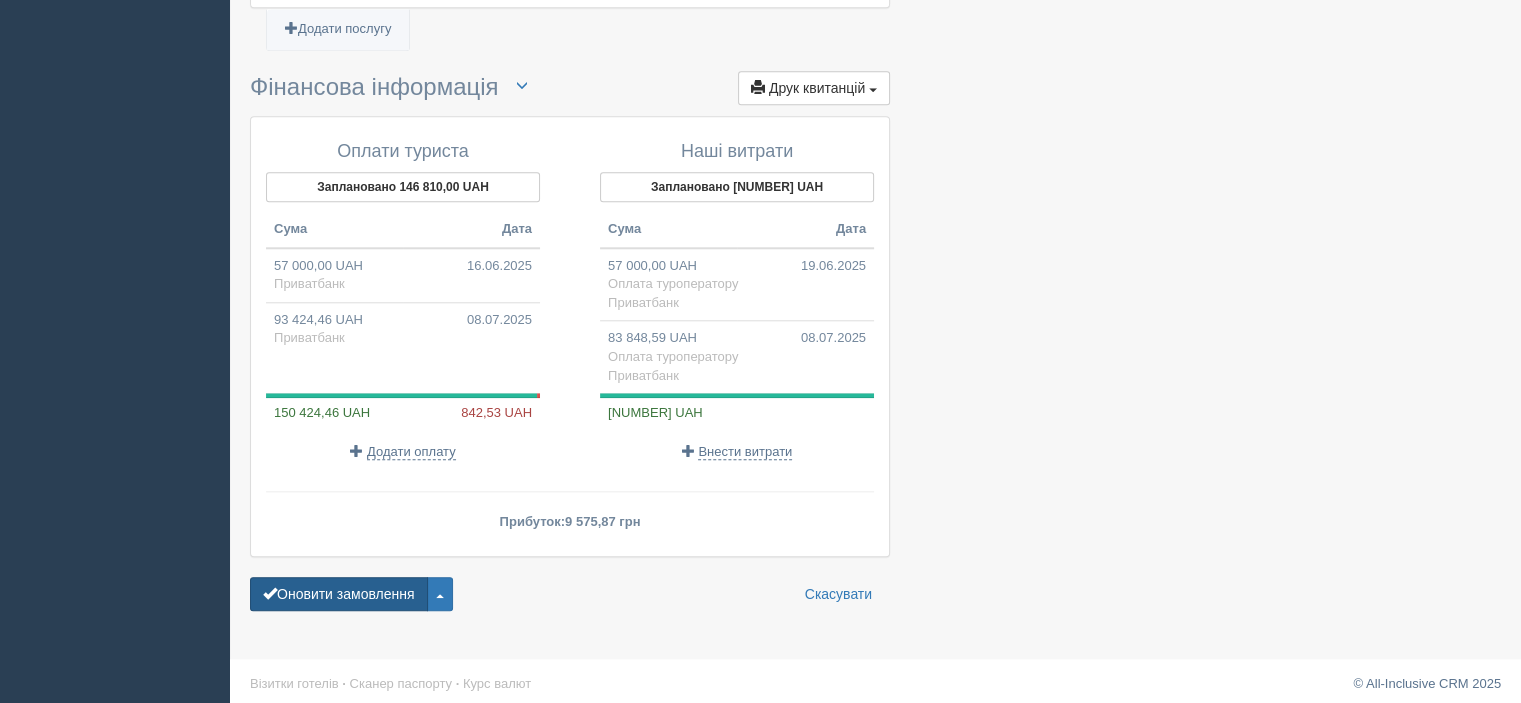 click on "Оновити замовлення" at bounding box center [339, 594] 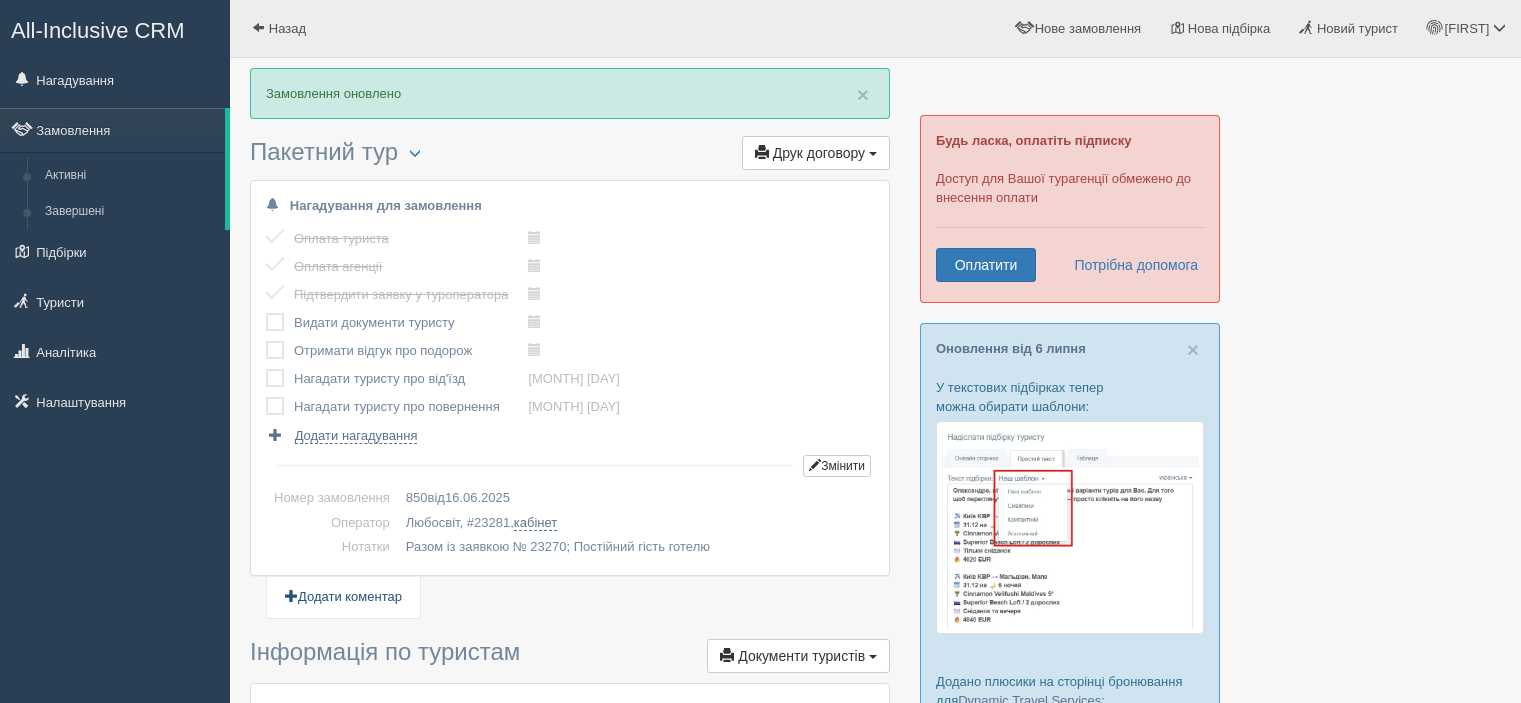 scroll, scrollTop: 0, scrollLeft: 0, axis: both 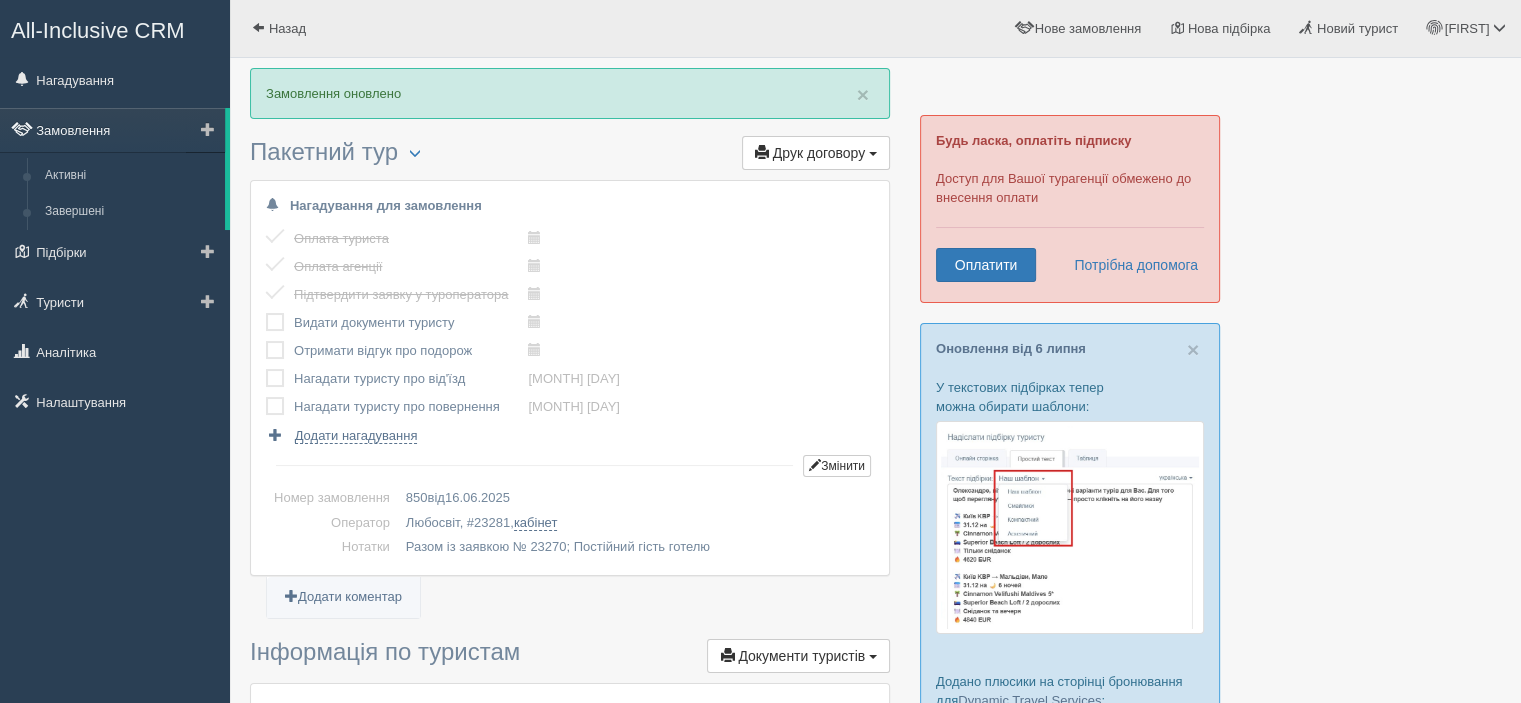 click on "Замовлення" at bounding box center (112, 130) 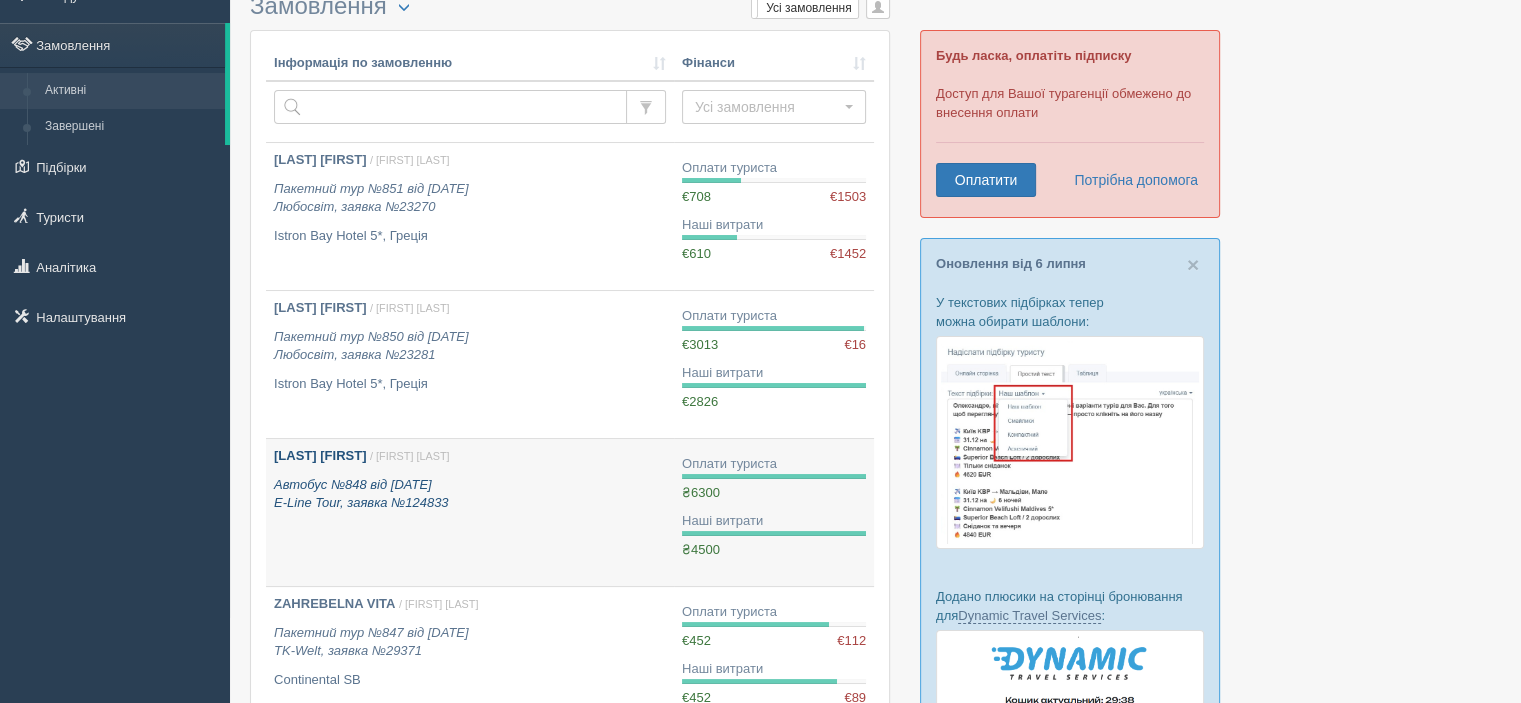scroll, scrollTop: 200, scrollLeft: 0, axis: vertical 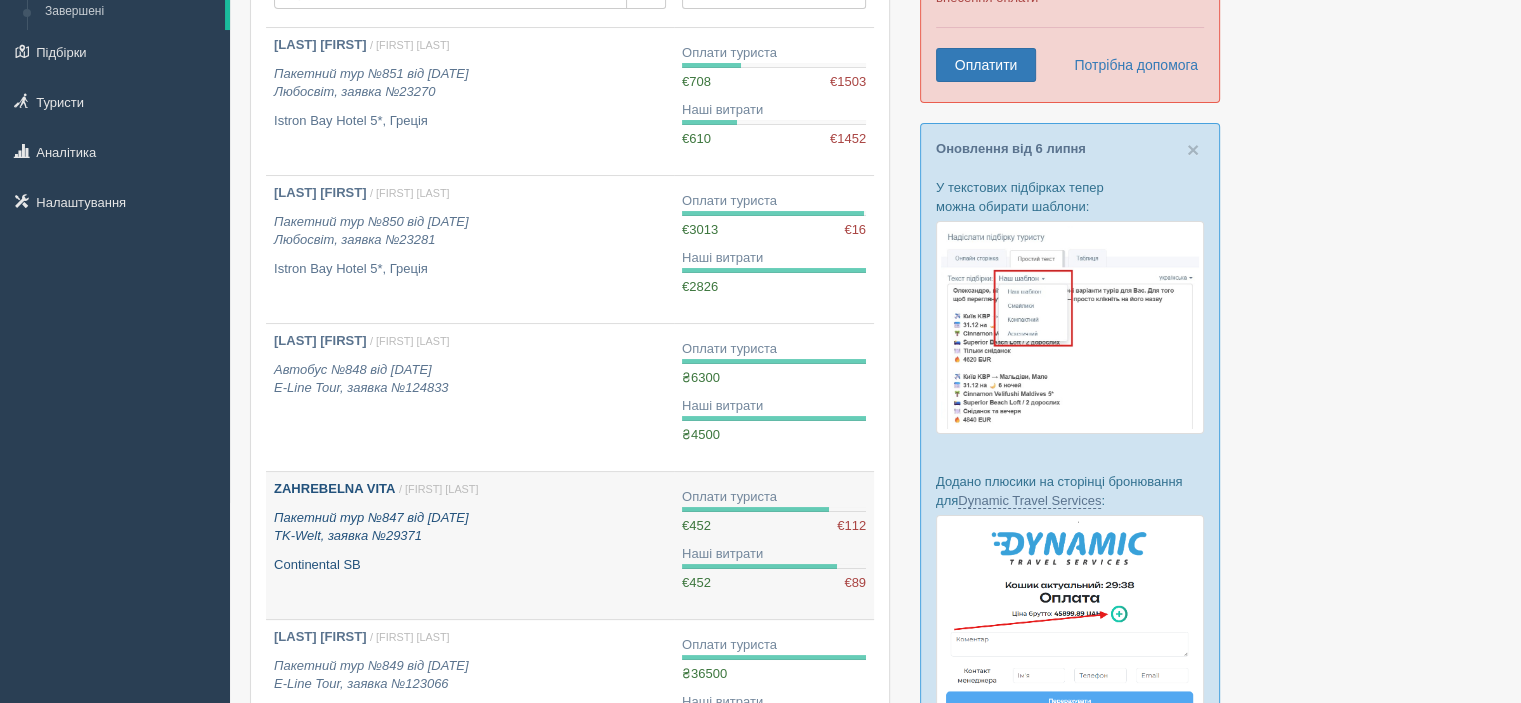 click on "ZAHREBELNA VITA" at bounding box center [334, 488] 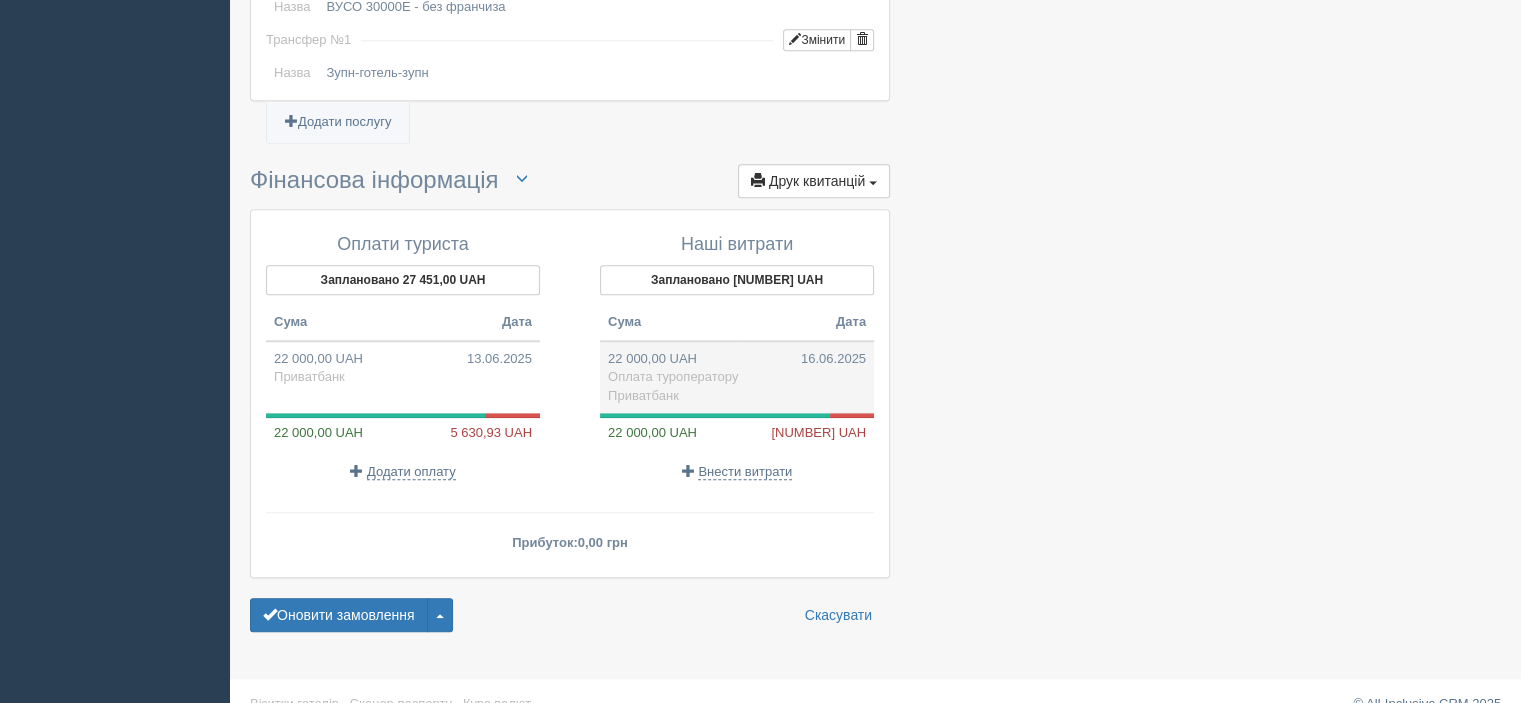 scroll, scrollTop: 1860, scrollLeft: 0, axis: vertical 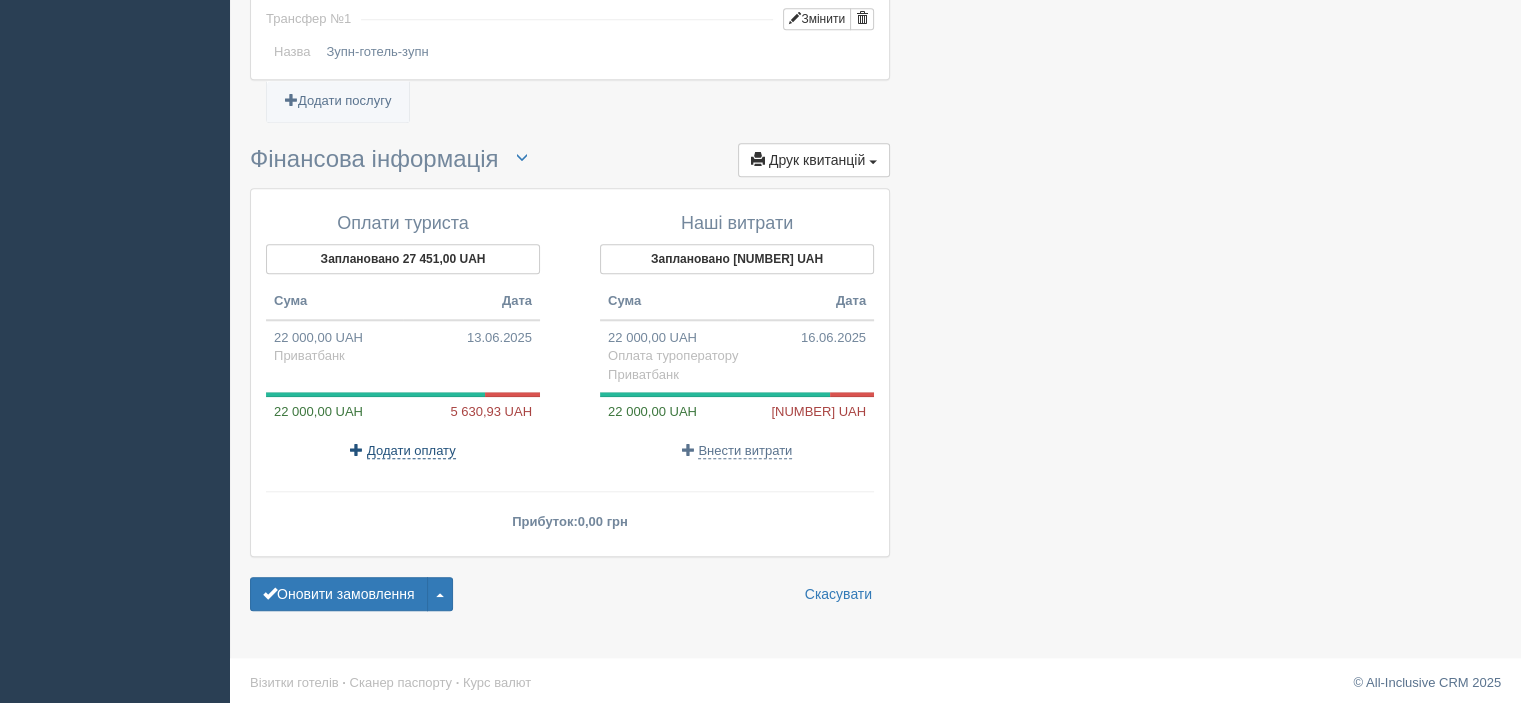click on "Додати оплату" at bounding box center (411, 451) 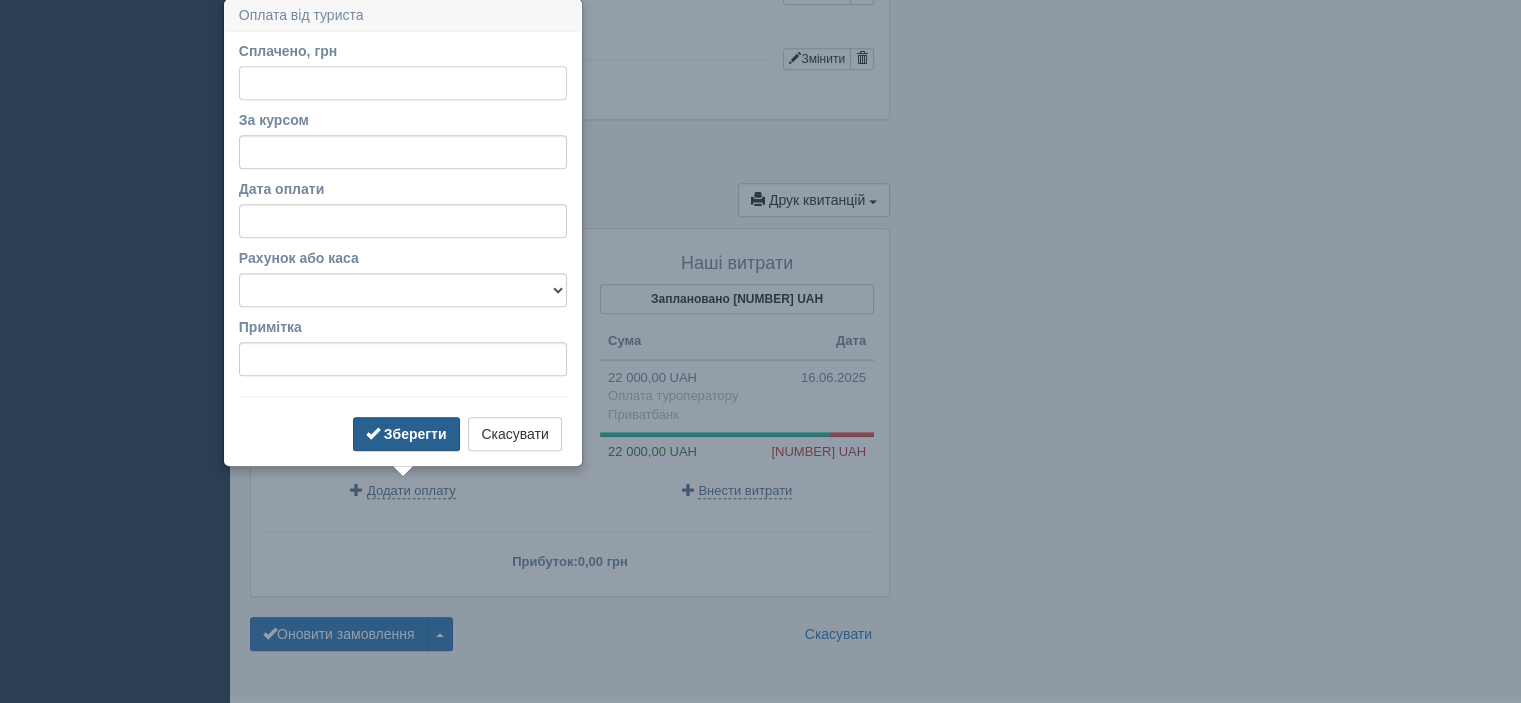 scroll, scrollTop: 1818, scrollLeft: 0, axis: vertical 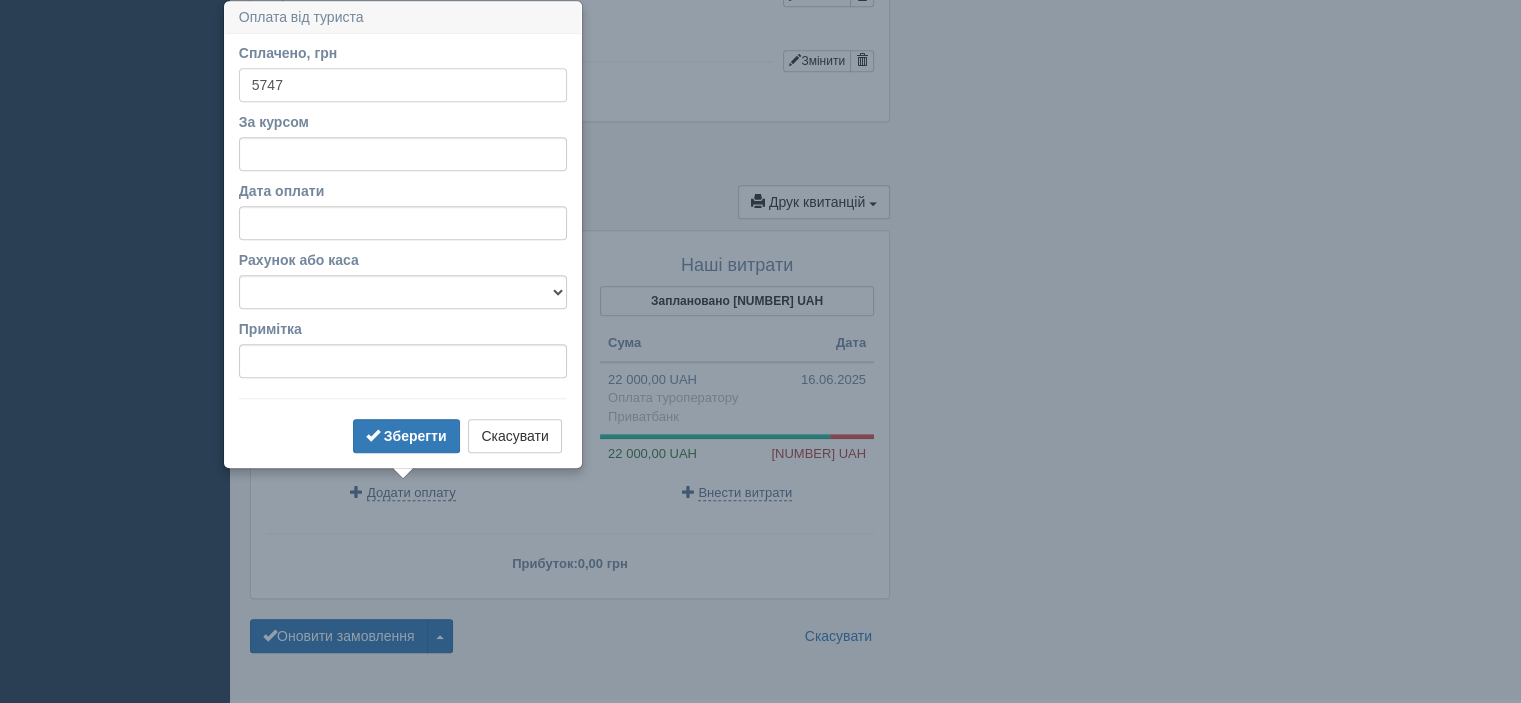 type on "5747" 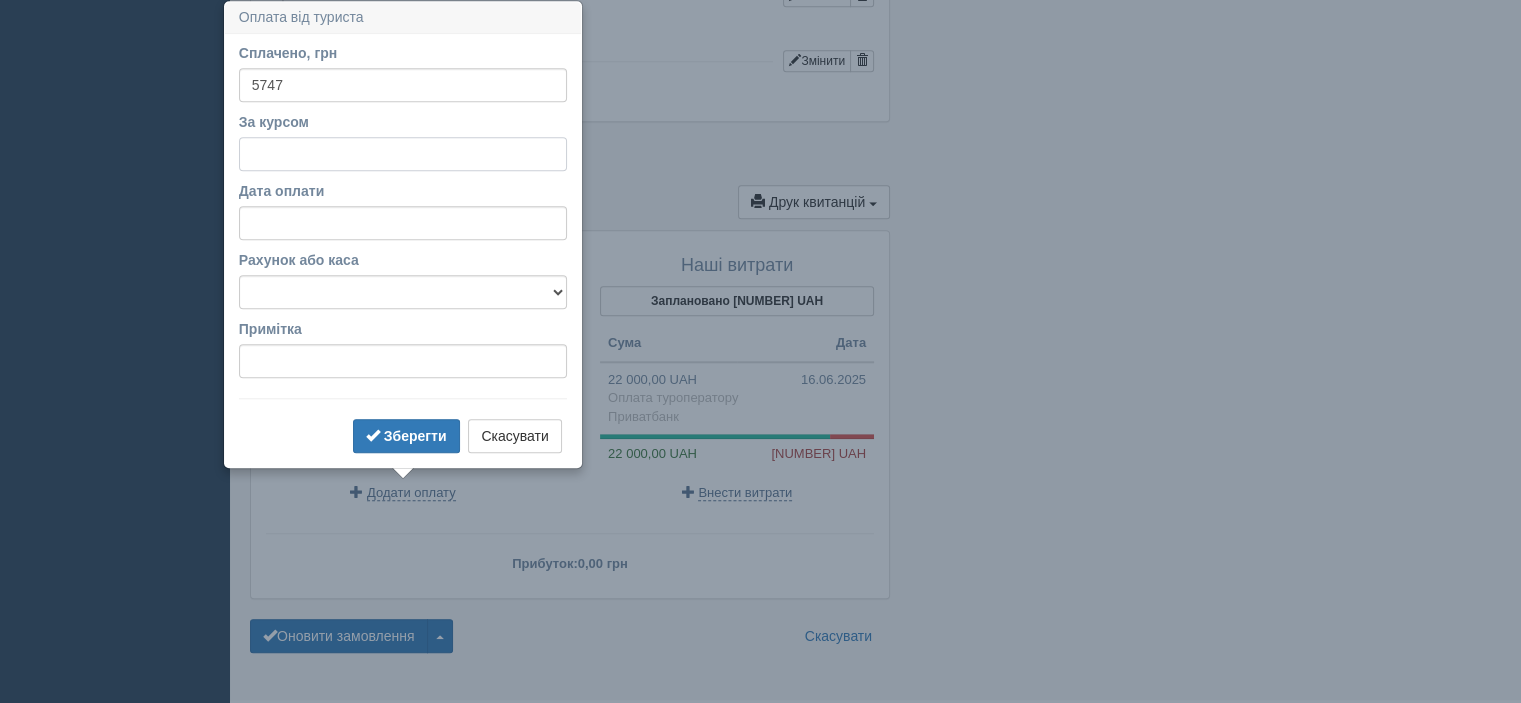 click on "За курсом" at bounding box center [403, 154] 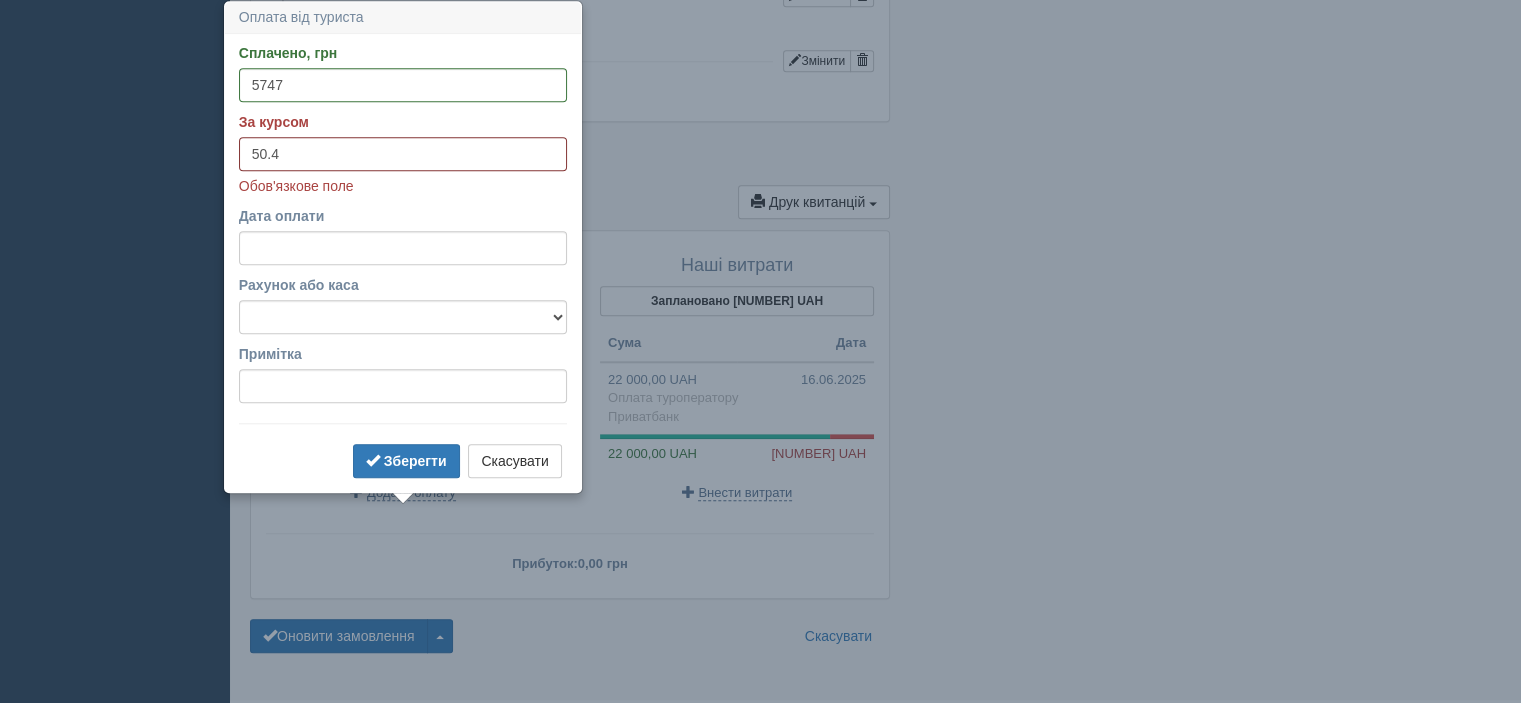 type on "50.4" 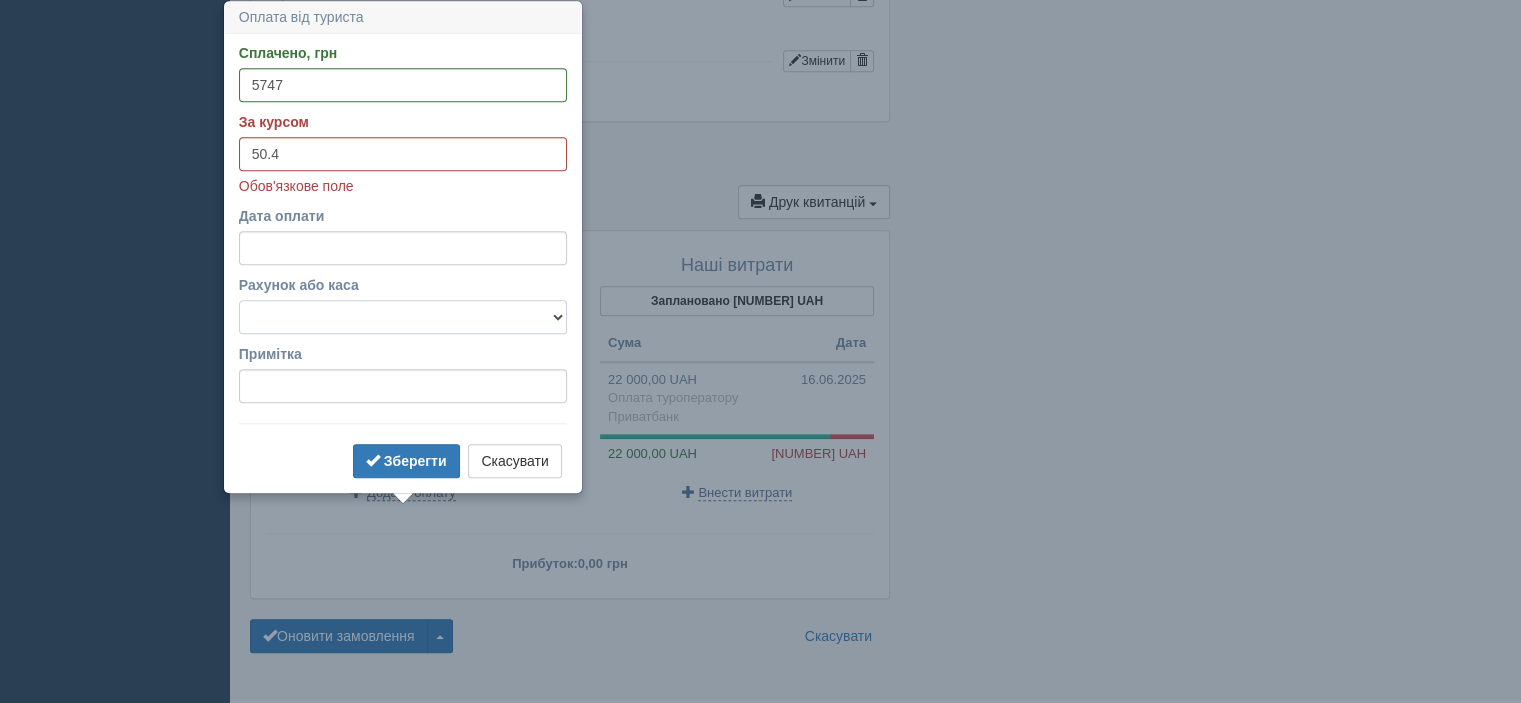 click on "Альфабанк
Банковский счёт
Наличная касса
Приватбанк" at bounding box center [403, 317] 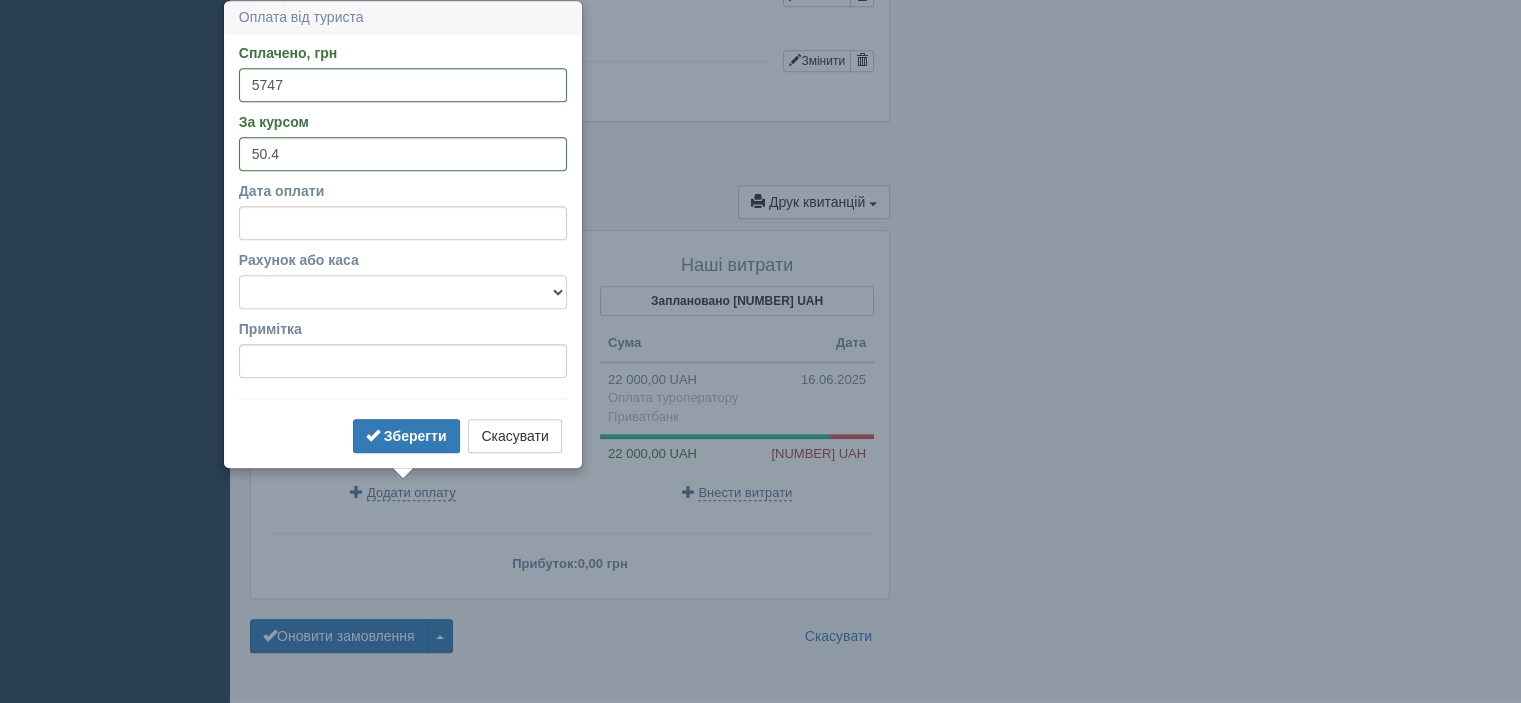 select on "346" 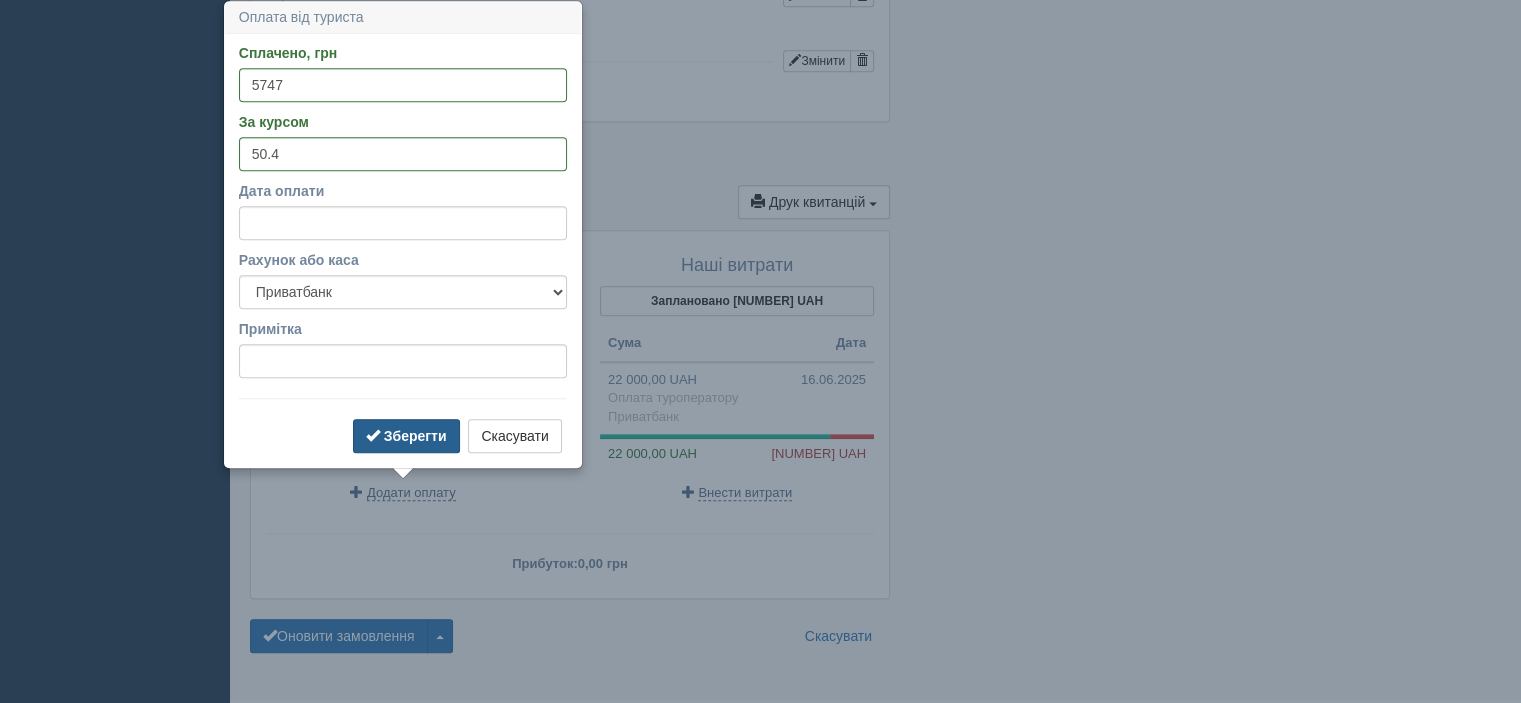 click on "Зберегти" at bounding box center [415, 436] 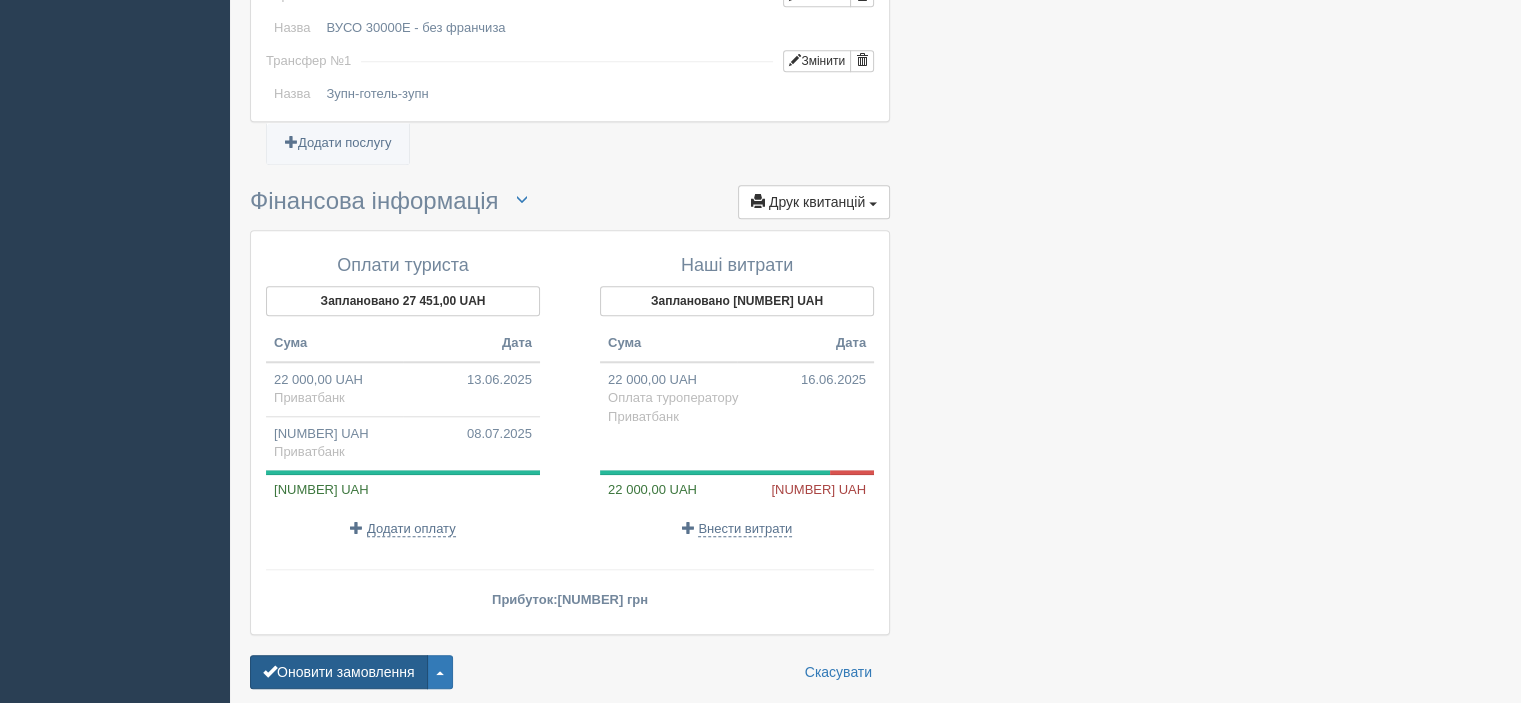 click on "Оновити замовлення" at bounding box center [339, 672] 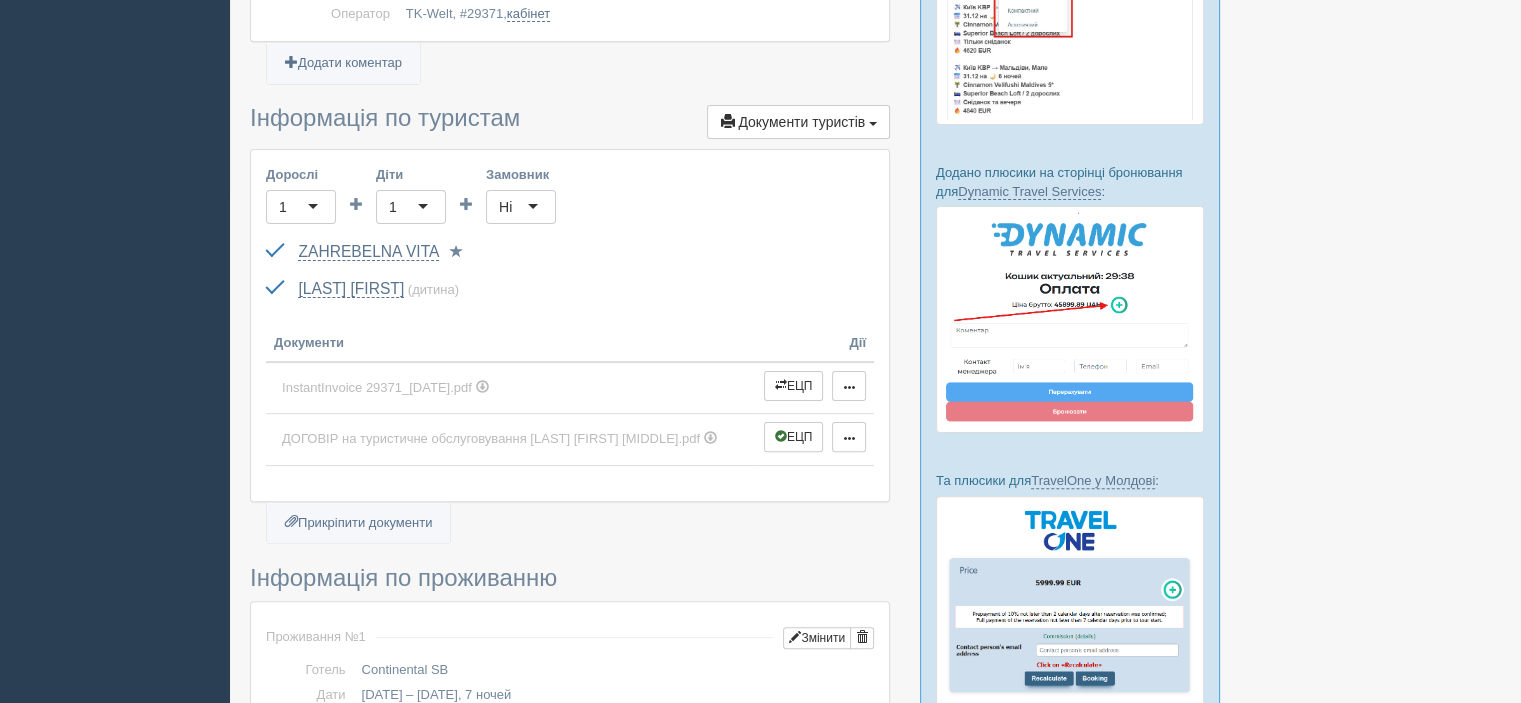 scroll, scrollTop: 400, scrollLeft: 0, axis: vertical 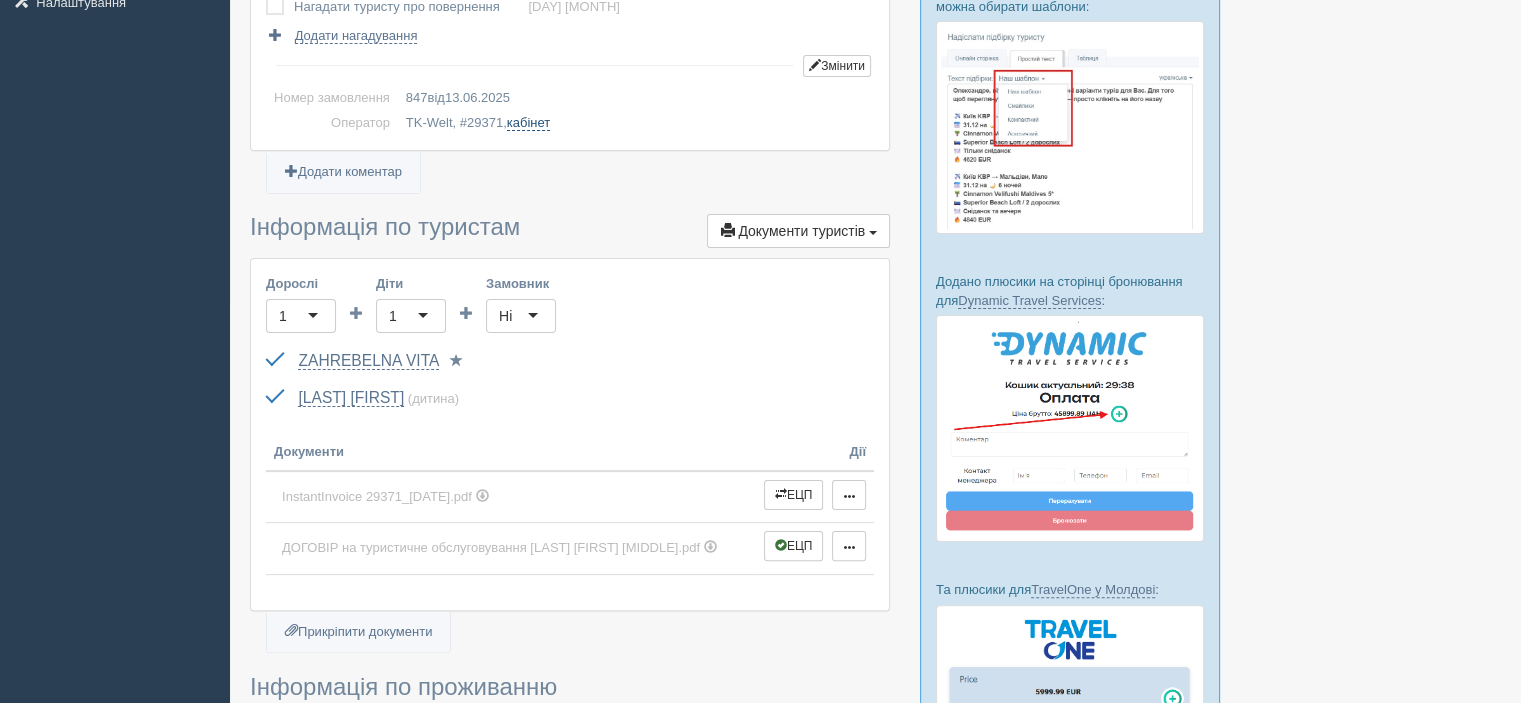 click on "кабінет" at bounding box center (528, 123) 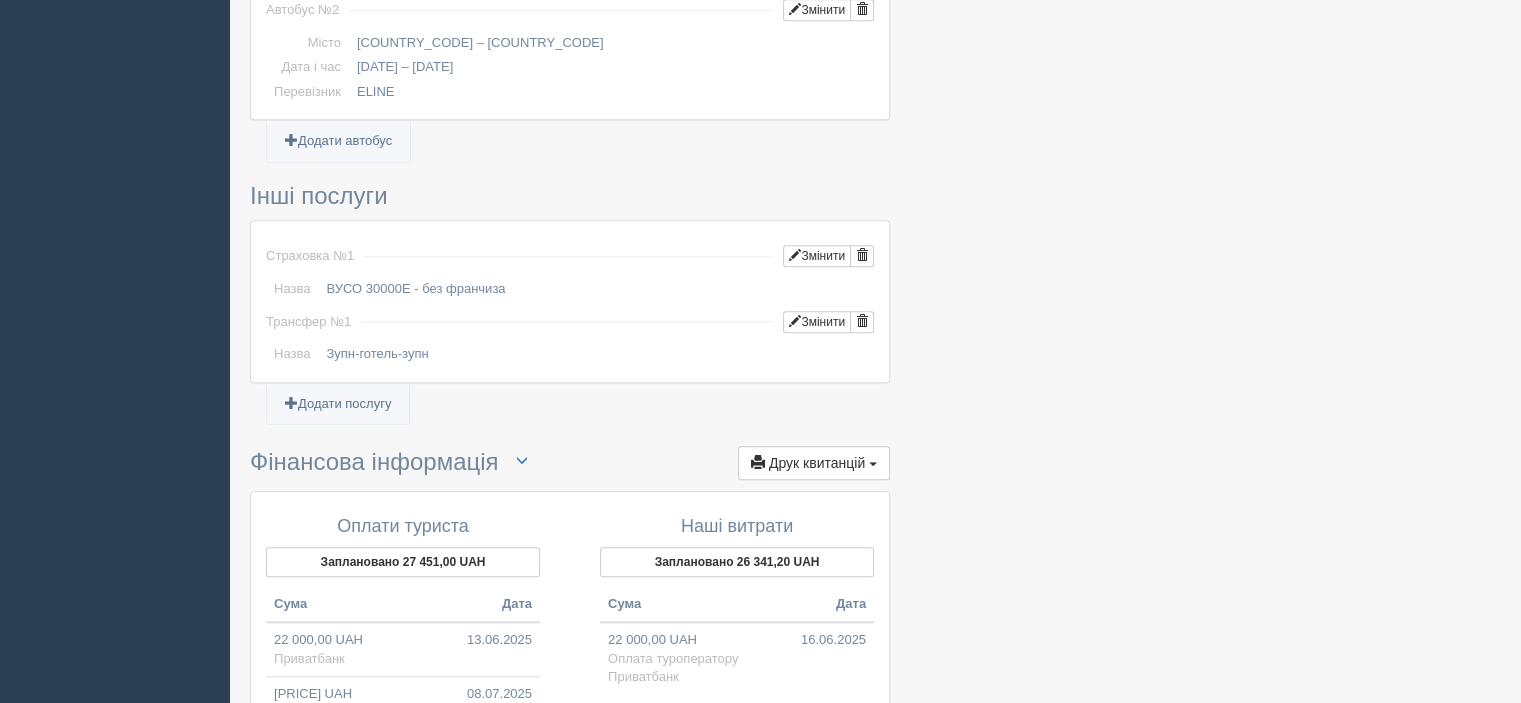 scroll, scrollTop: 1956, scrollLeft: 0, axis: vertical 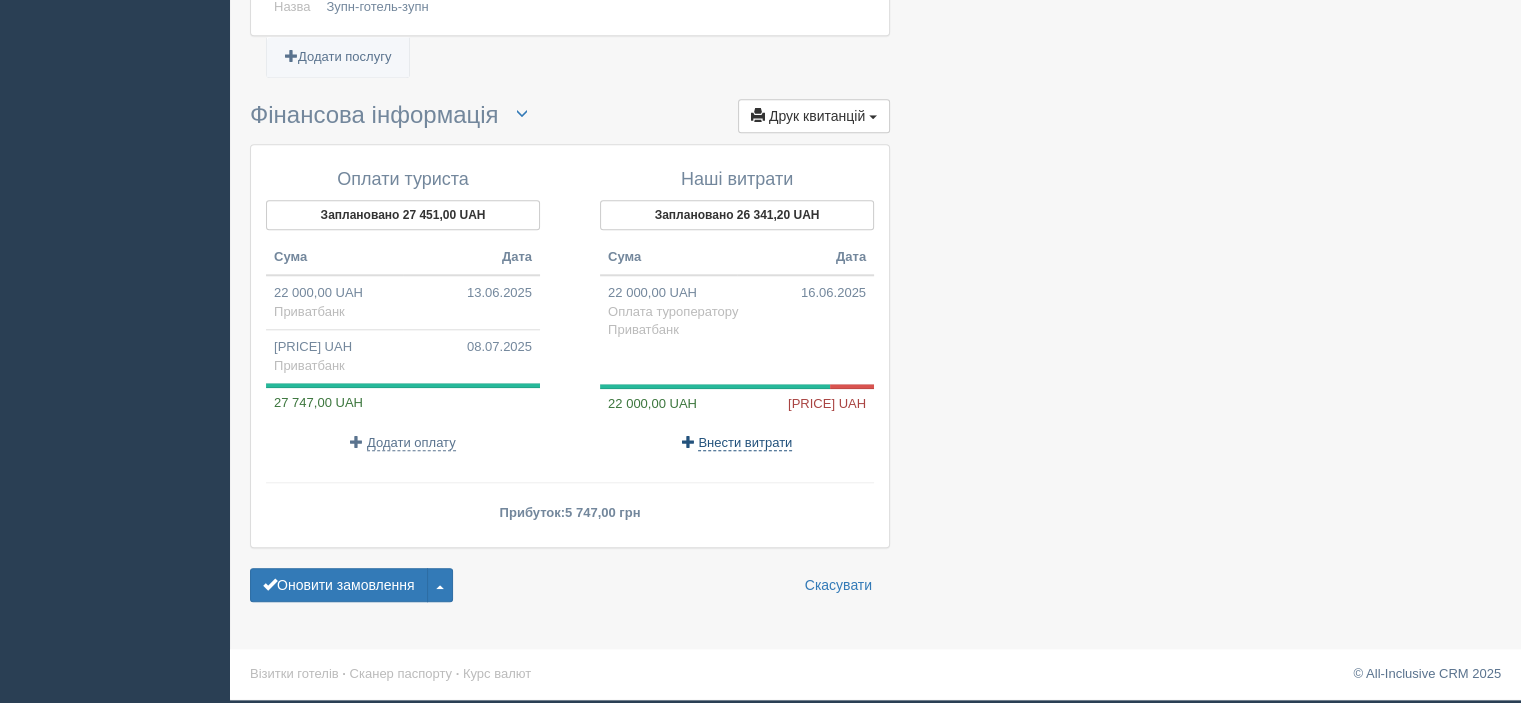 click on "Внести витрати" at bounding box center [745, 443] 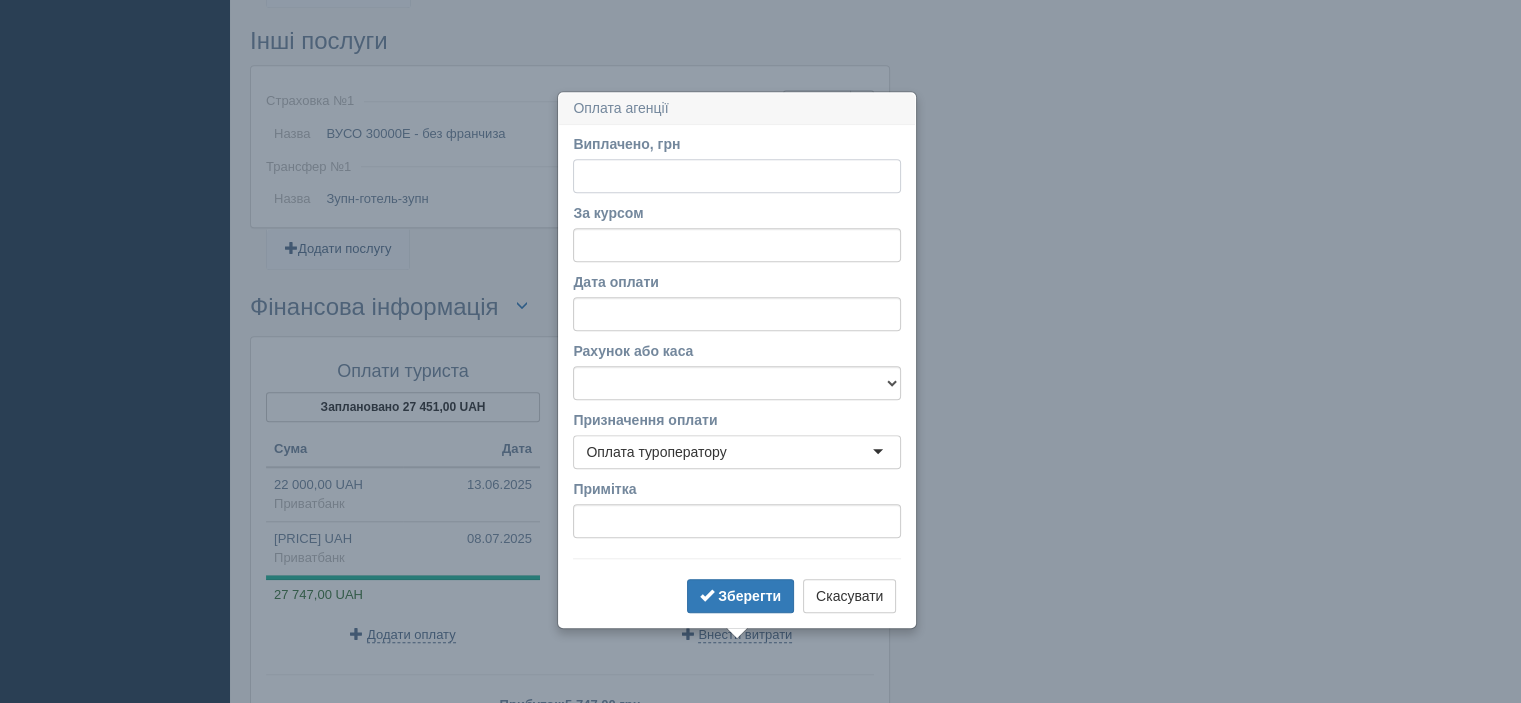scroll, scrollTop: 1846, scrollLeft: 0, axis: vertical 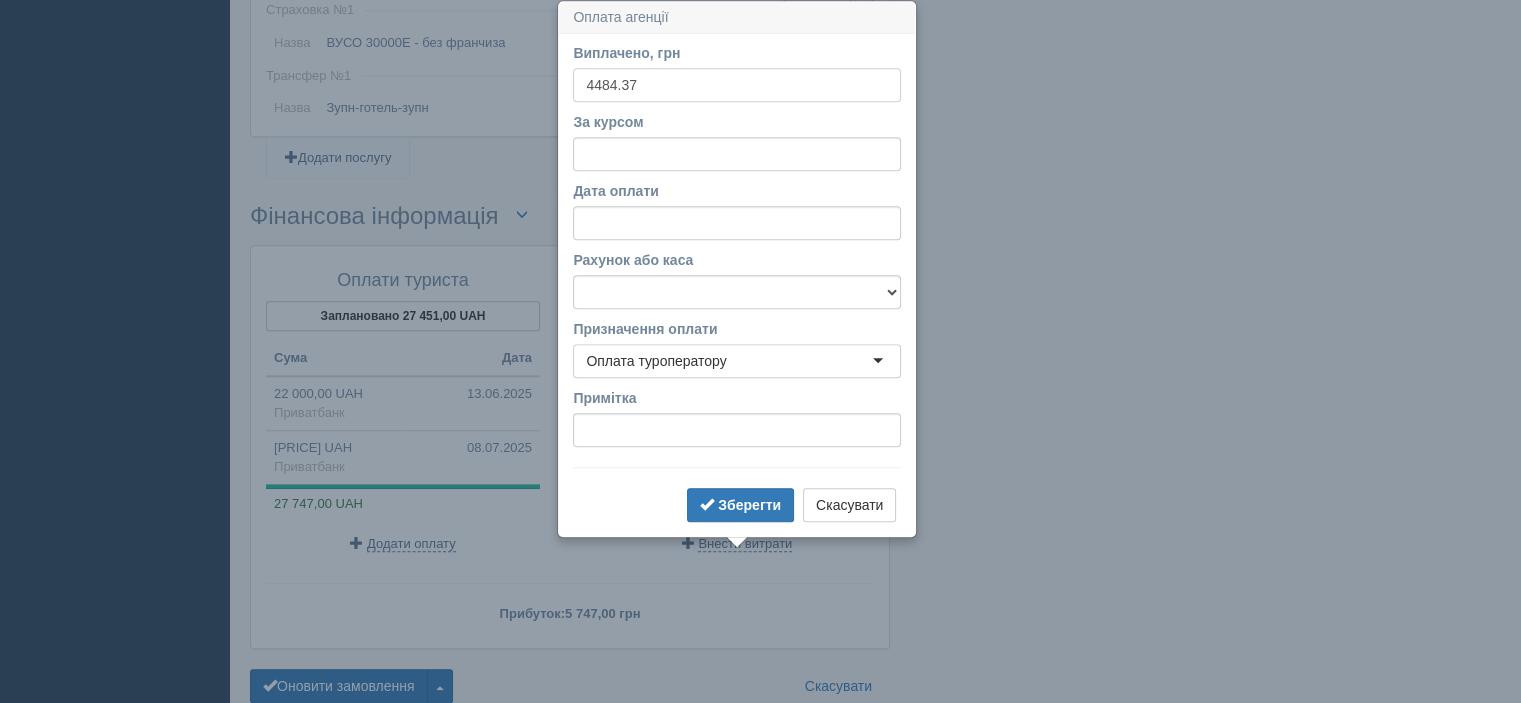 type on "4484.37" 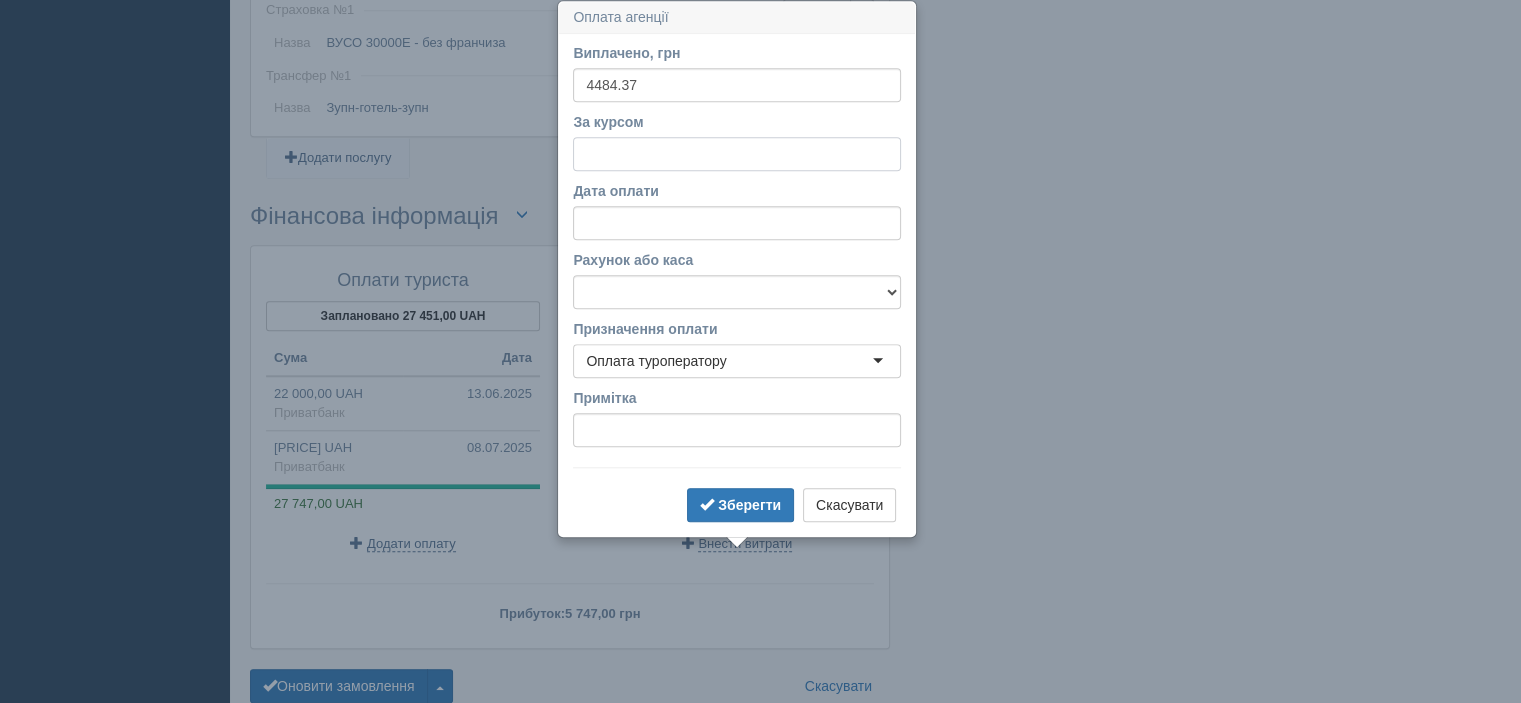 click on "За курсом" at bounding box center [737, 154] 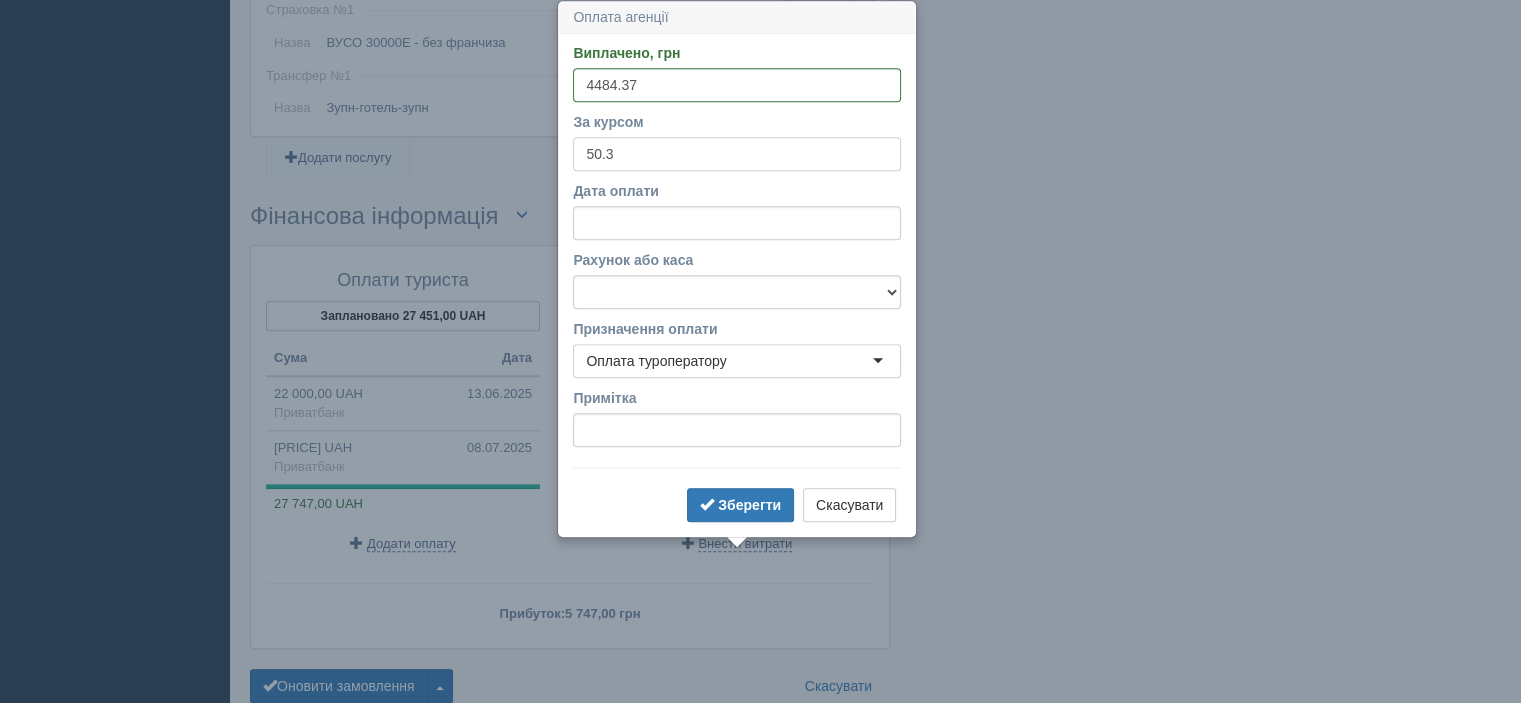 type on "50.3" 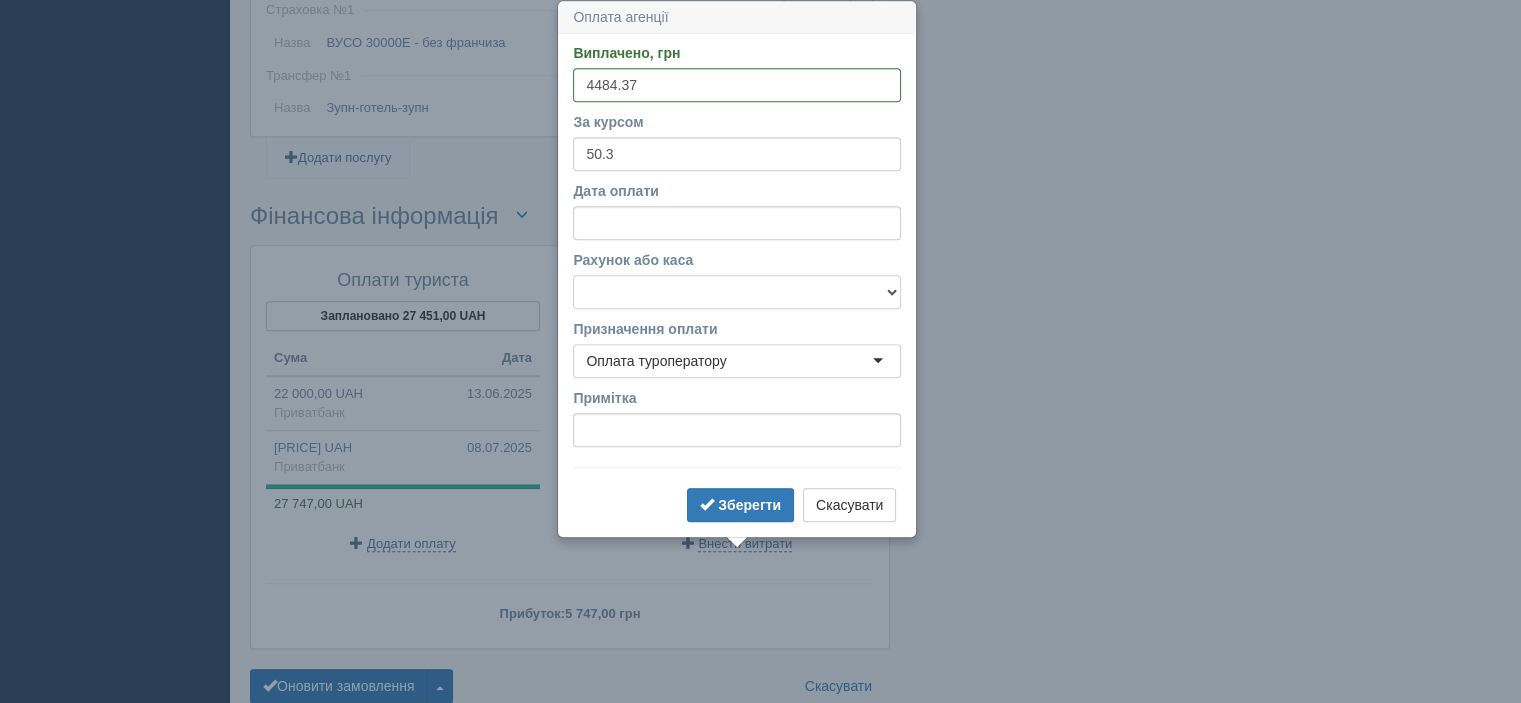 click on "Альфабанк
Банковский счёт
Наличная касса
Приватбанк" at bounding box center (737, 292) 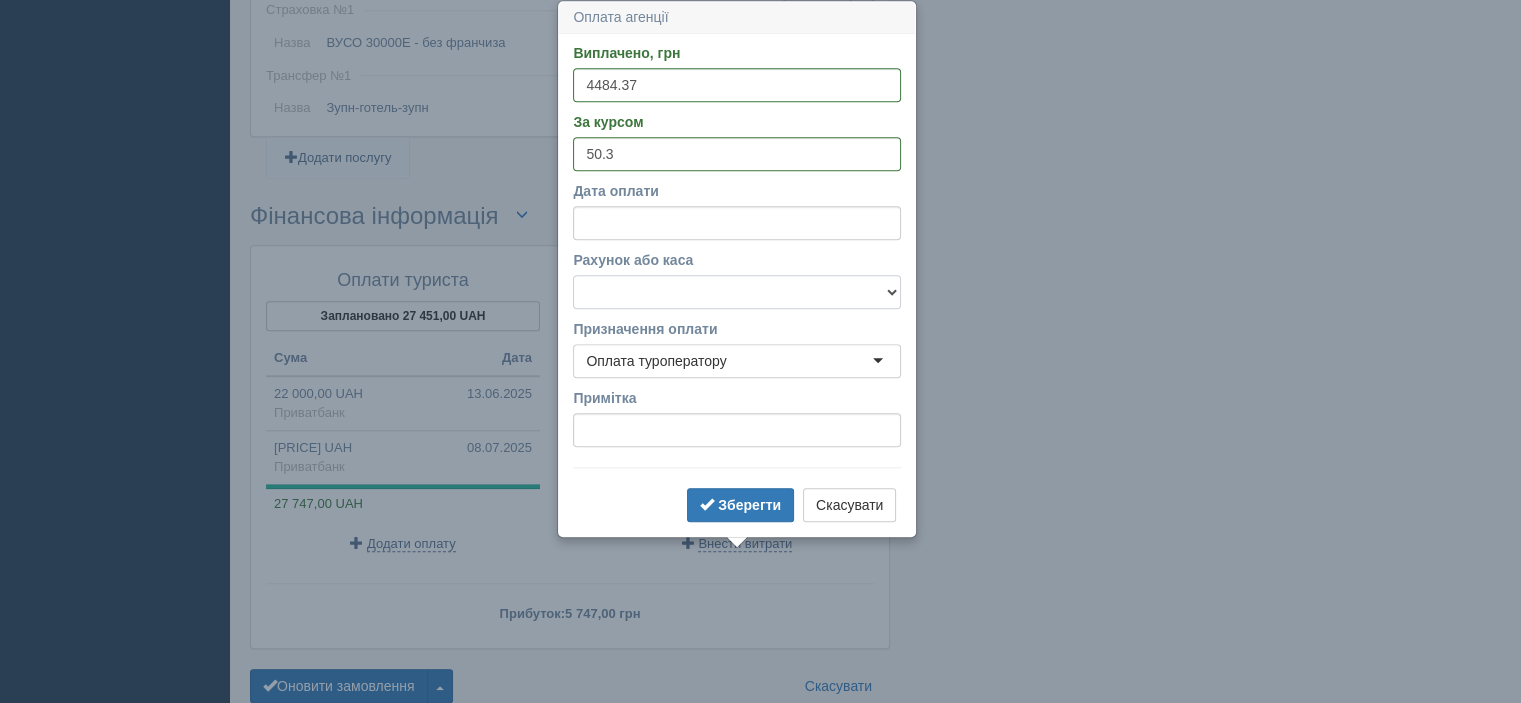 select on "346" 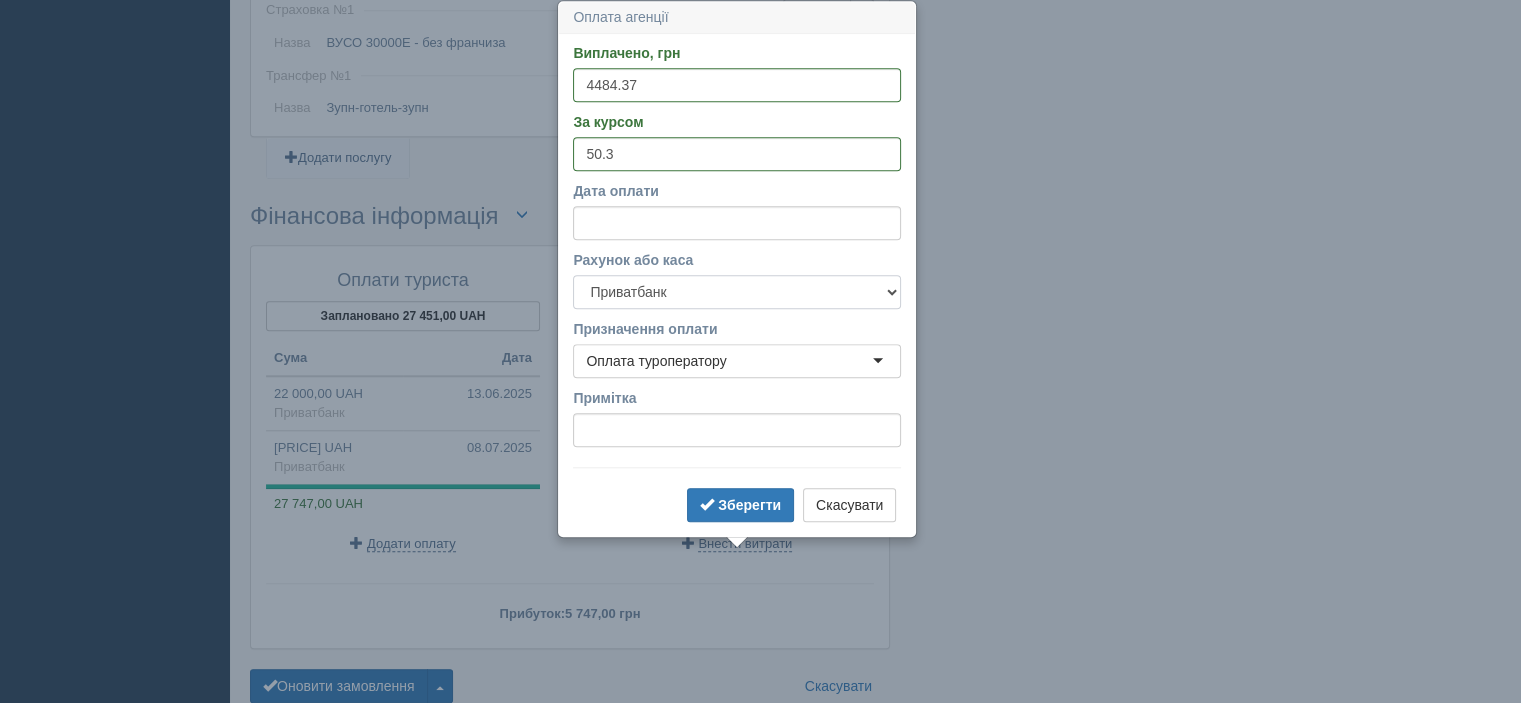 click on "Альфабанк
Банковский счёт
Наличная касса
Приватбанк" at bounding box center [737, 292] 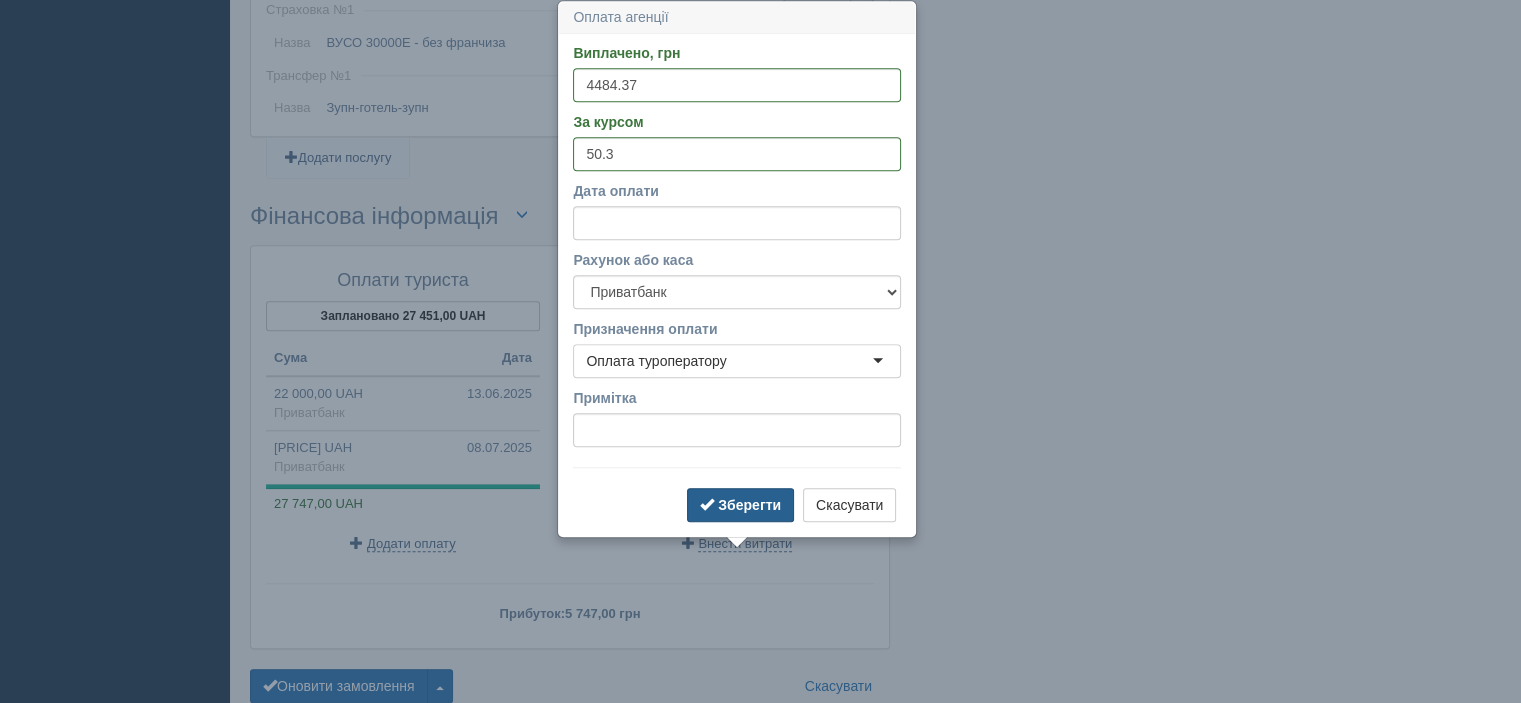 click on "Зберегти" at bounding box center (749, 505) 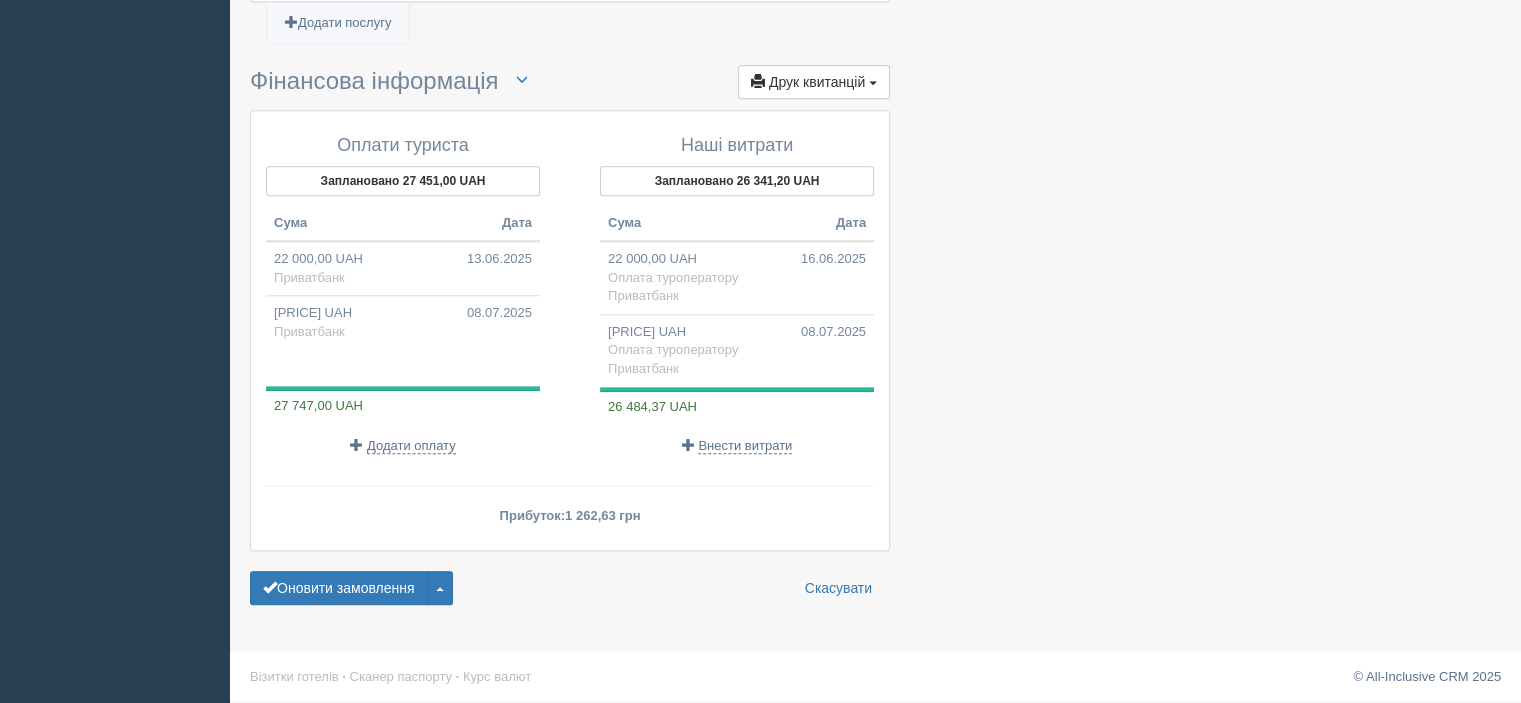scroll, scrollTop: 1993, scrollLeft: 0, axis: vertical 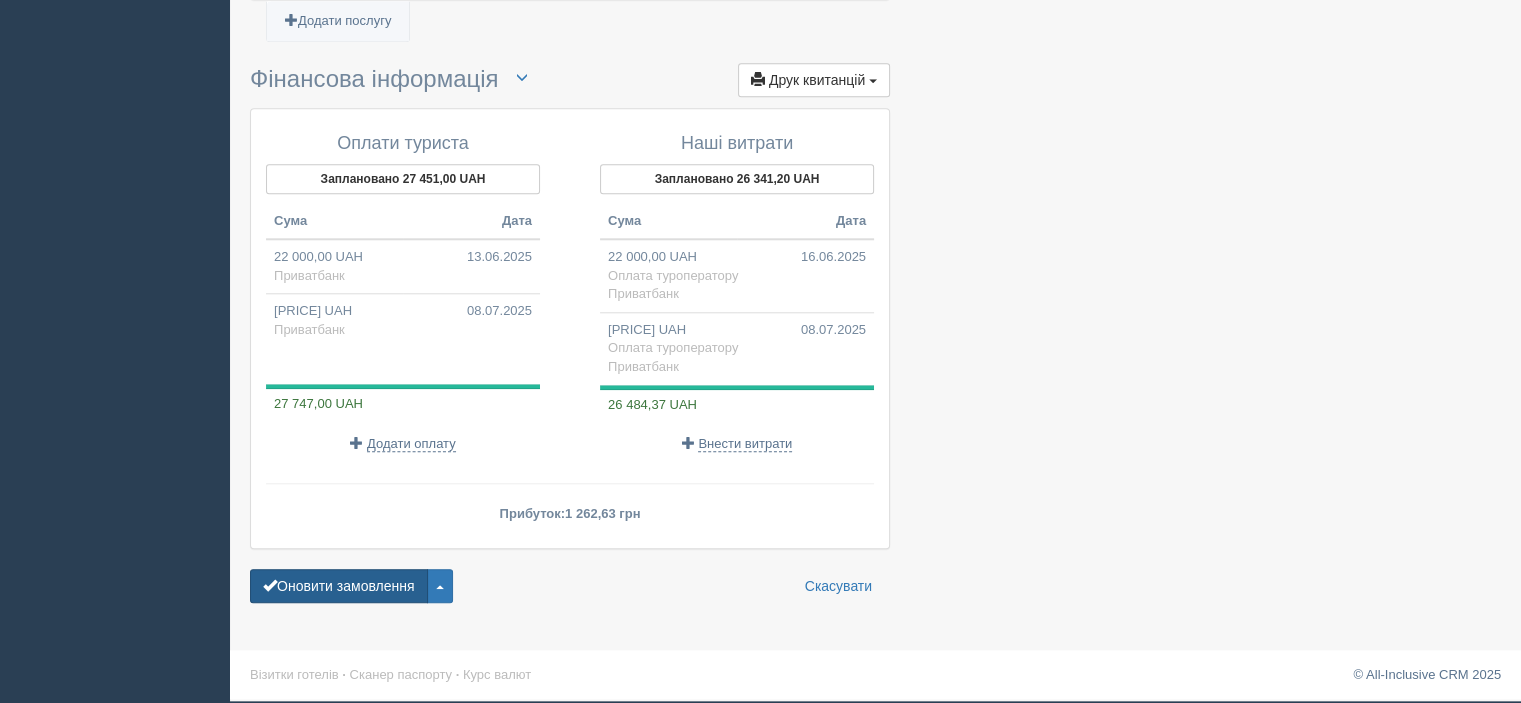 click on "Оновити замовлення" at bounding box center [339, 586] 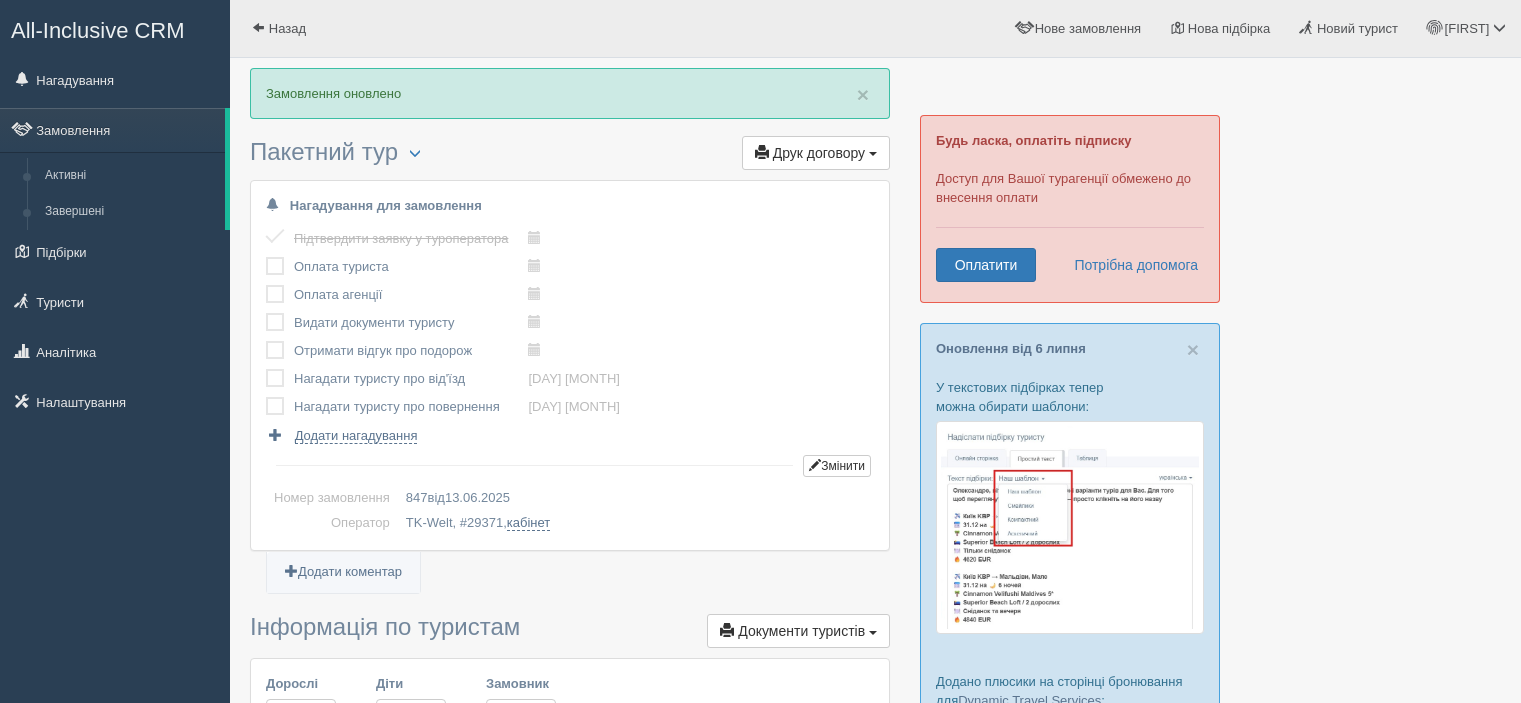 scroll, scrollTop: 0, scrollLeft: 0, axis: both 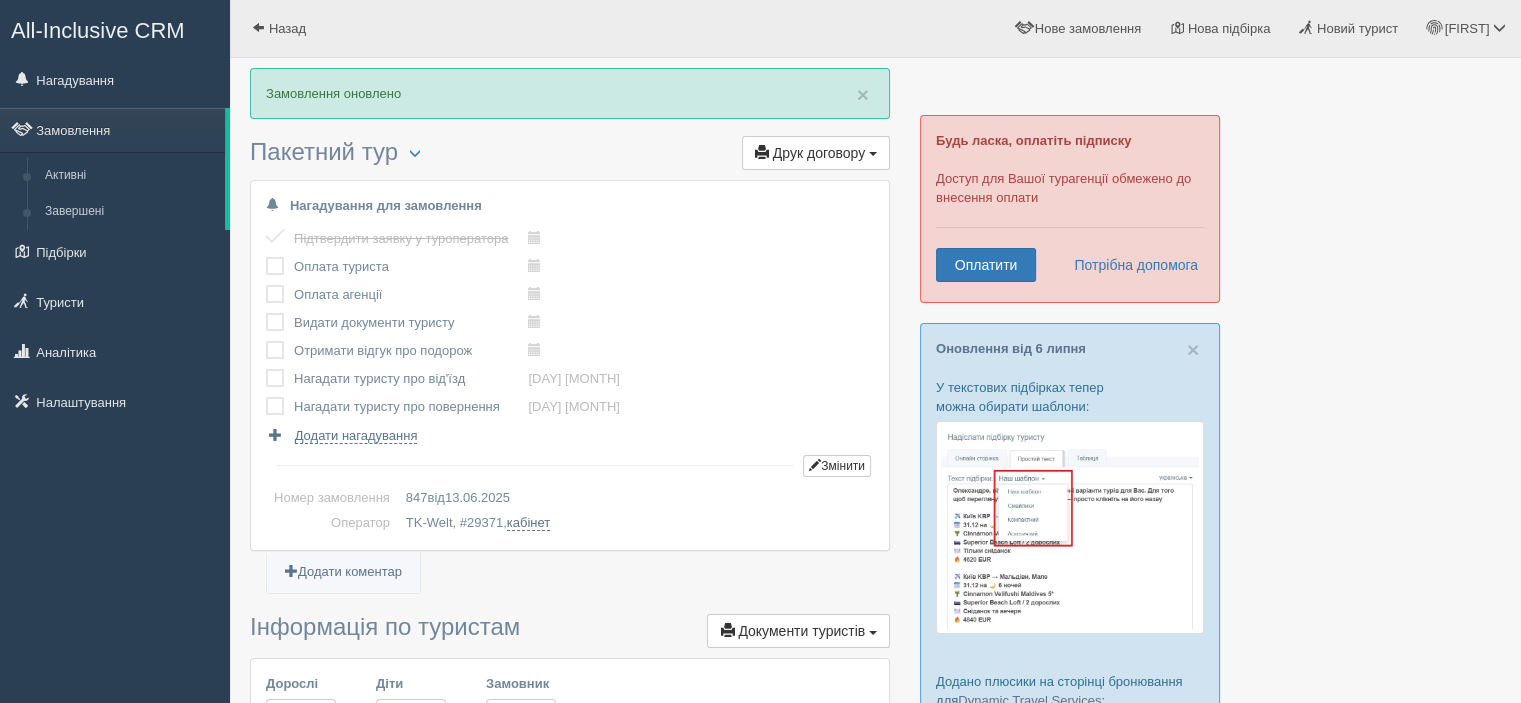 drag, startPoint x: 278, startPoint y: 268, endPoint x: 282, endPoint y: 296, distance: 28.284271 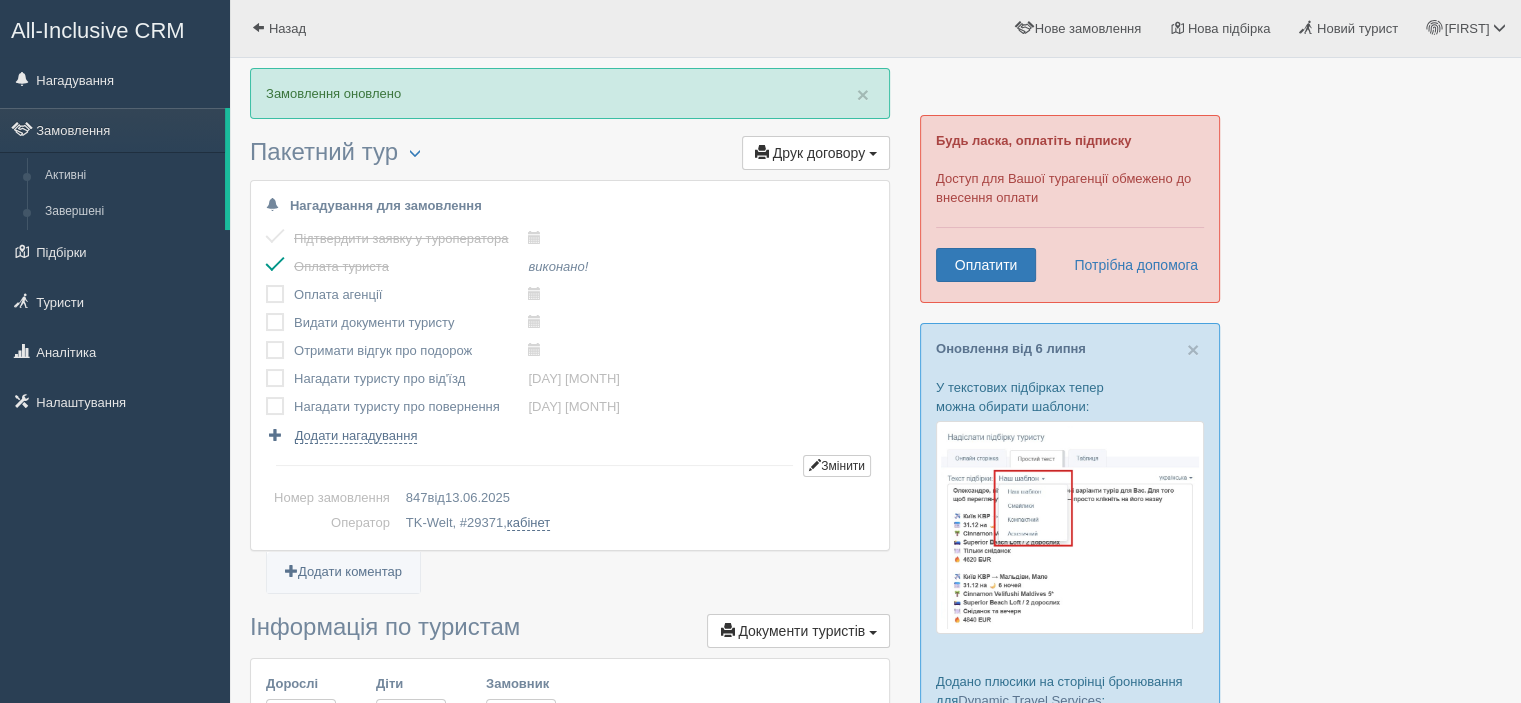 click at bounding box center [266, 285] 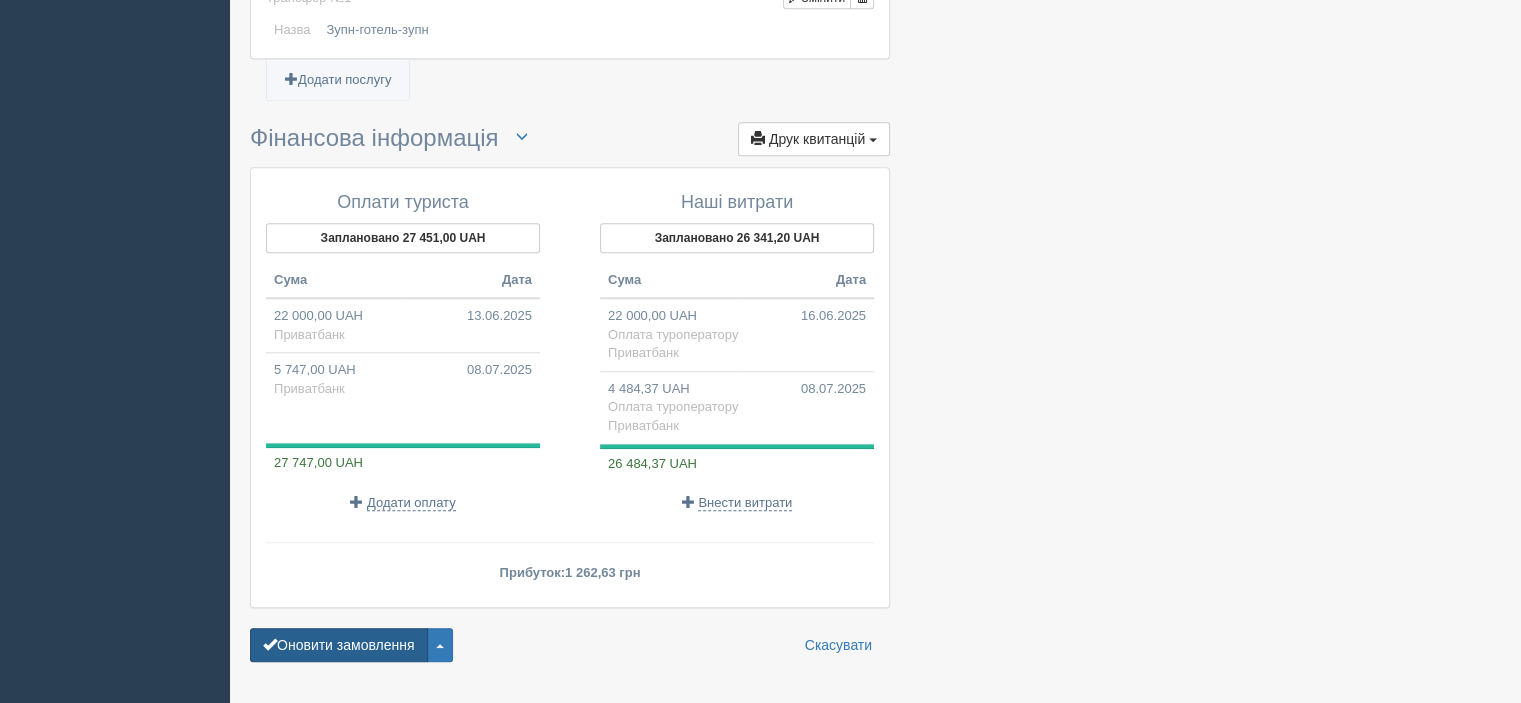 scroll, scrollTop: 1993, scrollLeft: 0, axis: vertical 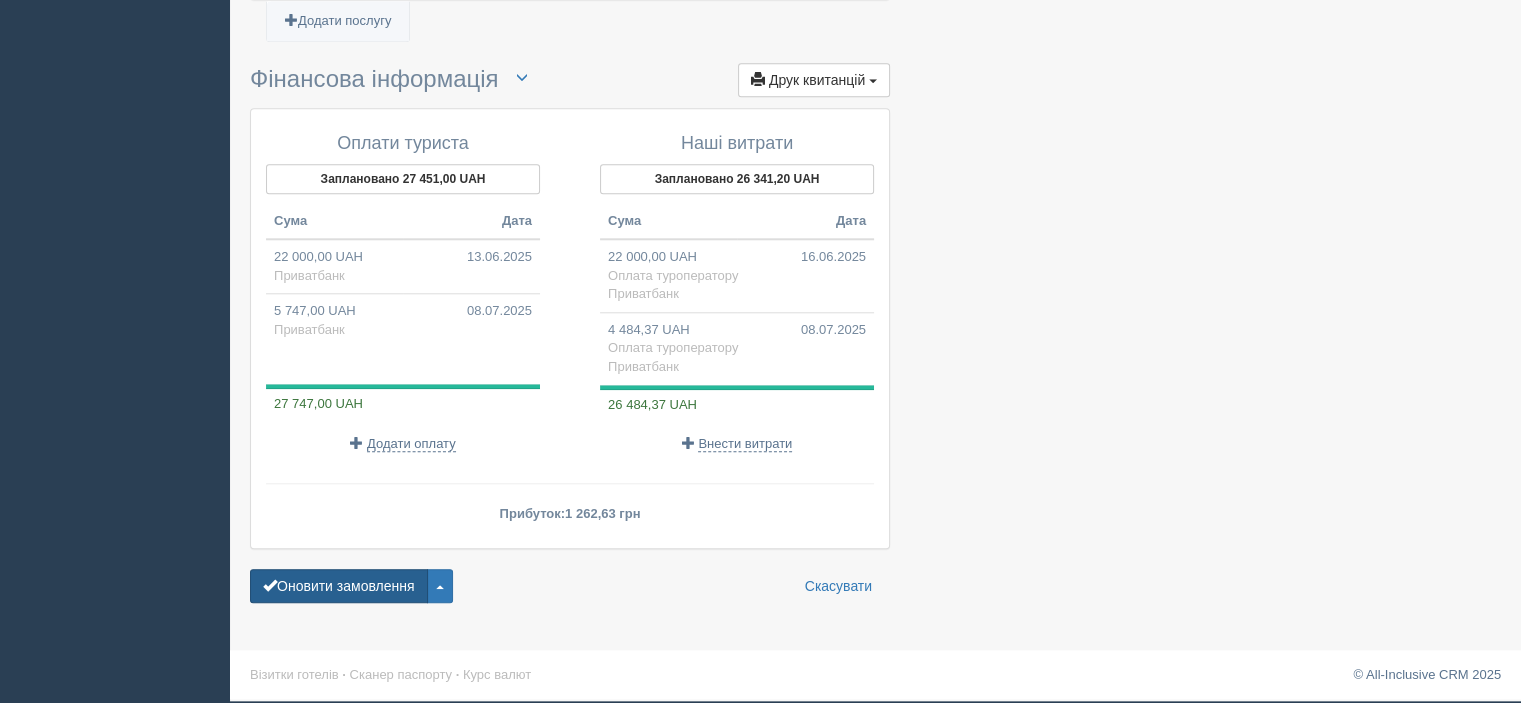 click on "Оновити замовлення" at bounding box center [339, 586] 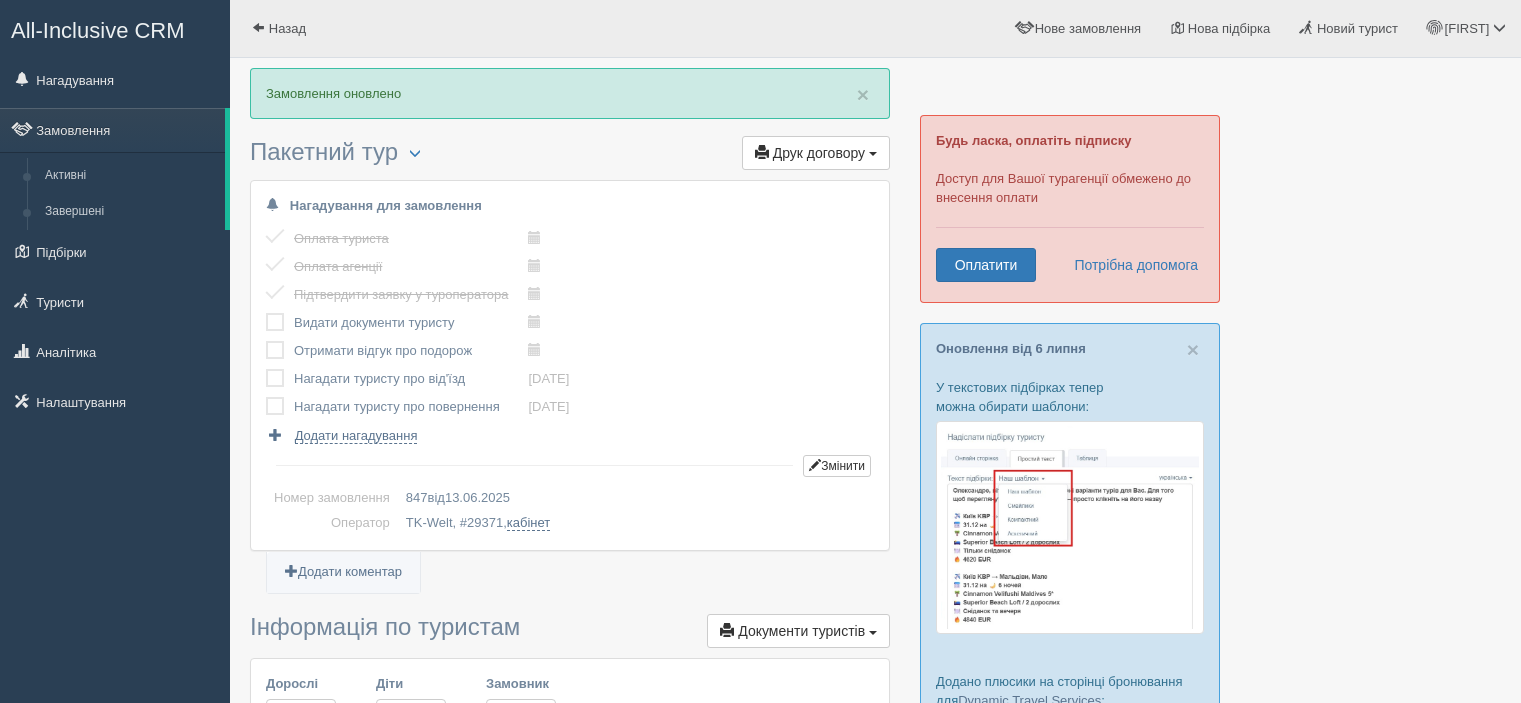 scroll, scrollTop: 0, scrollLeft: 0, axis: both 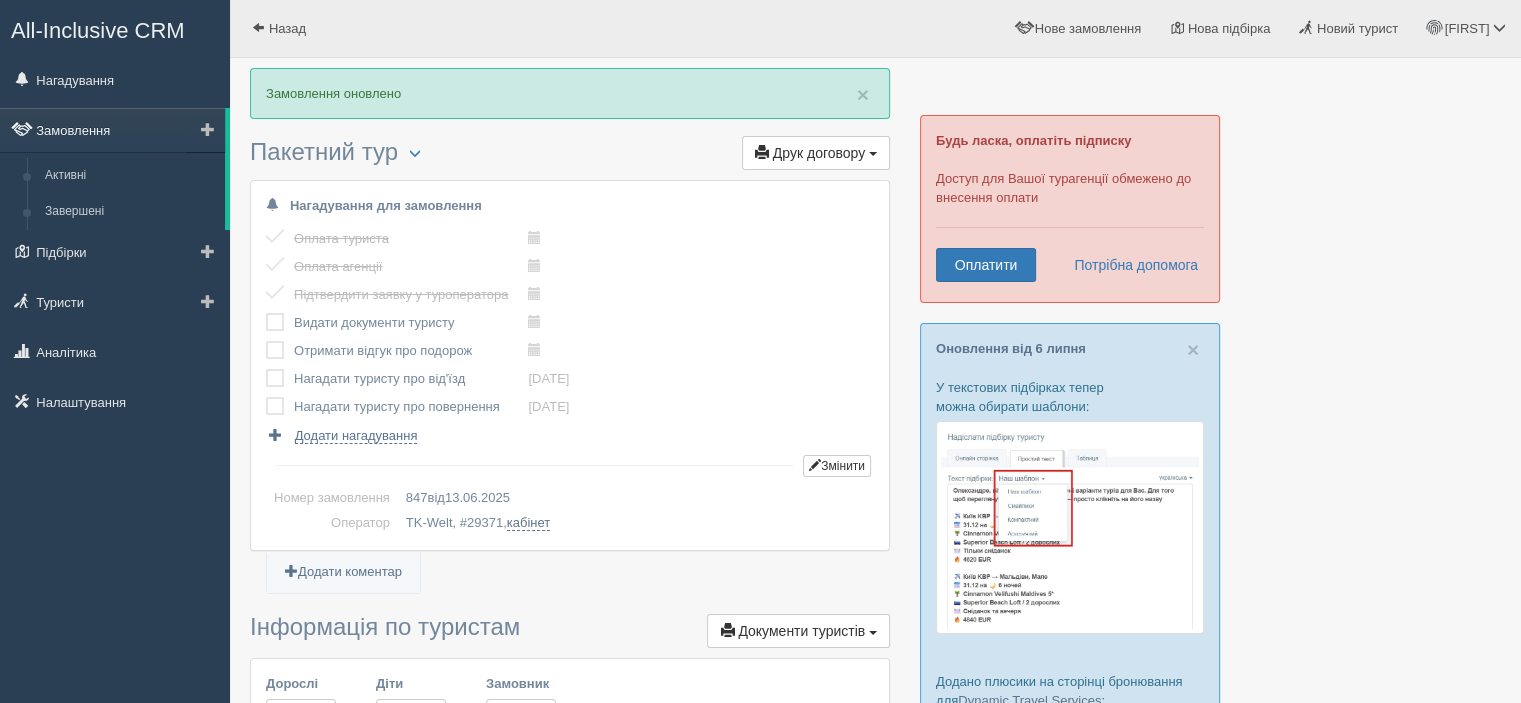 click on "Замовлення" at bounding box center [112, 130] 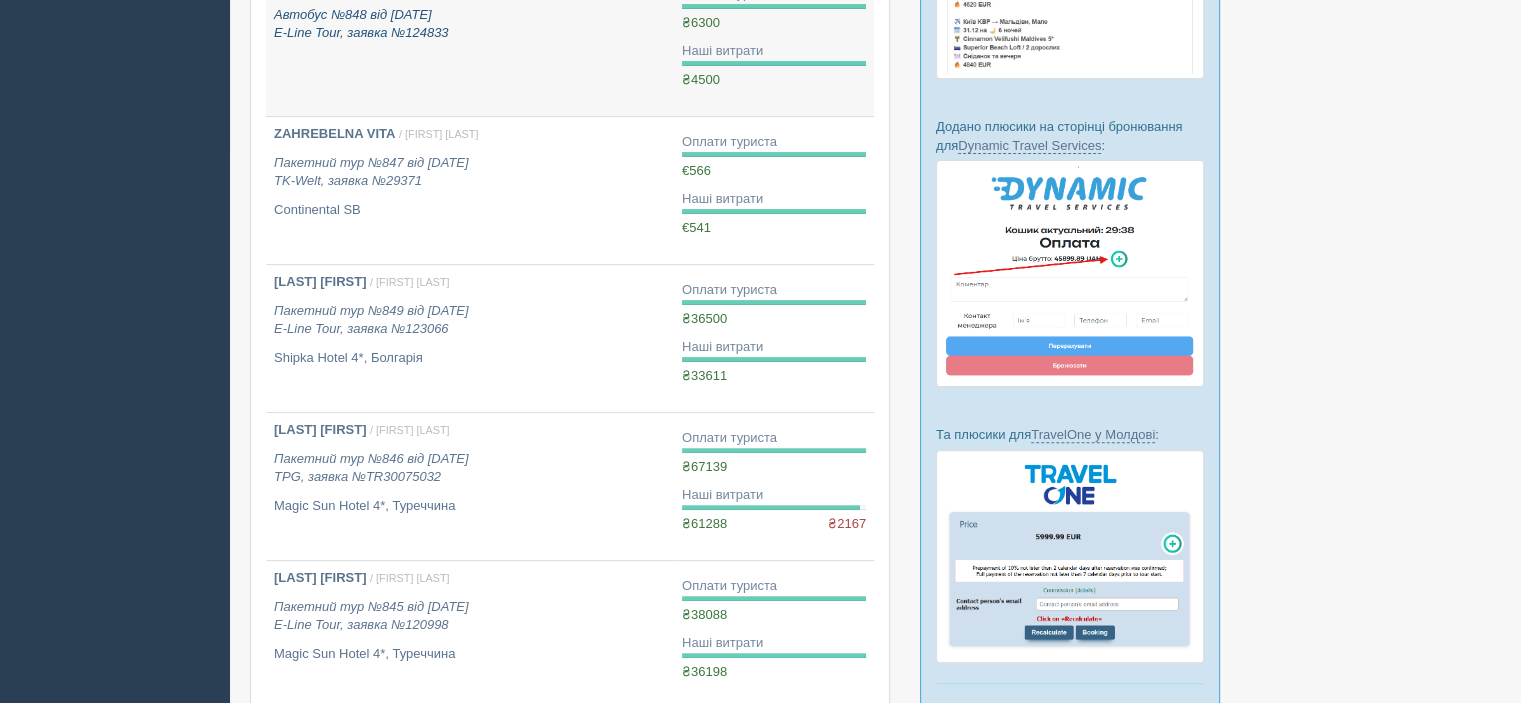 scroll, scrollTop: 600, scrollLeft: 0, axis: vertical 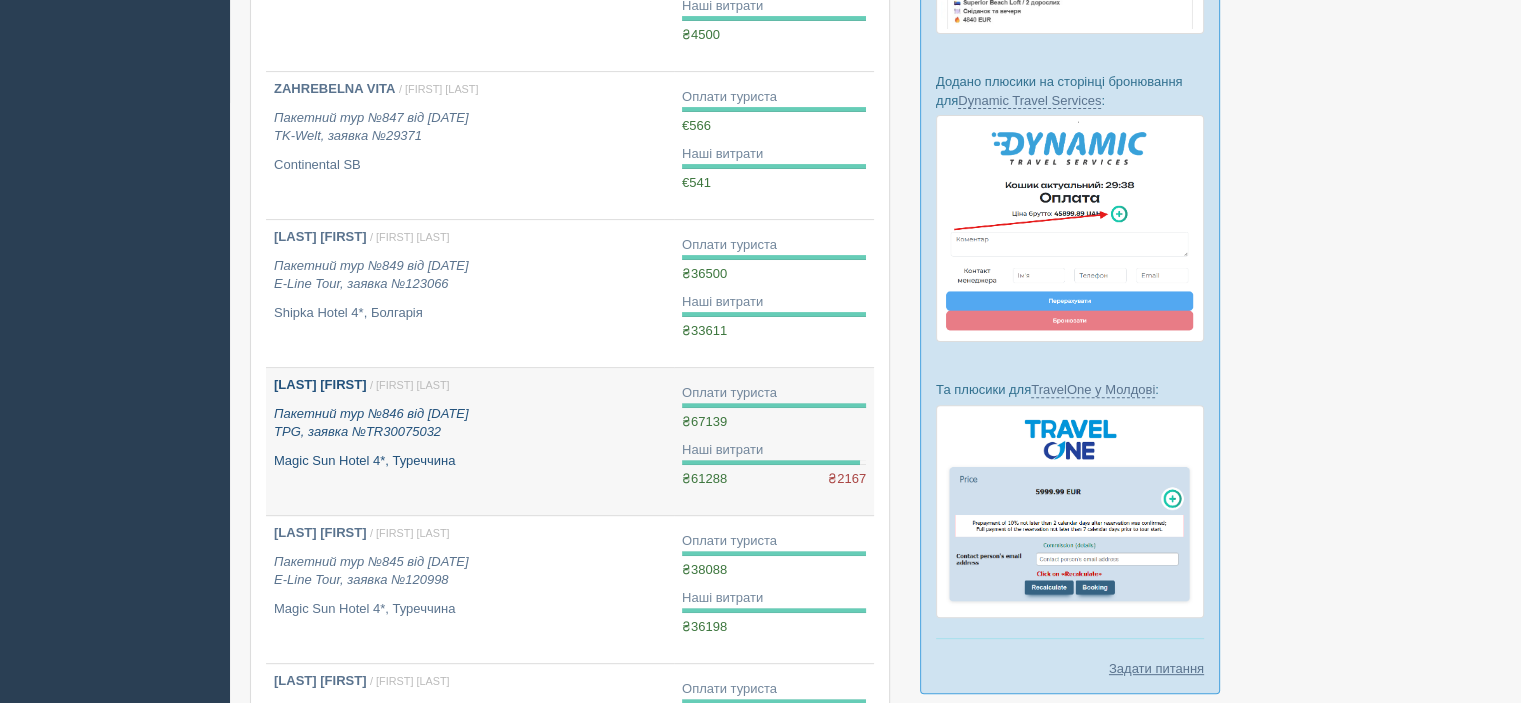 click on "[LAST] [FIRST]" at bounding box center (320, 384) 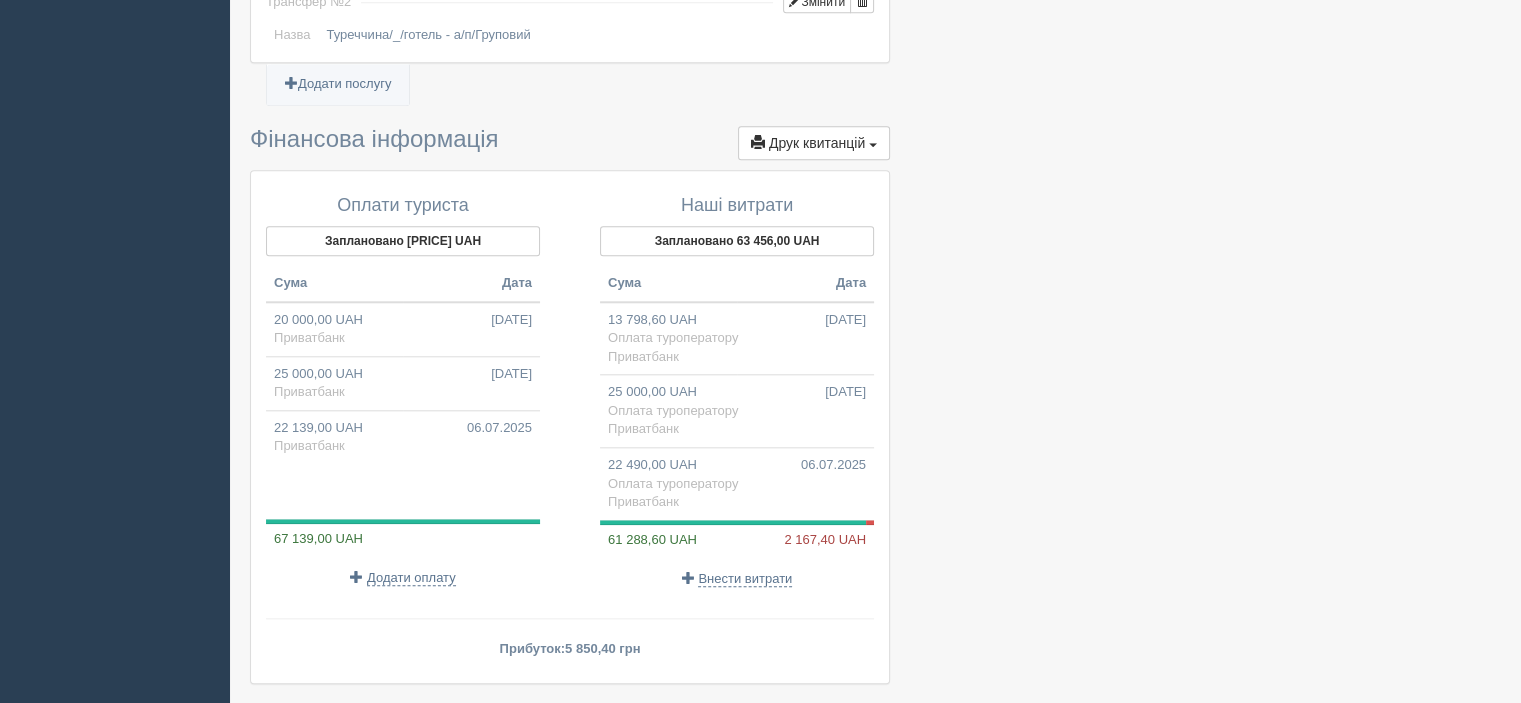scroll, scrollTop: 2121, scrollLeft: 0, axis: vertical 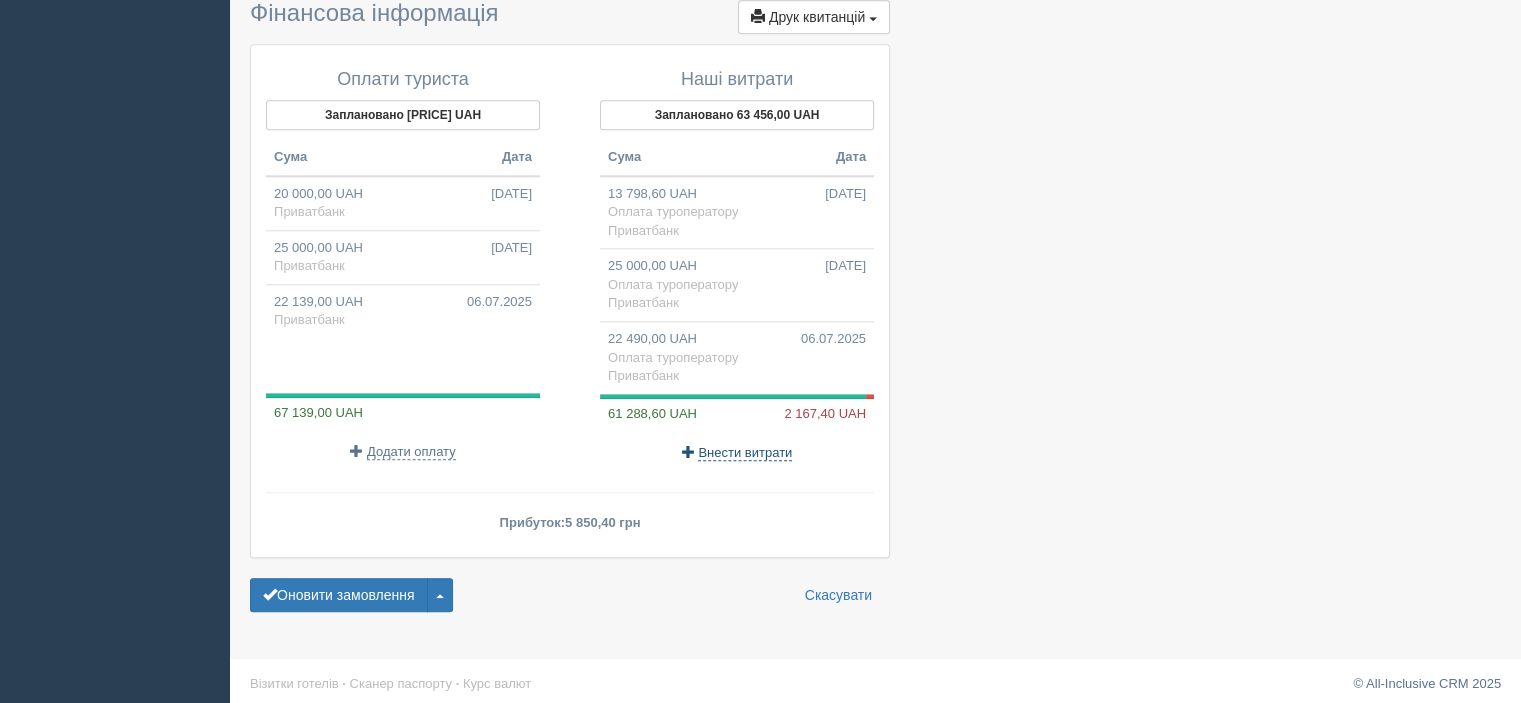 click on "Внести витрати" at bounding box center [745, 453] 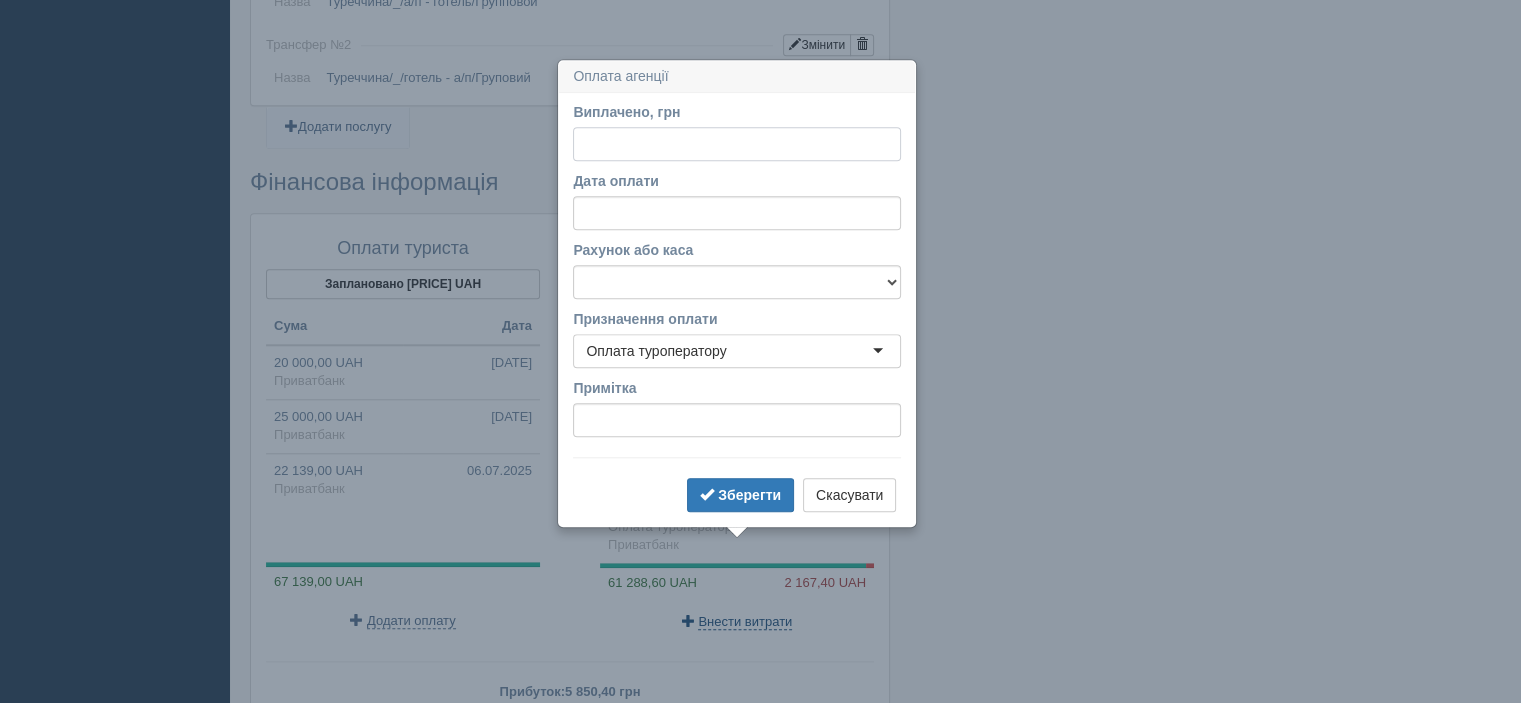 scroll, scrollTop: 2011, scrollLeft: 0, axis: vertical 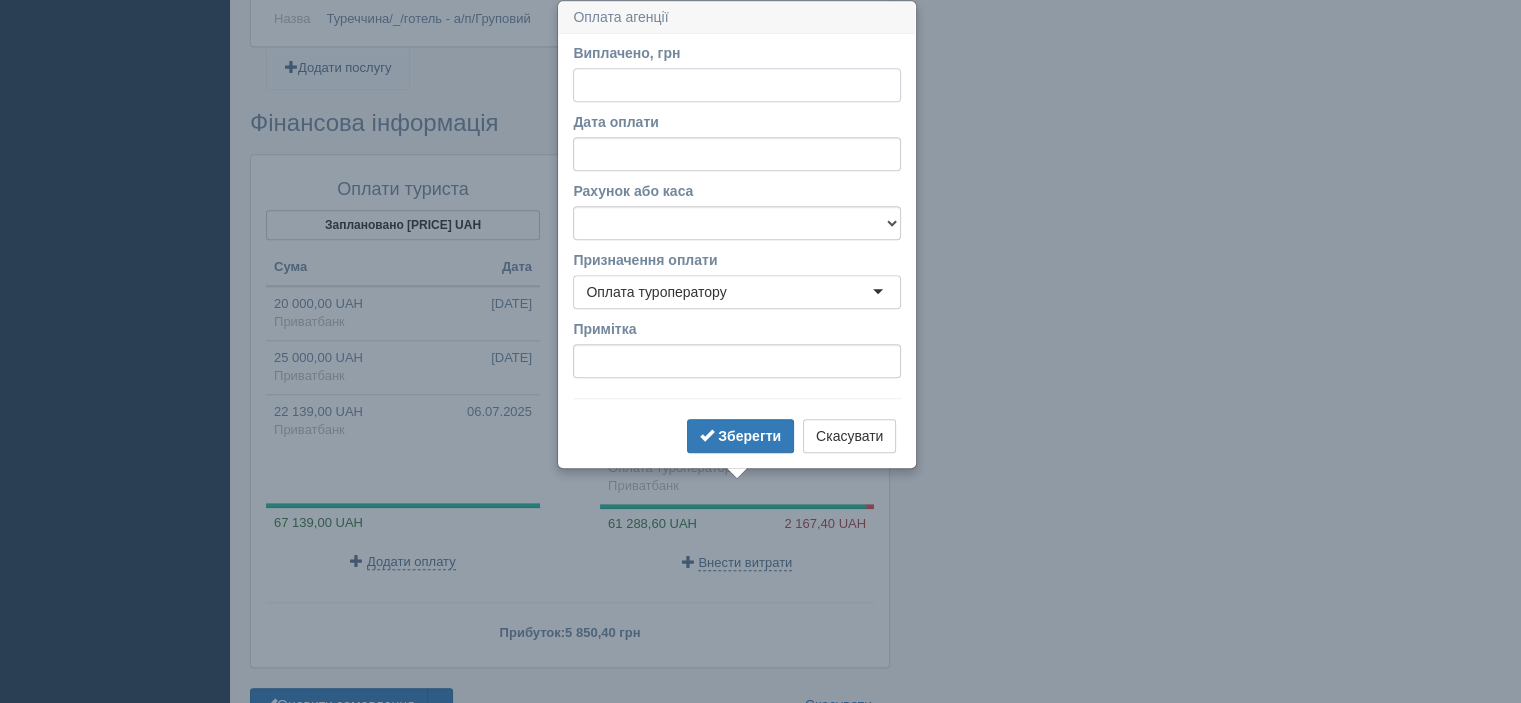 paste on "3945.53" 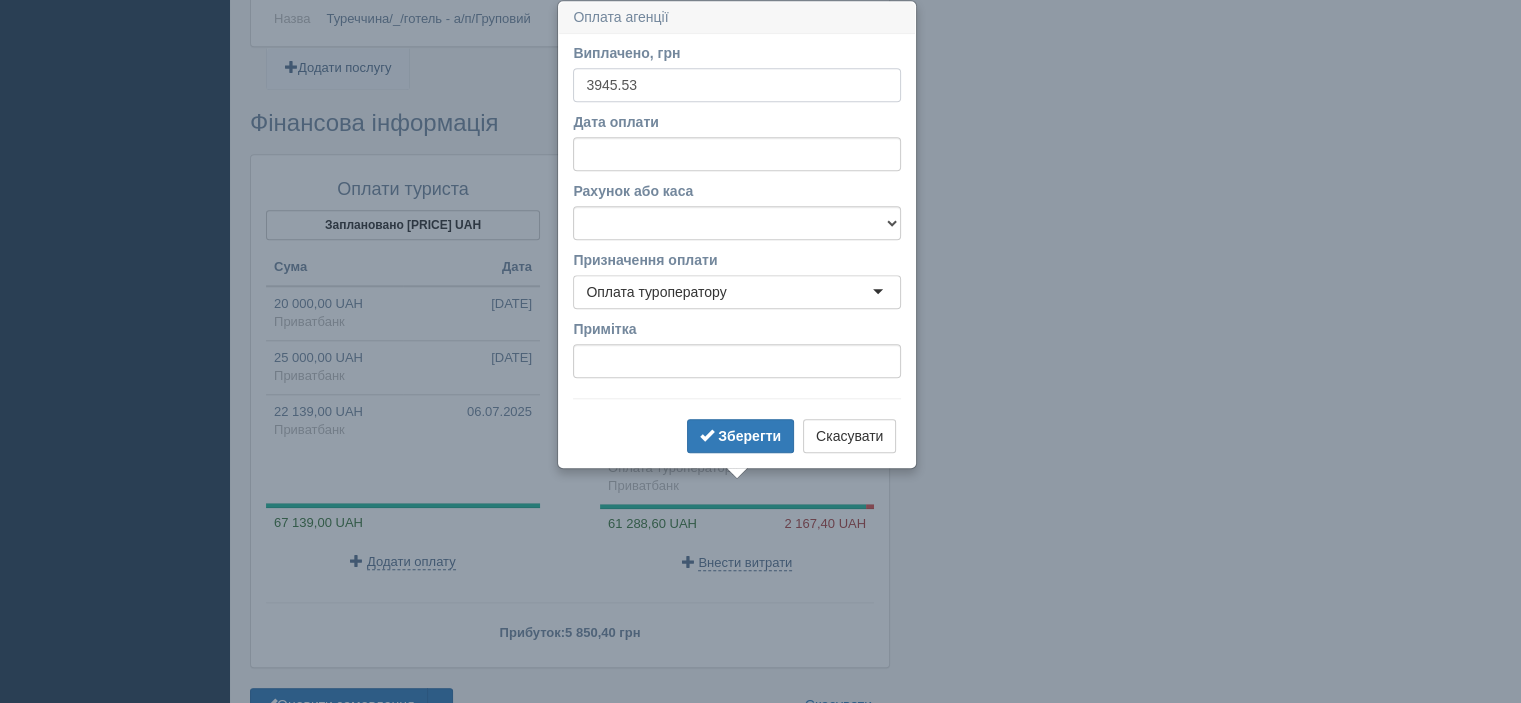 type on "3945.53" 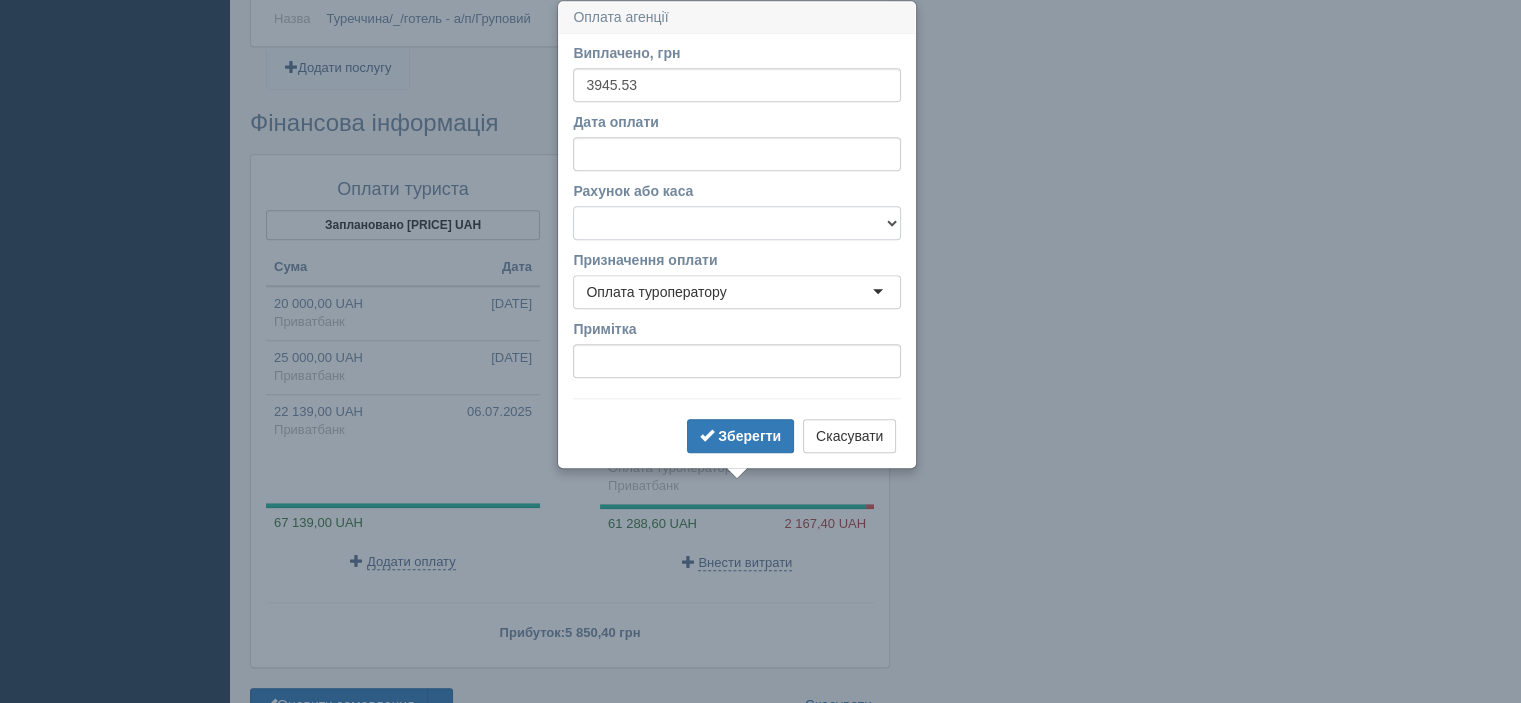 click on "Альфабанк
Банковский счёт
Наличная касса
Приватбанк" at bounding box center [737, 223] 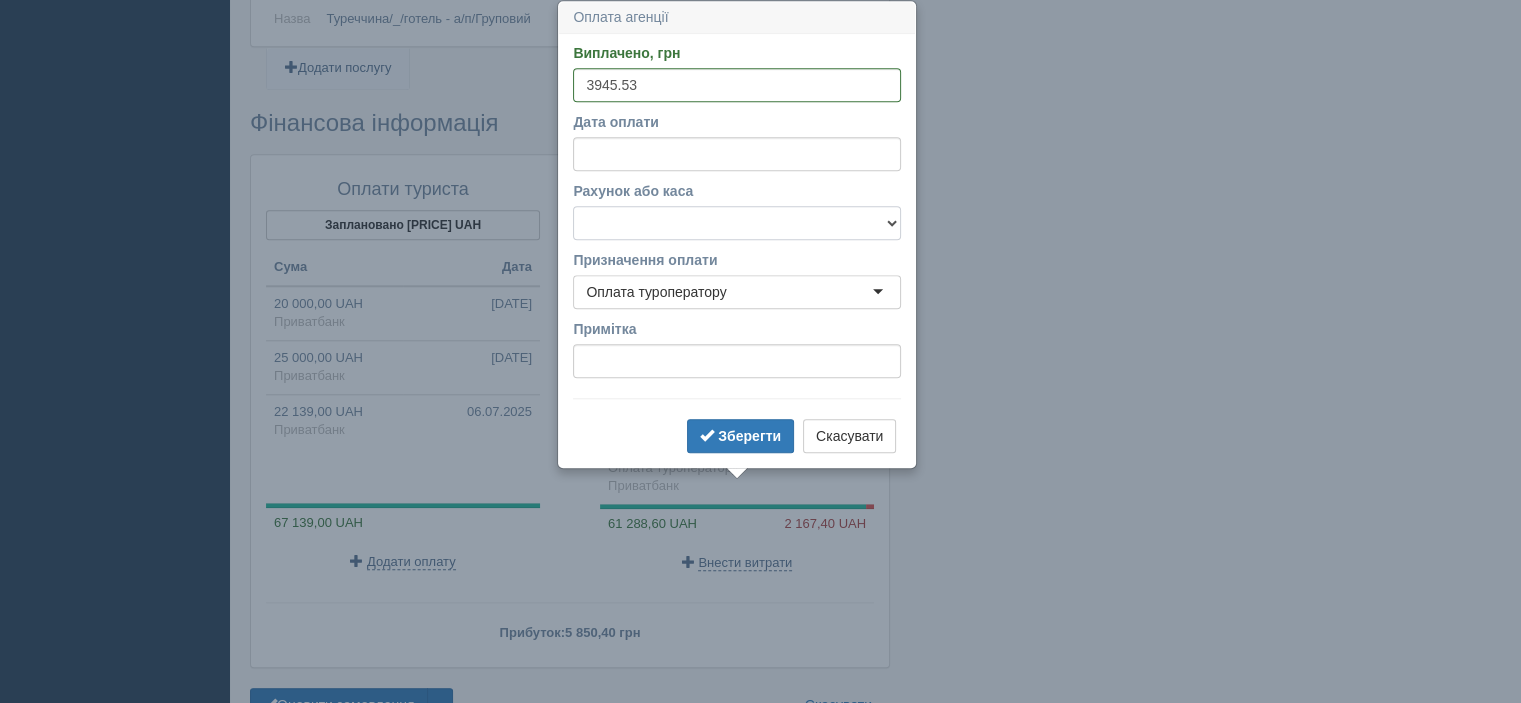 select on "346" 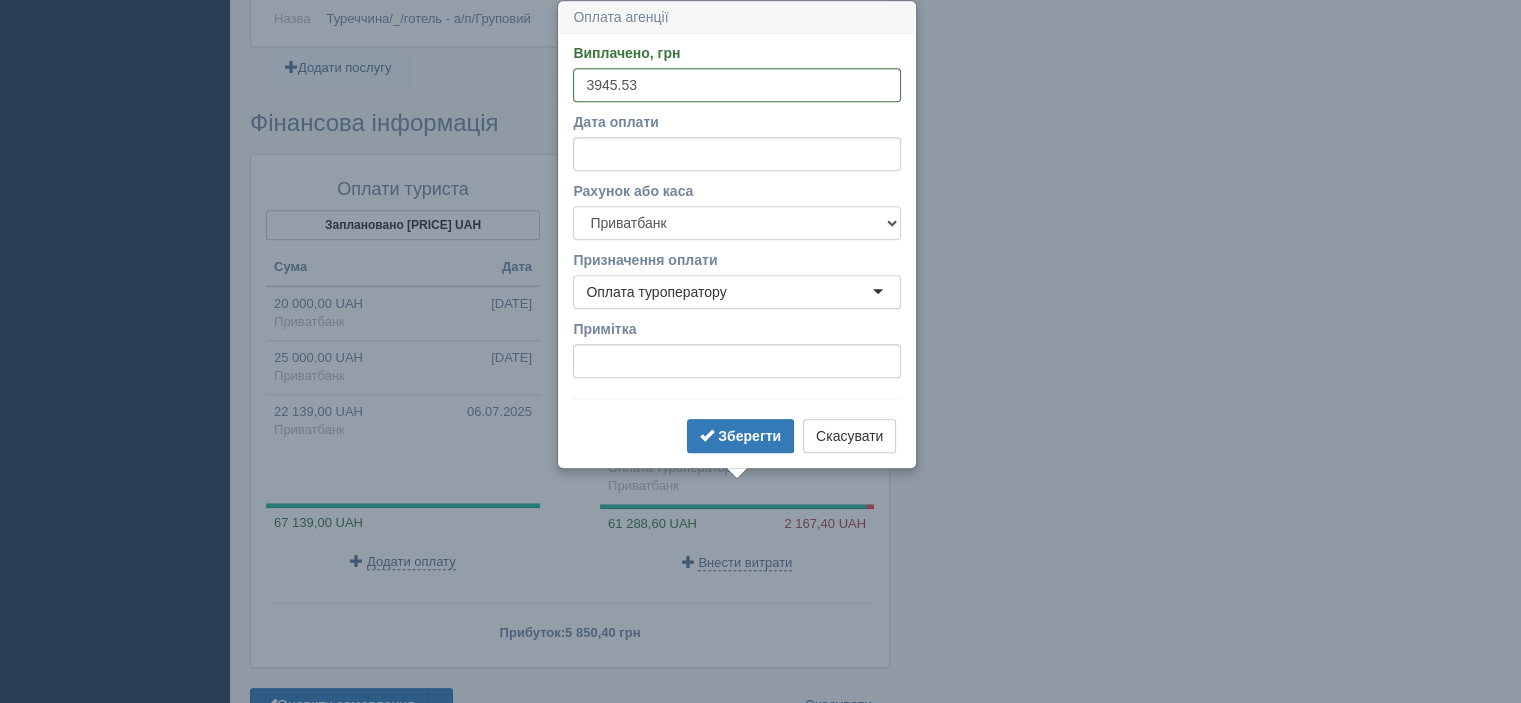 click on "Альфабанк
Банковский счёт
Наличная касса
Приватбанк" at bounding box center (737, 223) 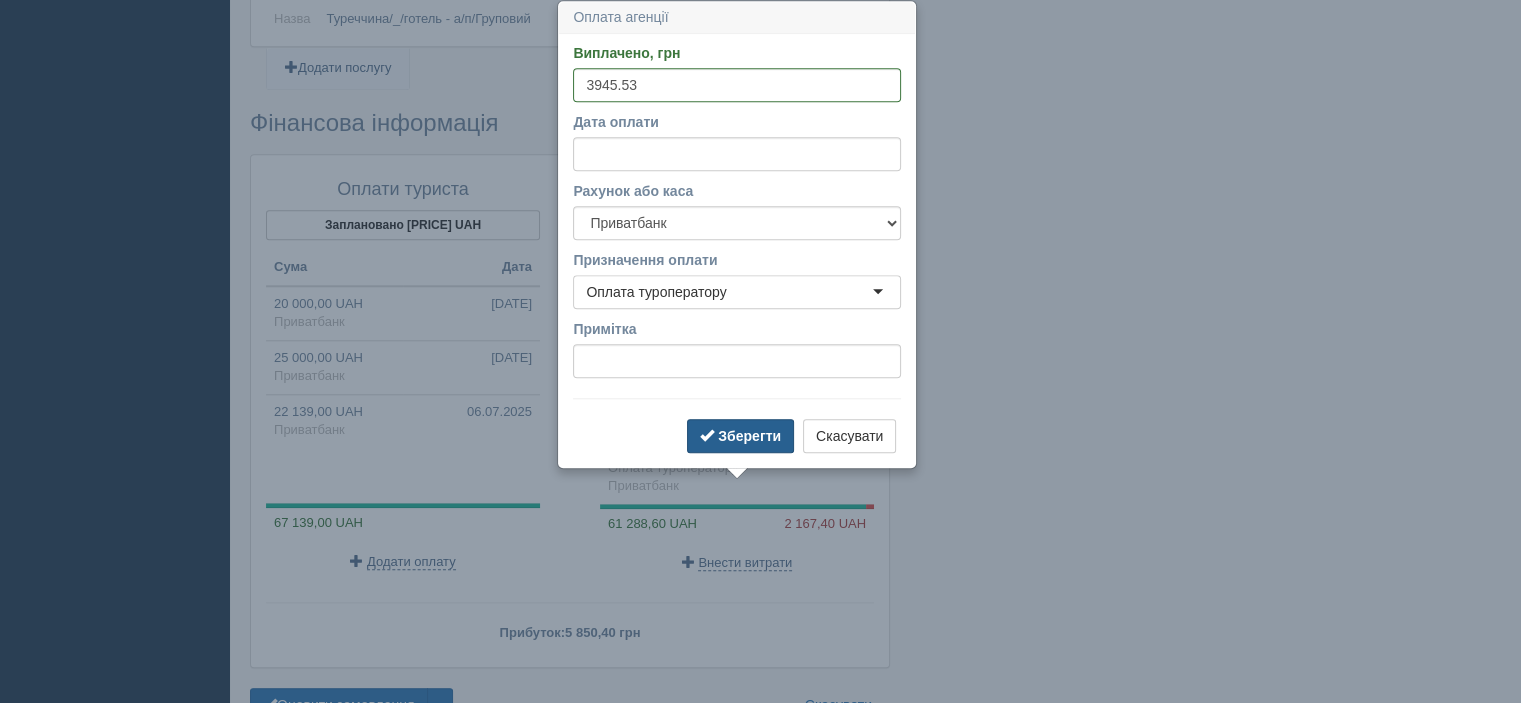 click on "Зберегти" at bounding box center [740, 436] 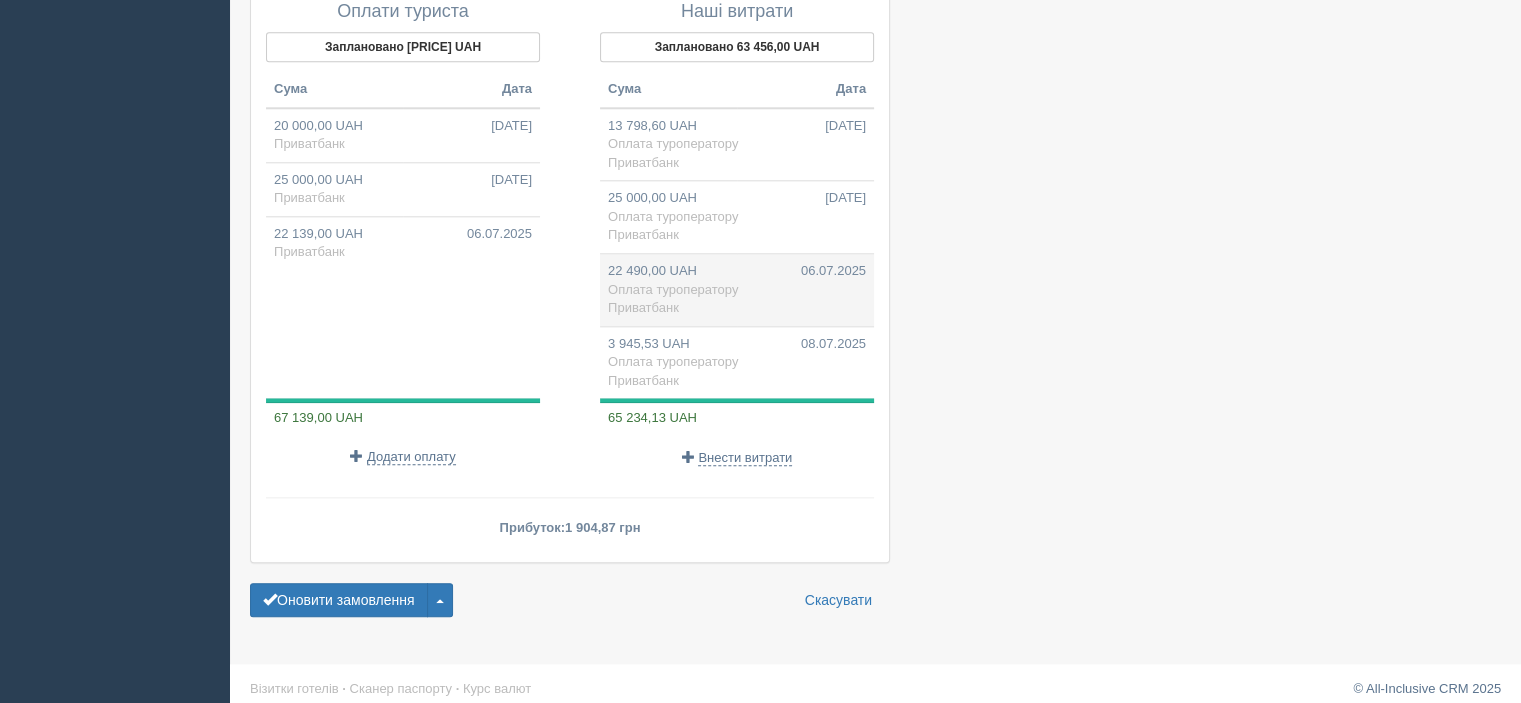 scroll, scrollTop: 2194, scrollLeft: 0, axis: vertical 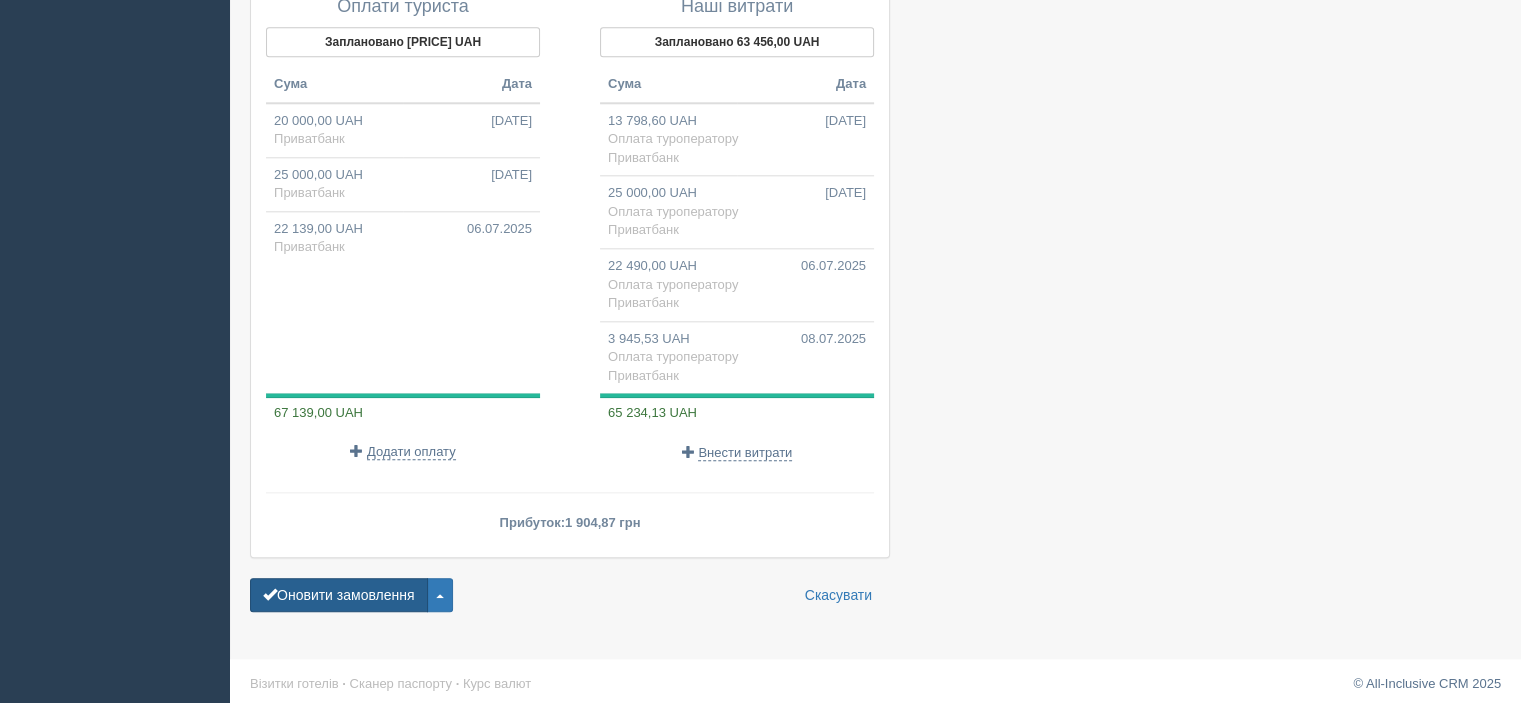 click on "Оновити замовлення" at bounding box center (339, 595) 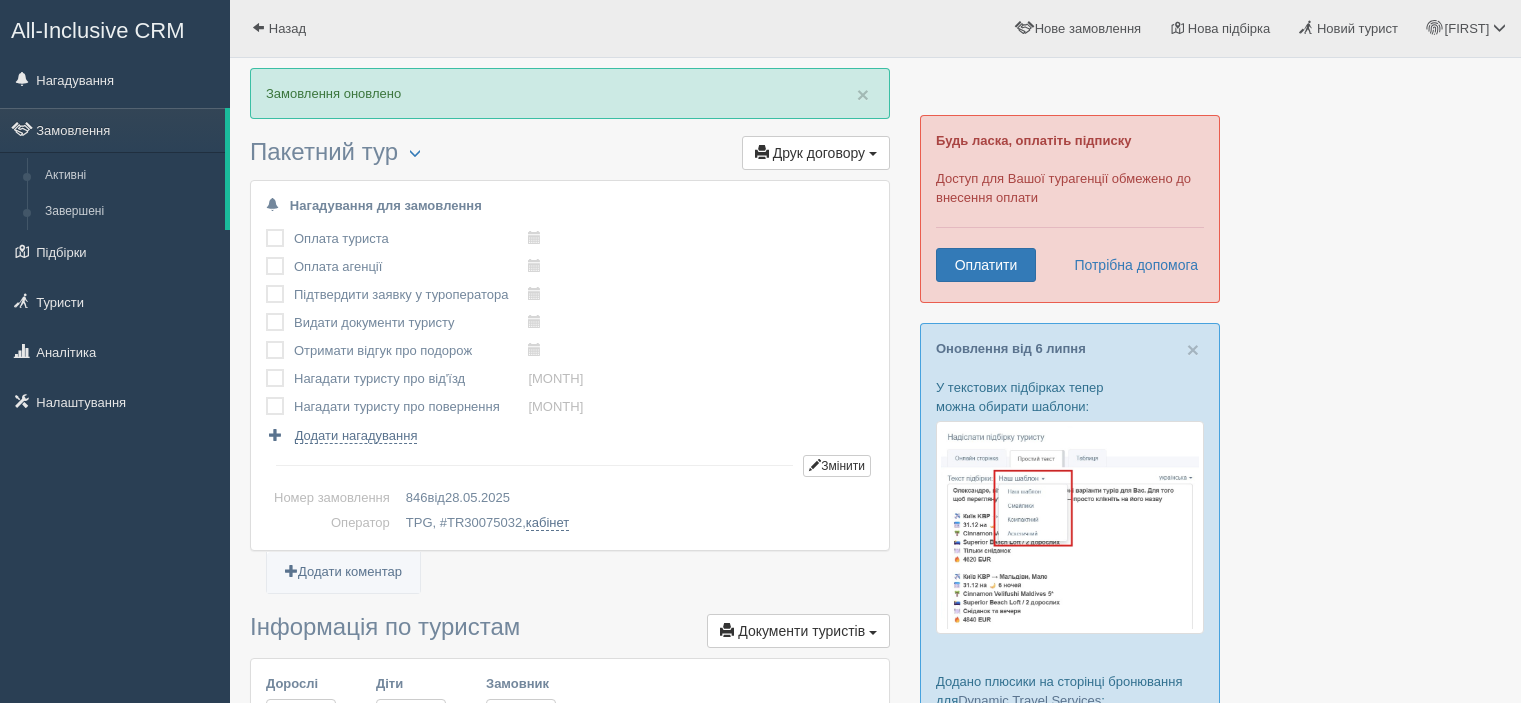 scroll, scrollTop: 0, scrollLeft: 0, axis: both 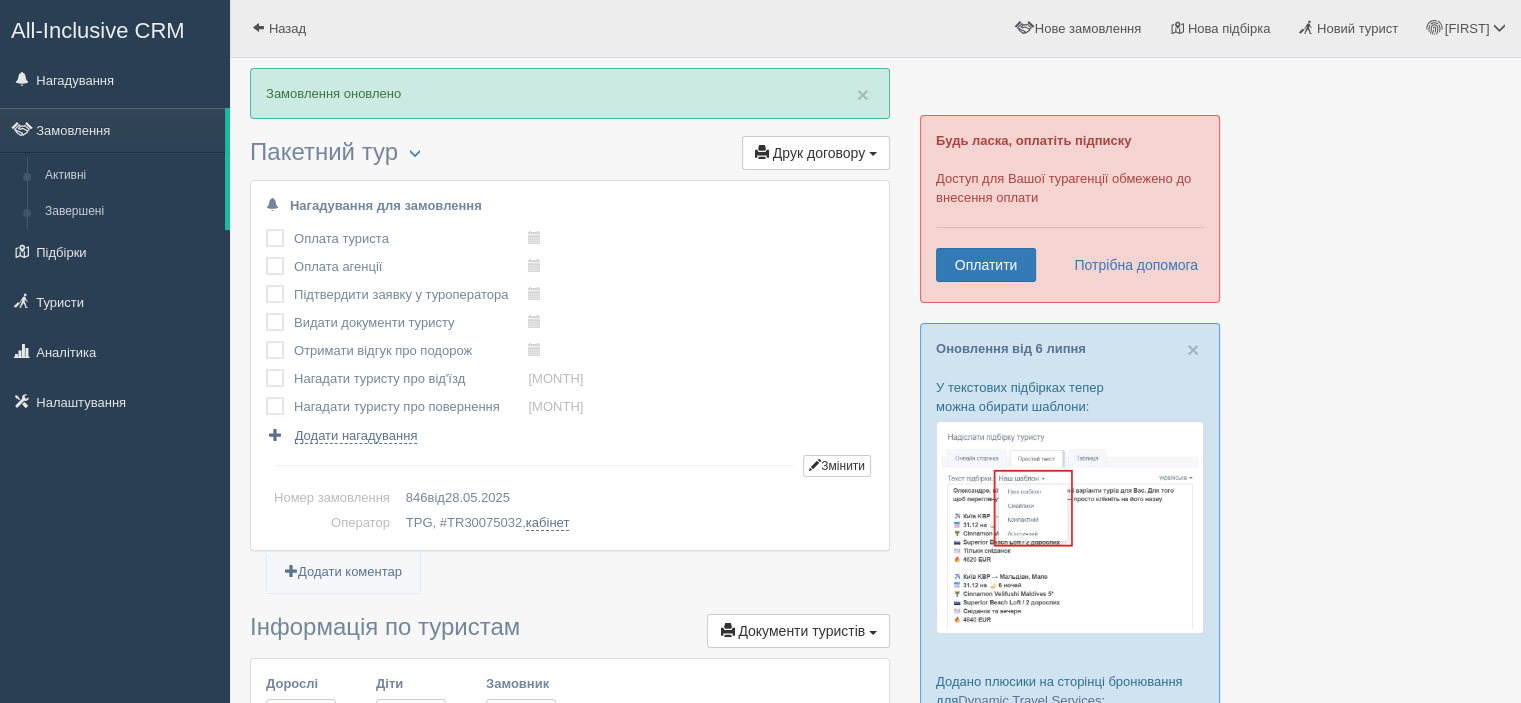 drag, startPoint x: 269, startPoint y: 237, endPoint x: 268, endPoint y: 266, distance: 29.017237 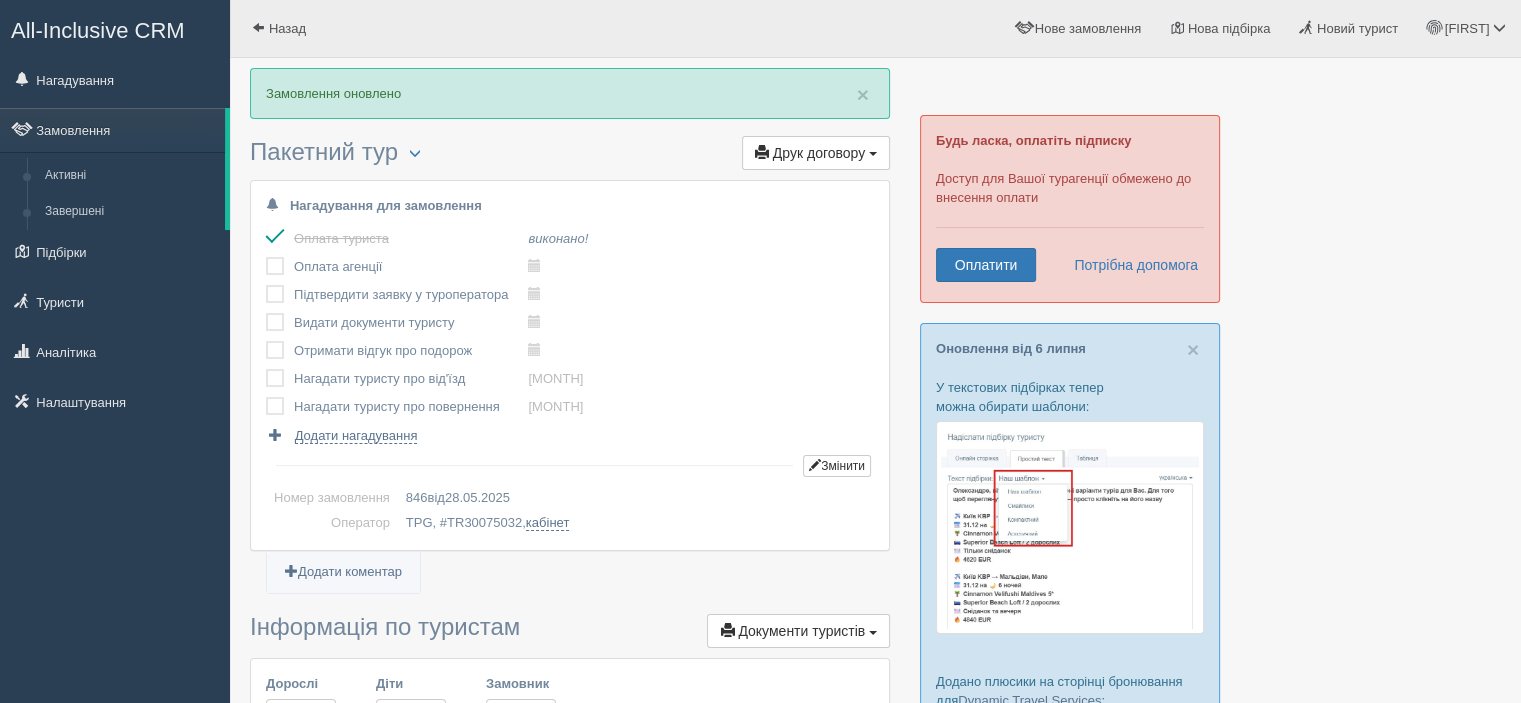 click at bounding box center [266, 257] 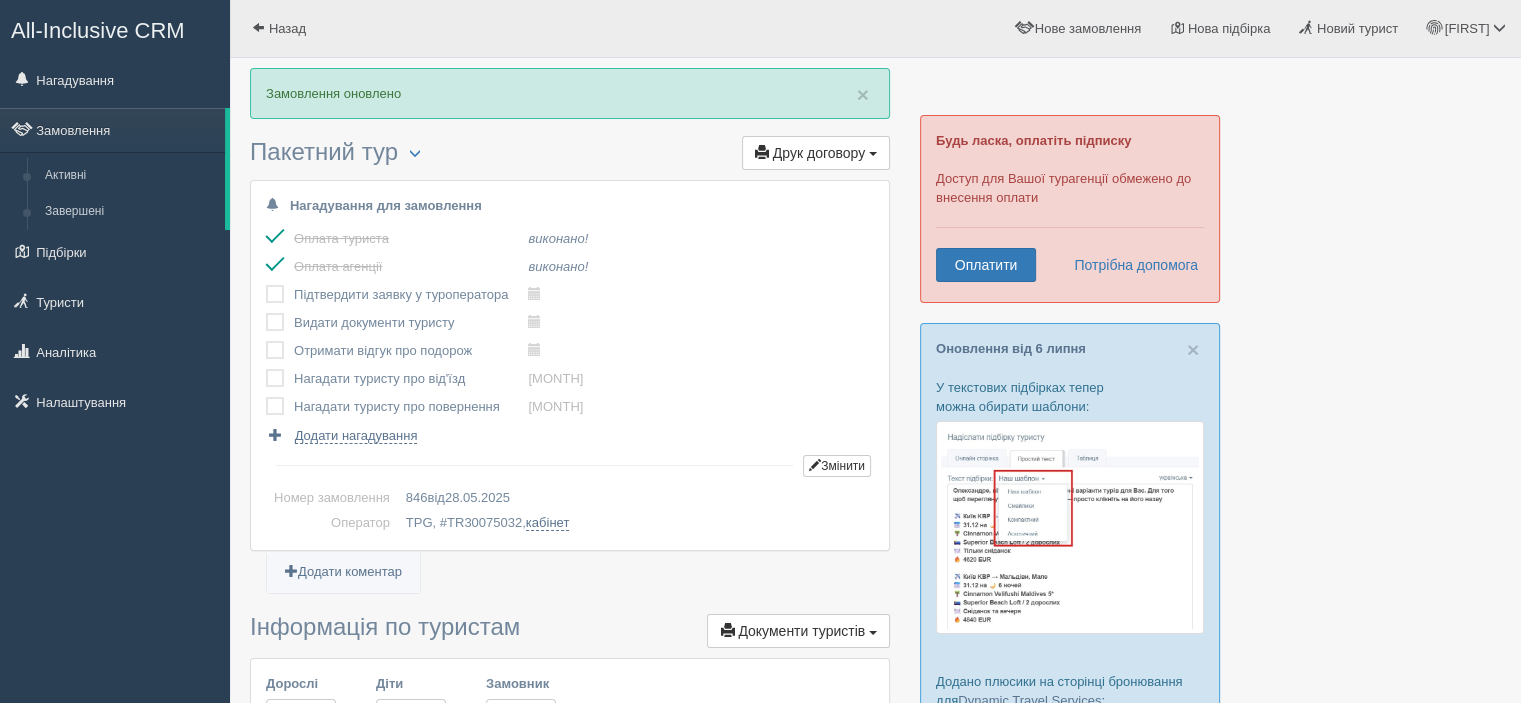 click at bounding box center [266, 285] 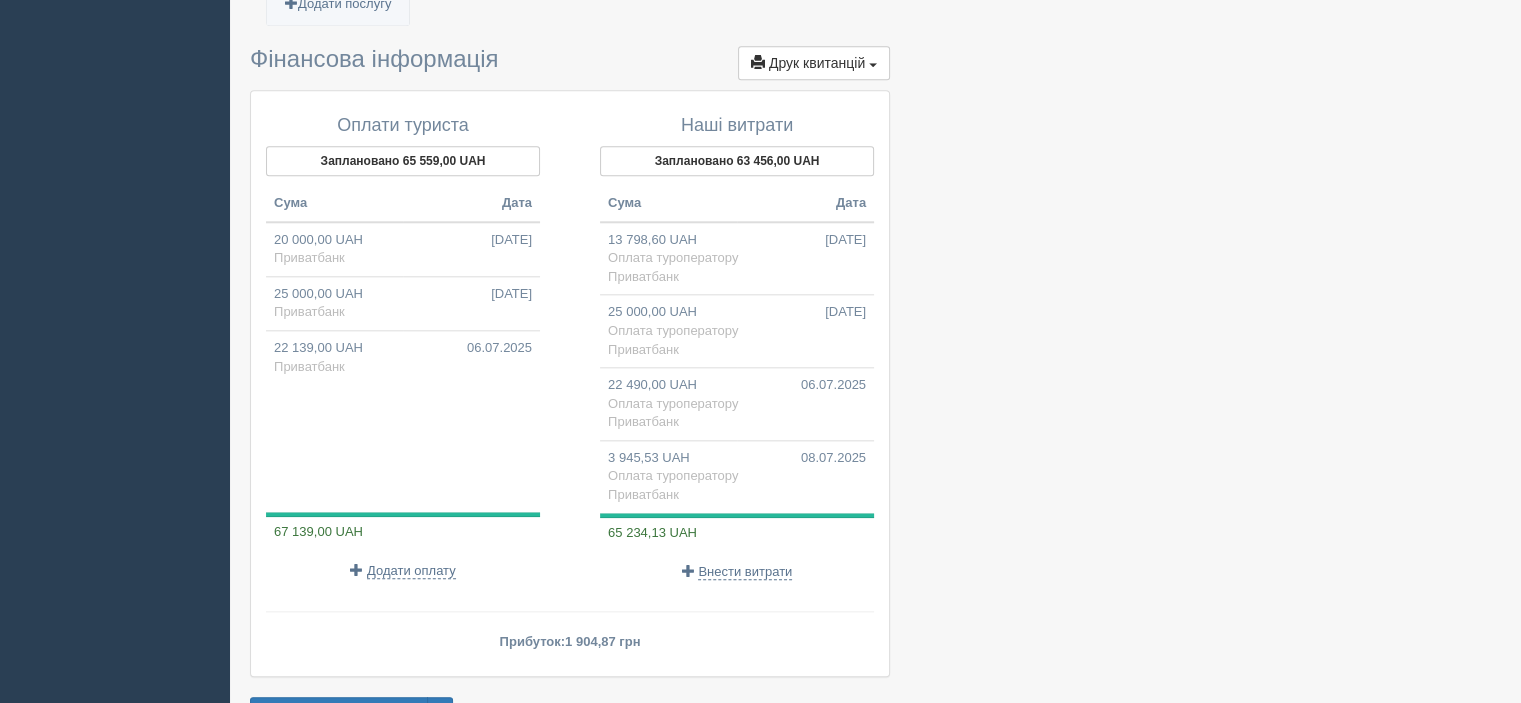 scroll, scrollTop: 2255, scrollLeft: 0, axis: vertical 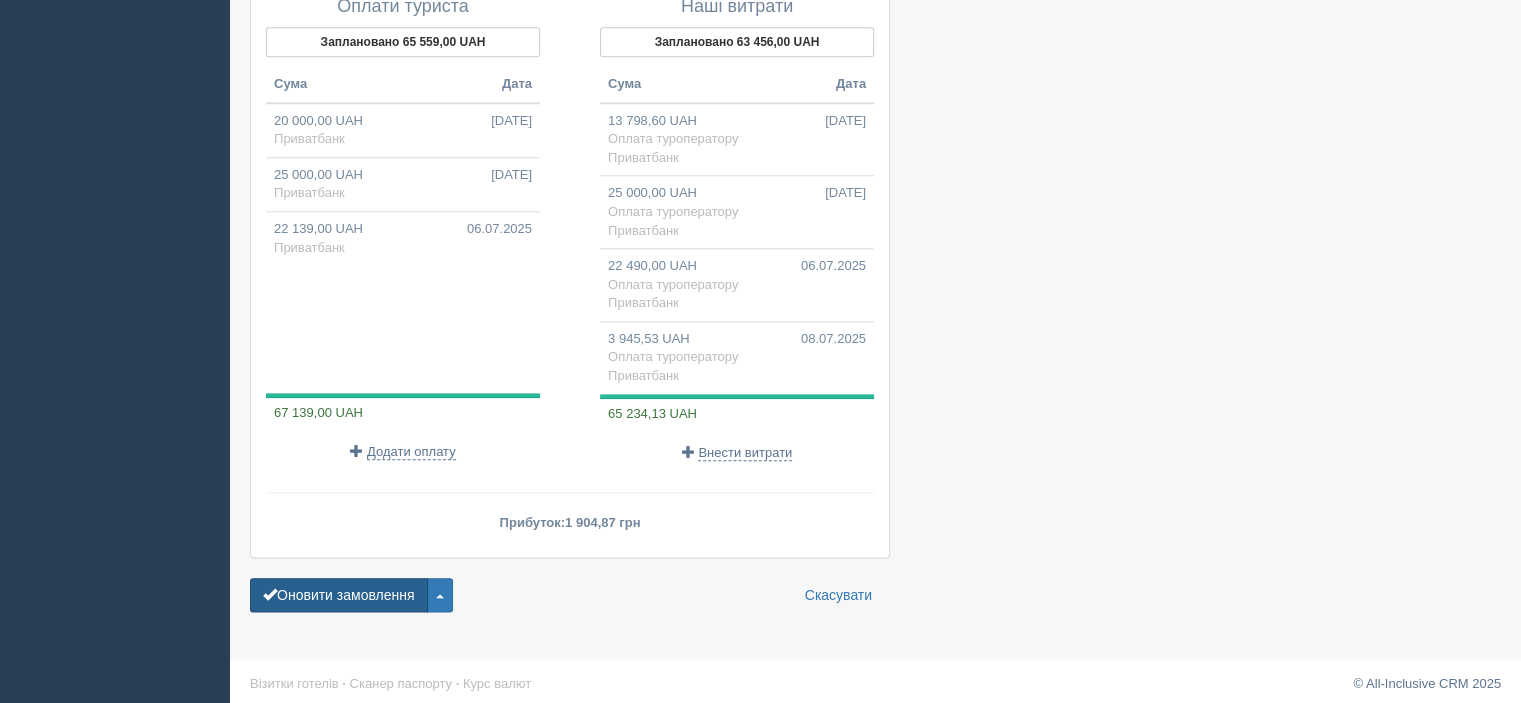 click on "Оновити замовлення" at bounding box center [339, 595] 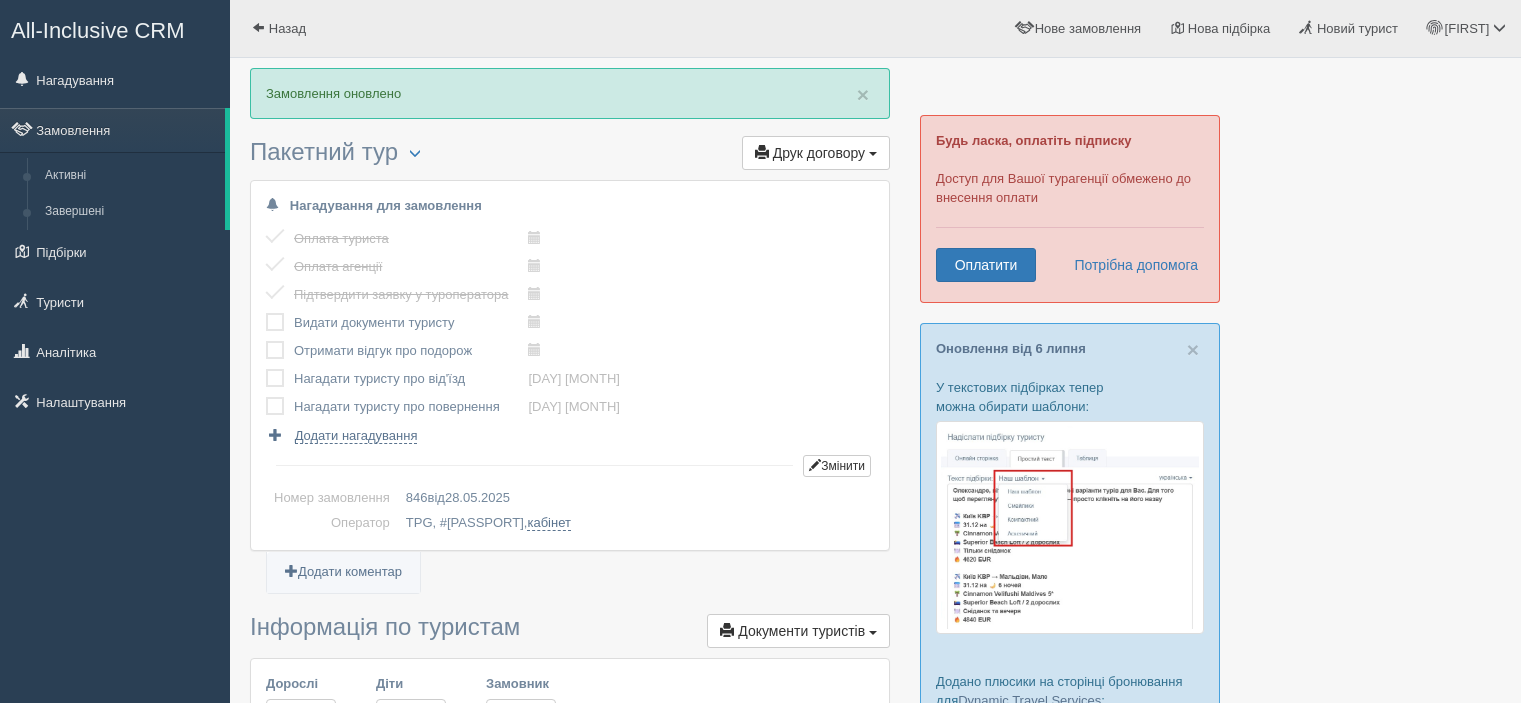 scroll, scrollTop: 0, scrollLeft: 0, axis: both 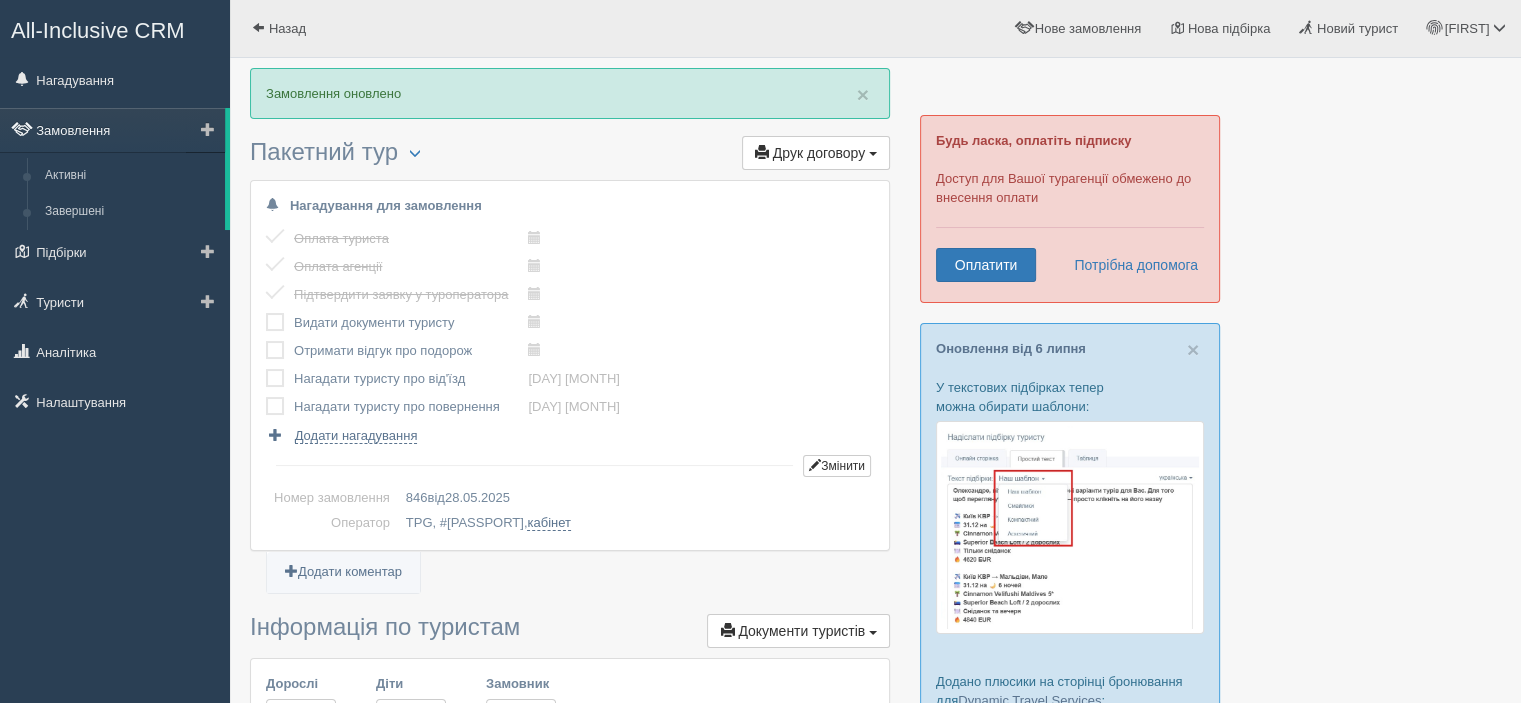 click on "Замовлення" at bounding box center [112, 130] 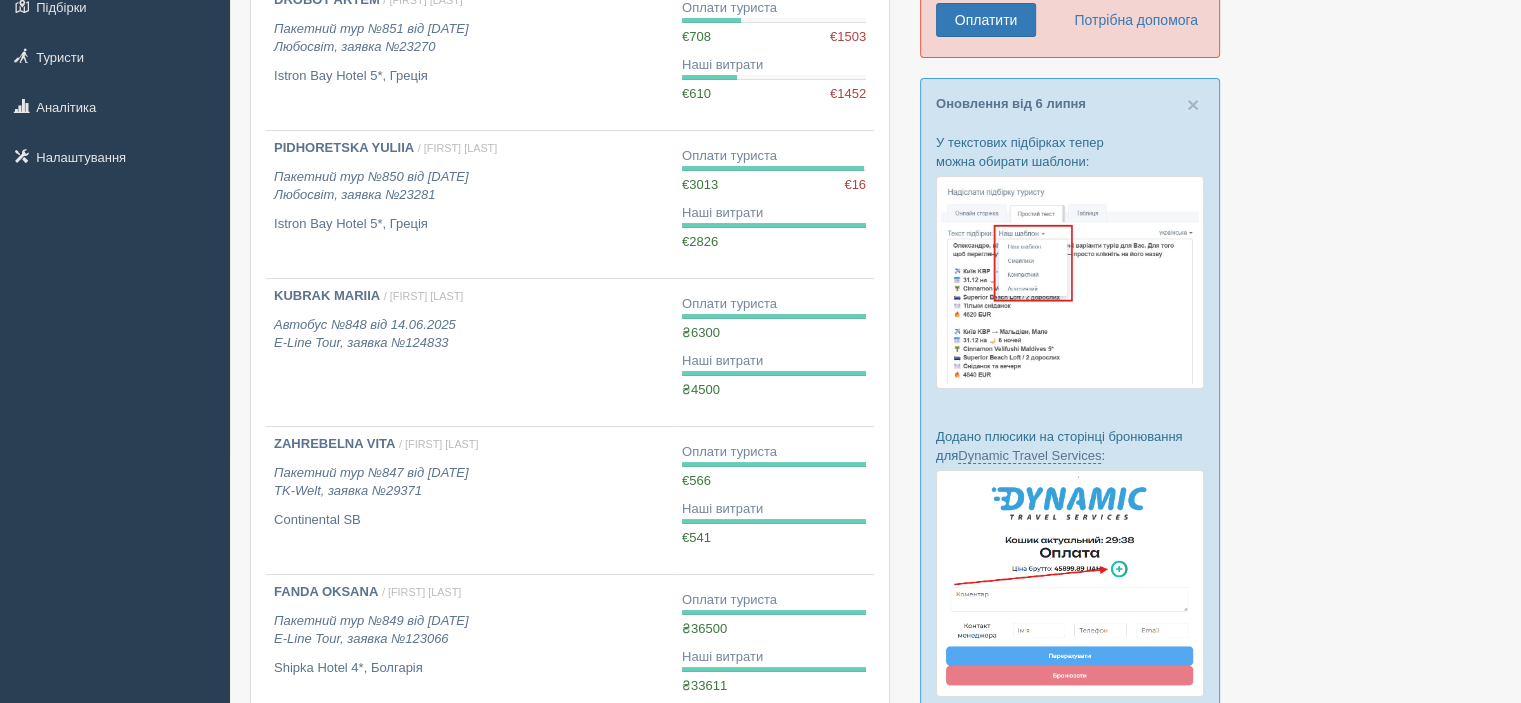 scroll, scrollTop: 0, scrollLeft: 0, axis: both 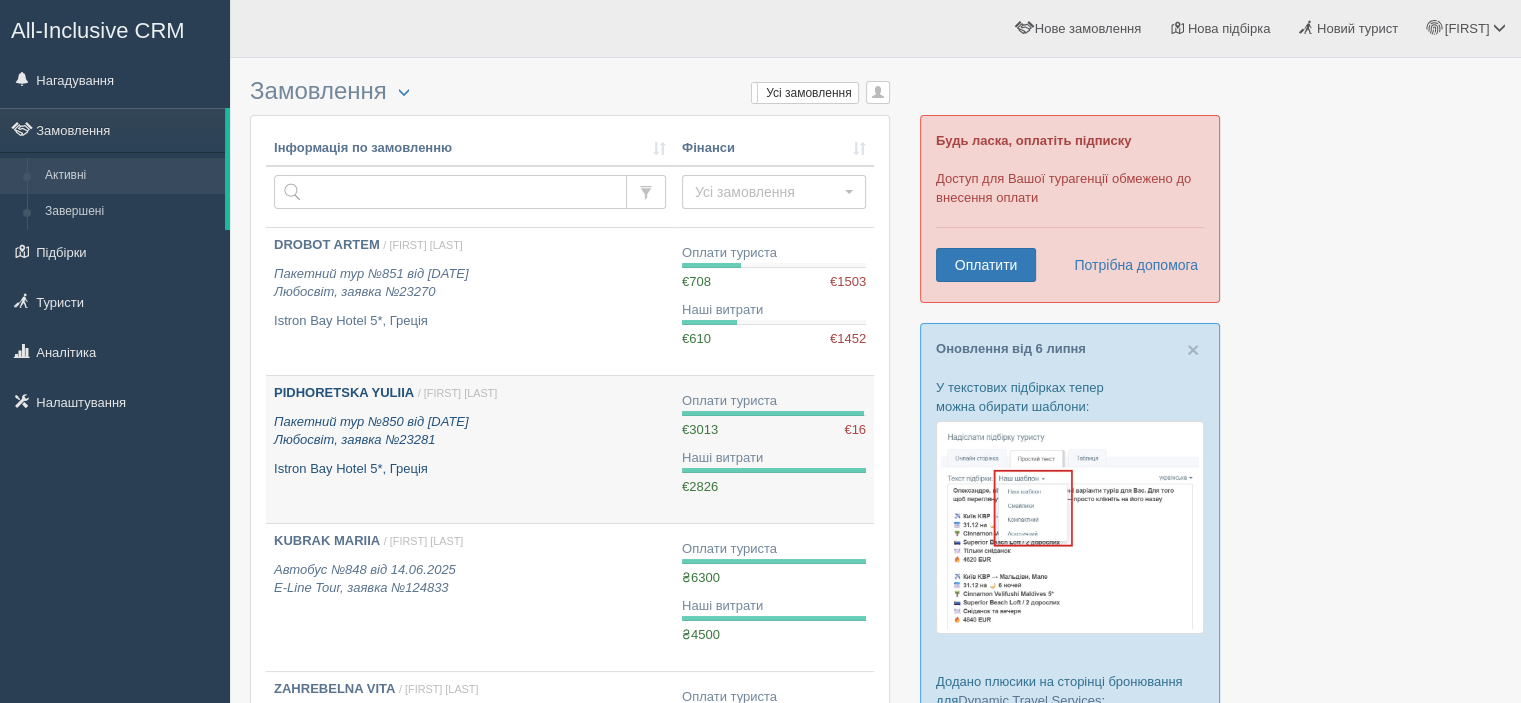 click on "PIDHORETSKA YULIIA" at bounding box center (344, 392) 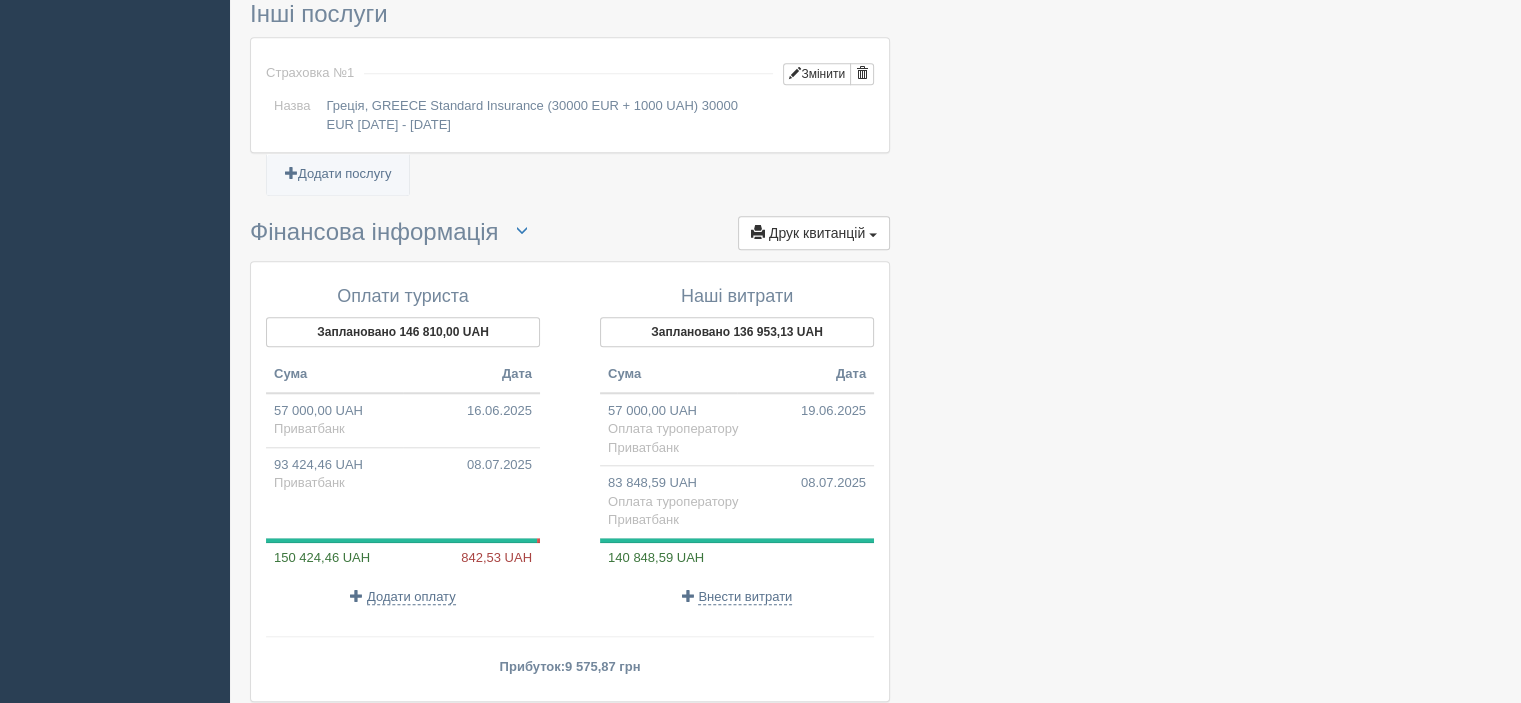 scroll, scrollTop: 1965, scrollLeft: 0, axis: vertical 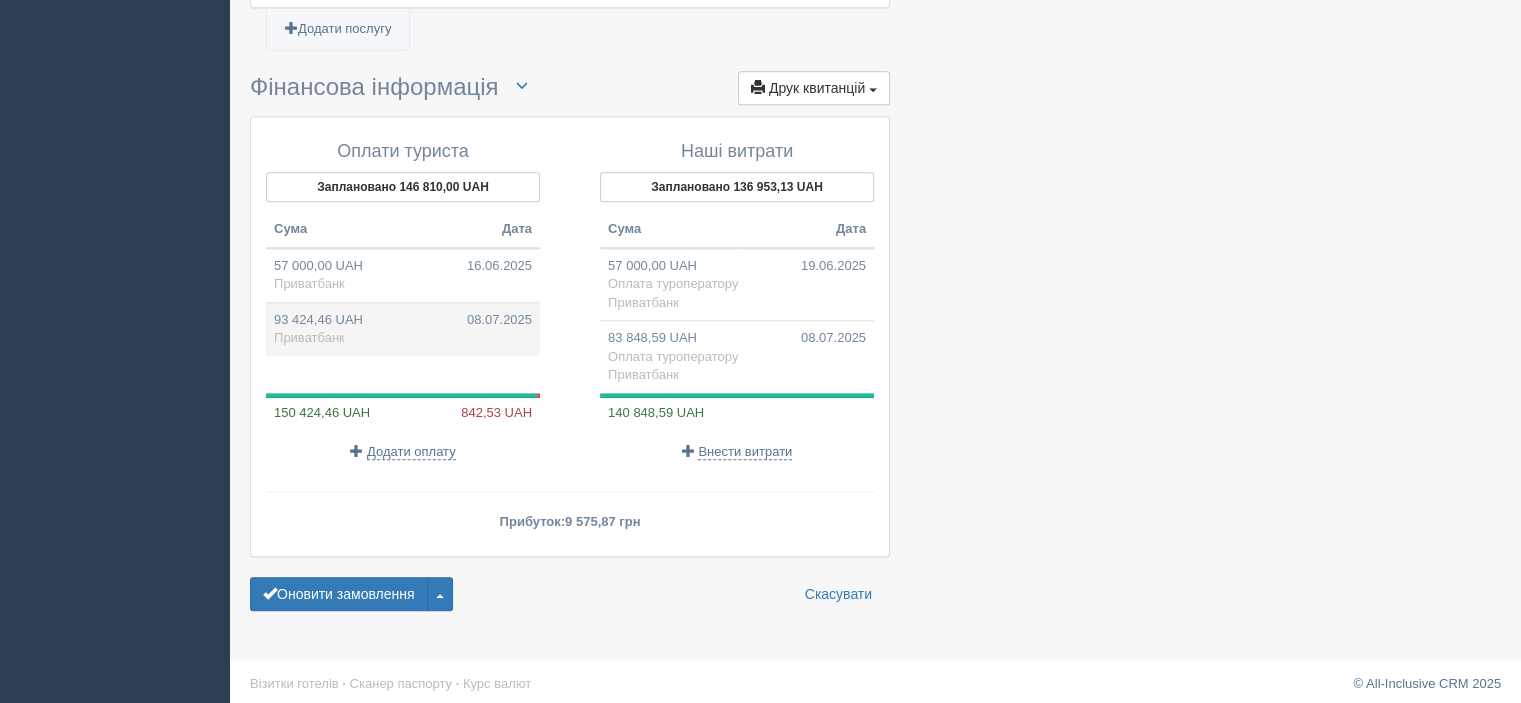 click on "93 424,46 UAH
08.07.2025
Приватбанк" at bounding box center (403, 275) 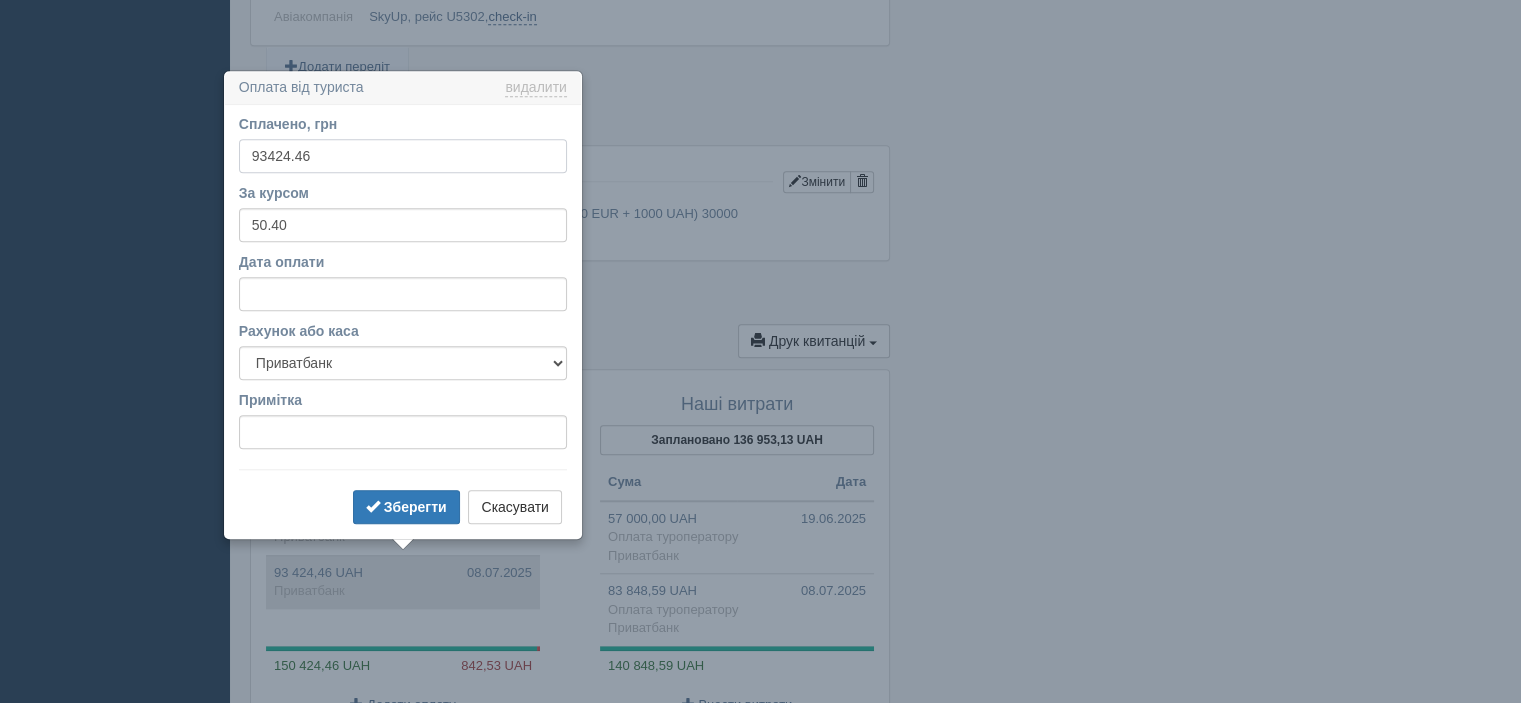 scroll, scrollTop: 1782, scrollLeft: 0, axis: vertical 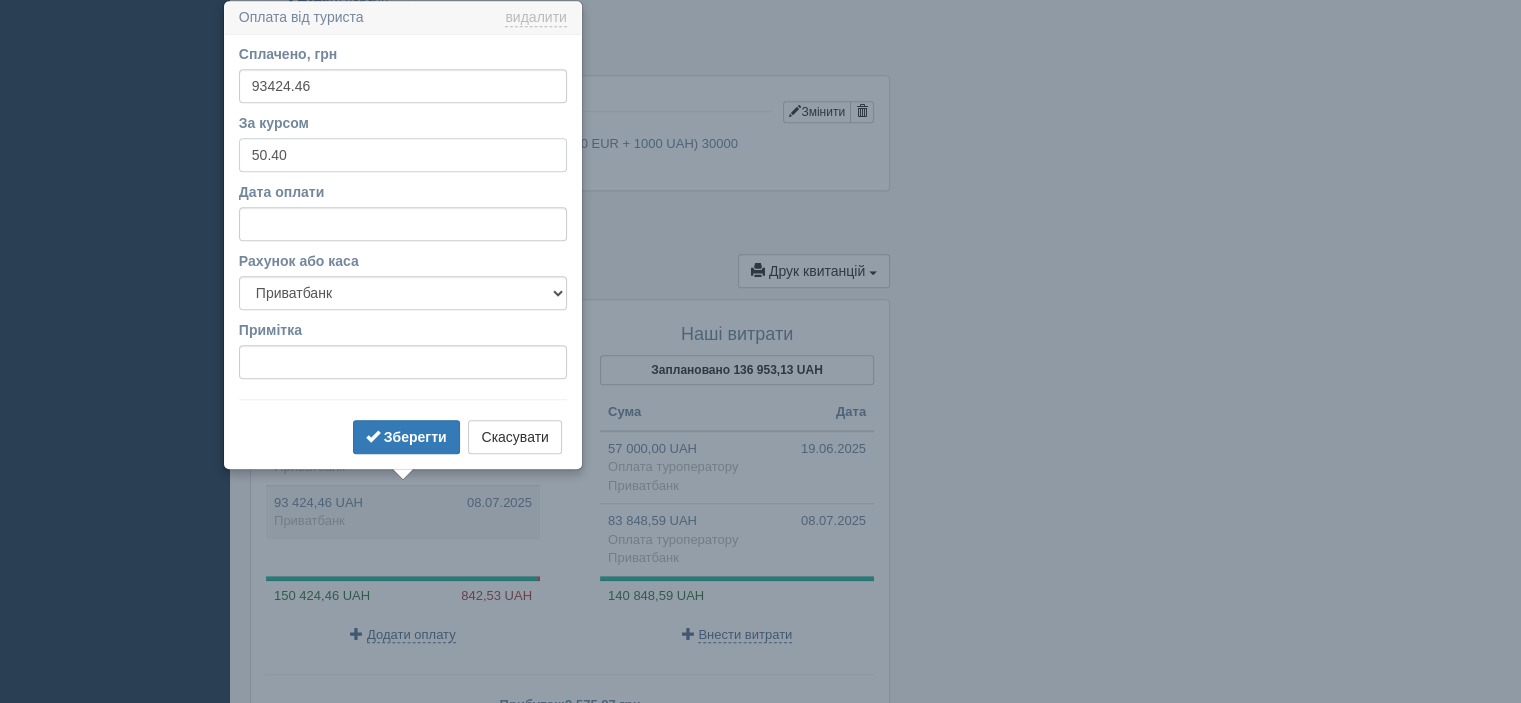 click on "50.40" at bounding box center [403, 155] 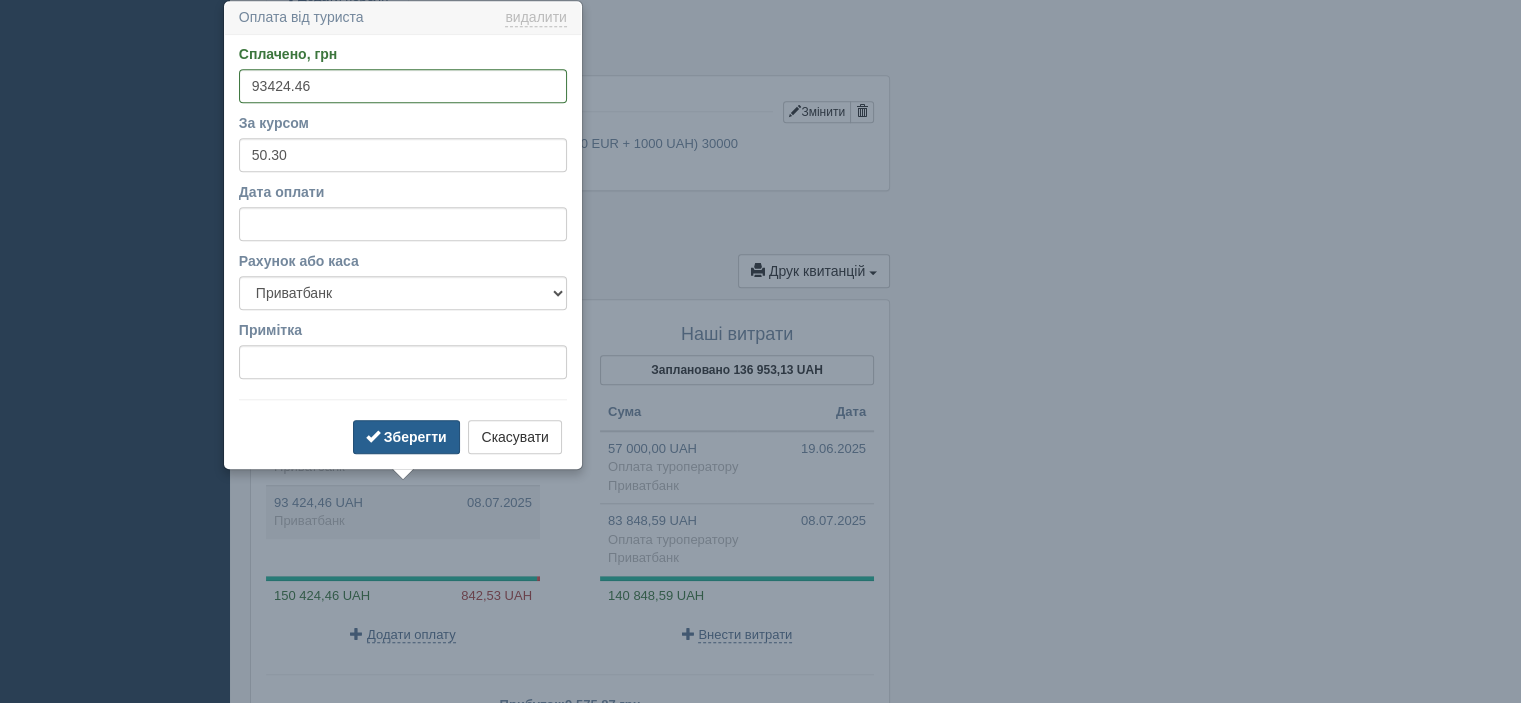 click at bounding box center [373, 436] 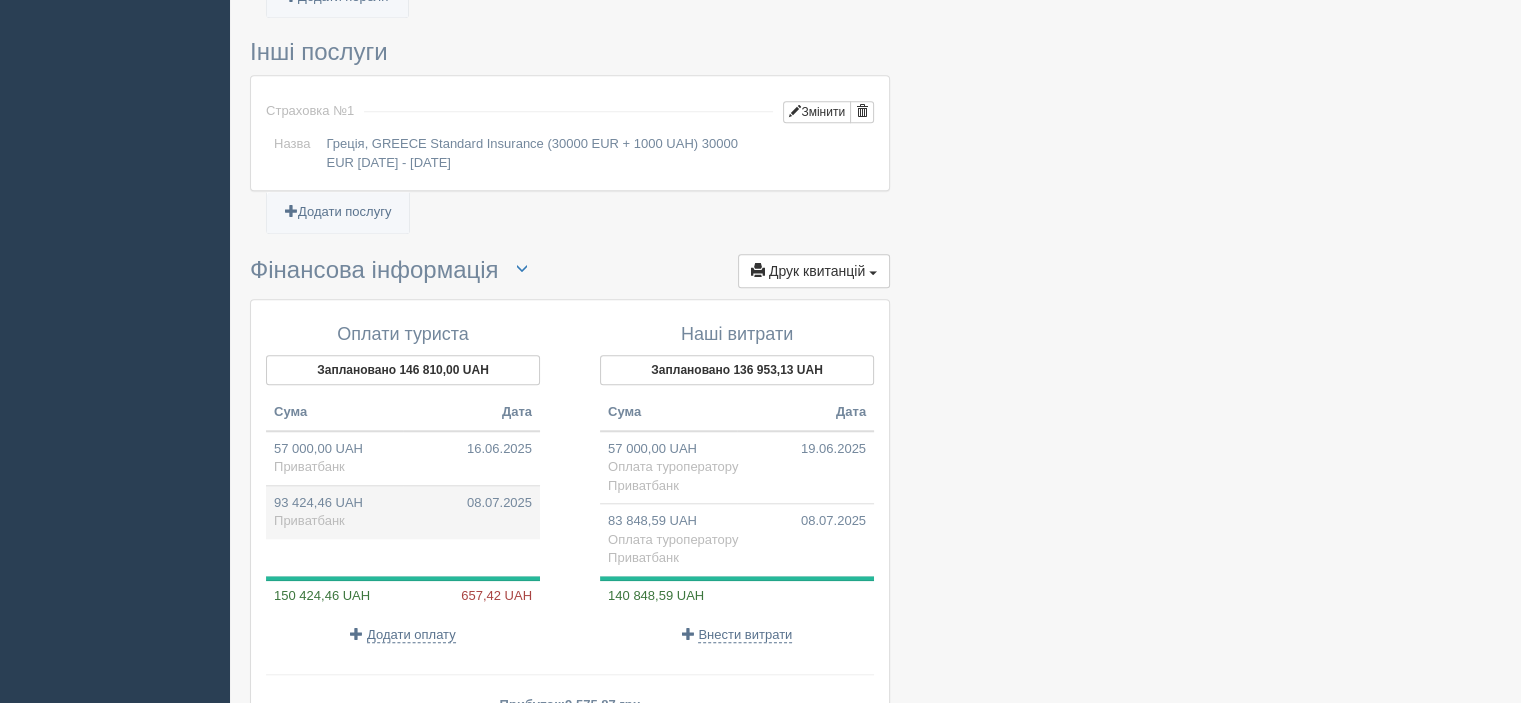 click on "93 424,46 UAH
08.07.2025
Приватбанк" at bounding box center (403, 458) 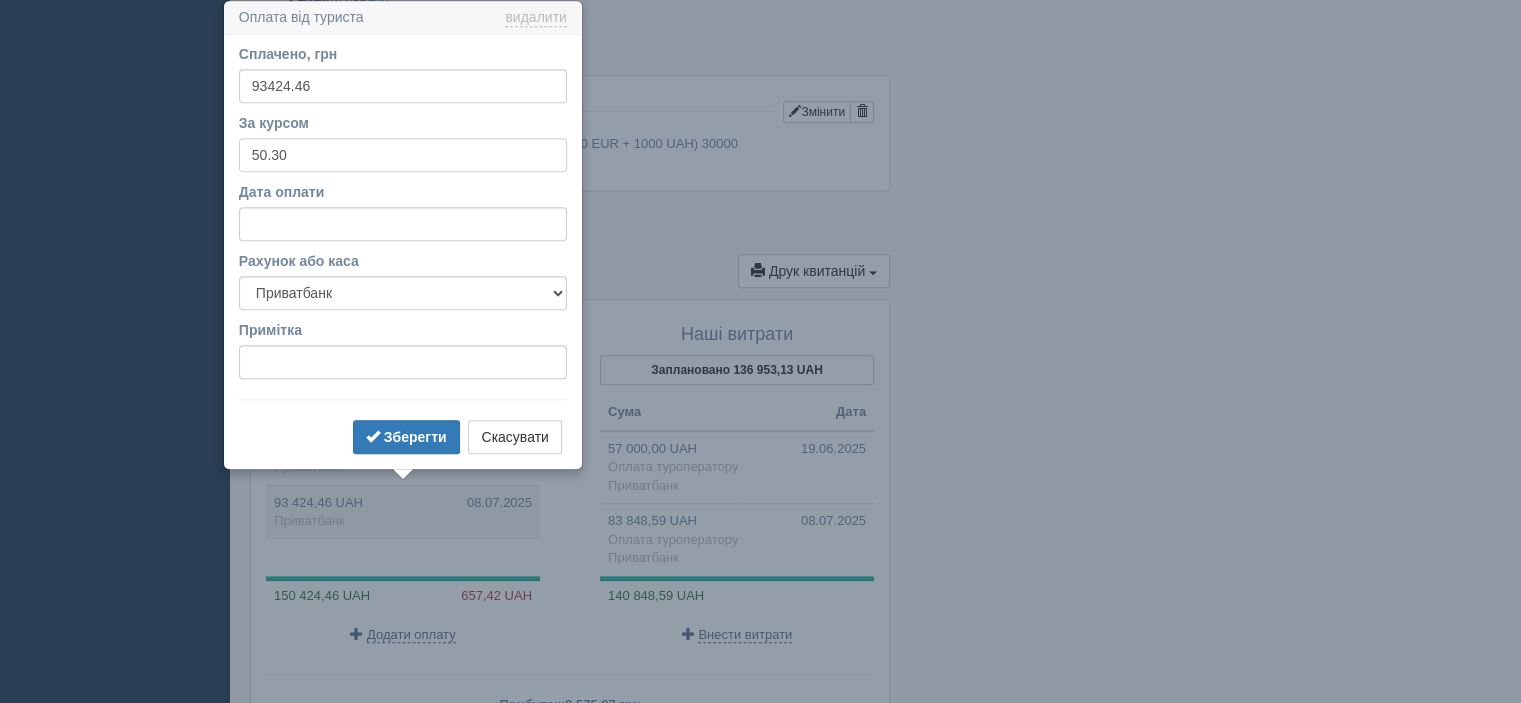 drag, startPoint x: 252, startPoint y: 148, endPoint x: 325, endPoint y: 150, distance: 73.02739 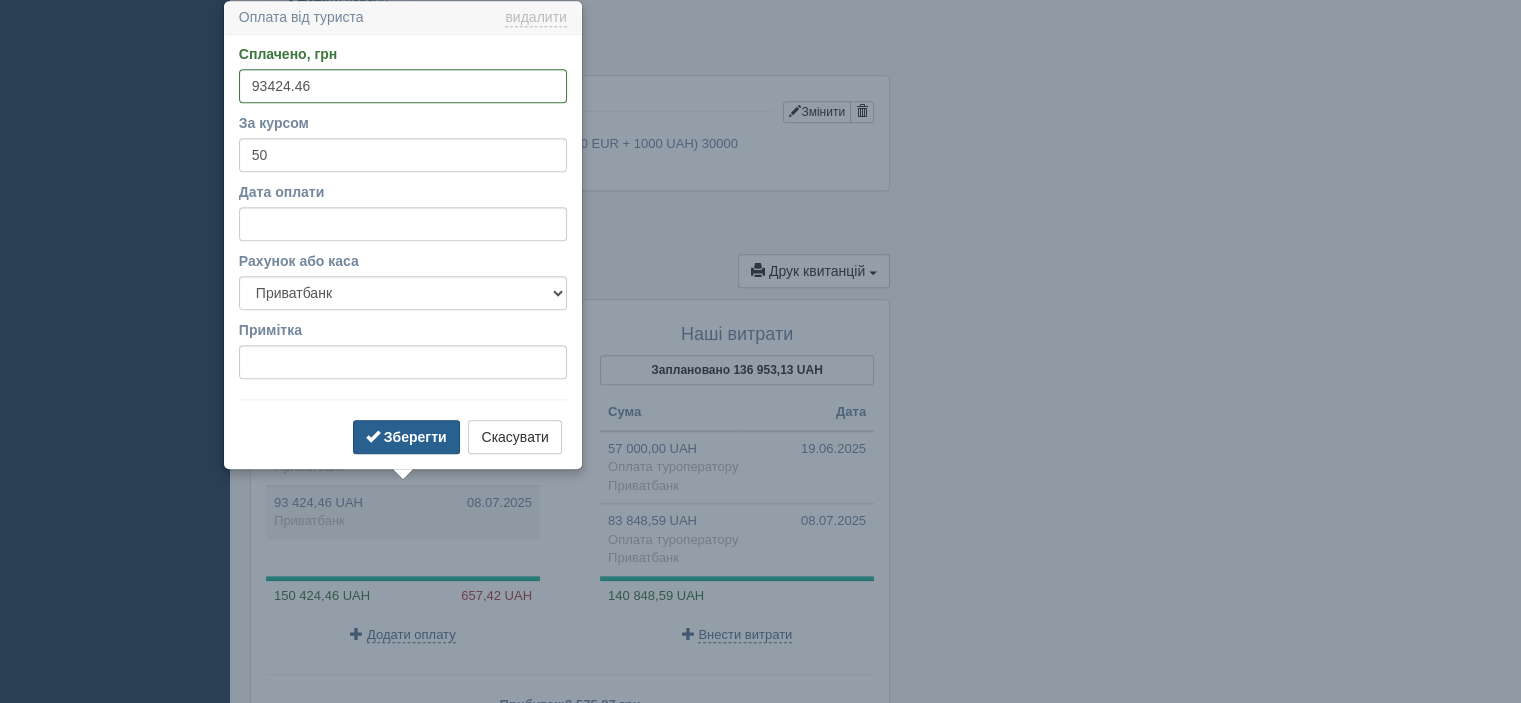 click on "Зберегти" at bounding box center [415, 437] 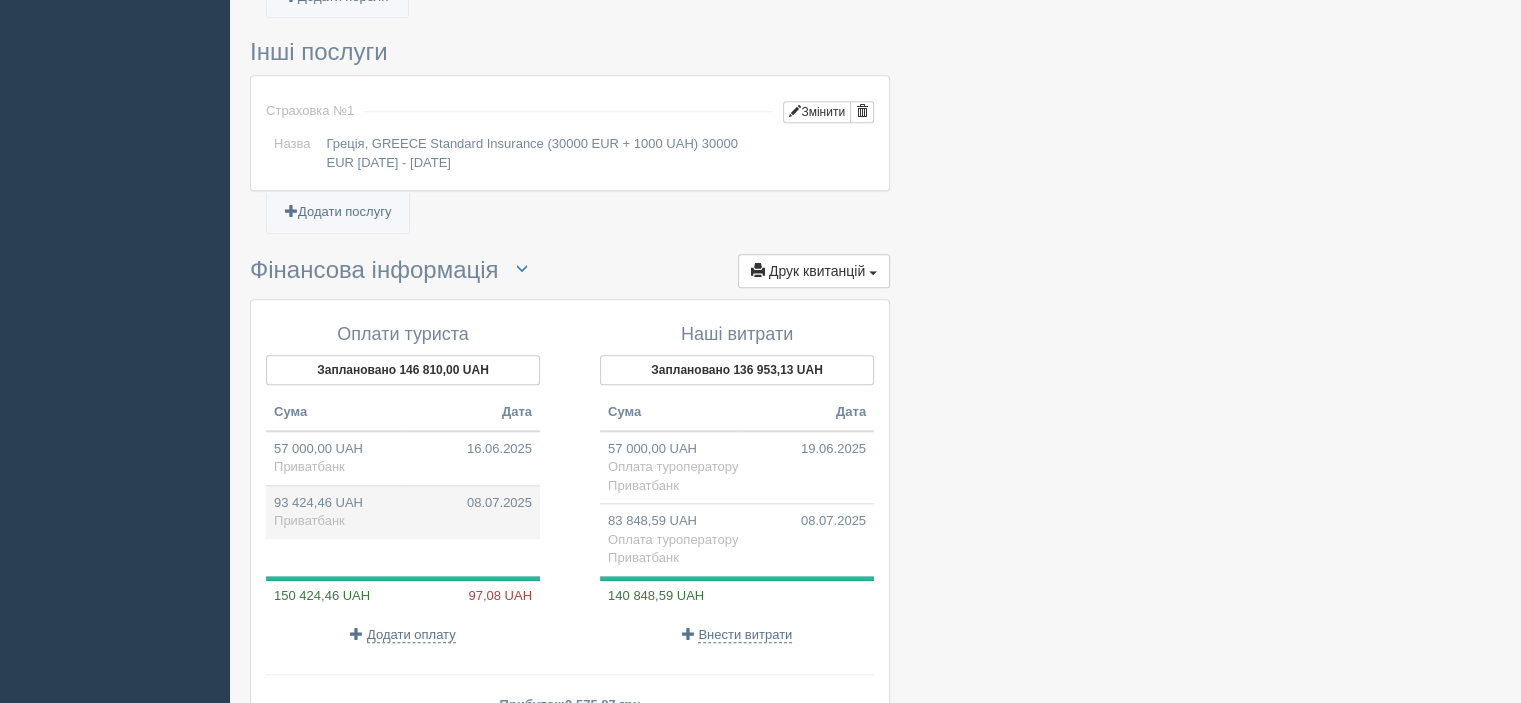 click on "93 424,46 UAH
08.07.2025
Приватбанк" at bounding box center [403, 458] 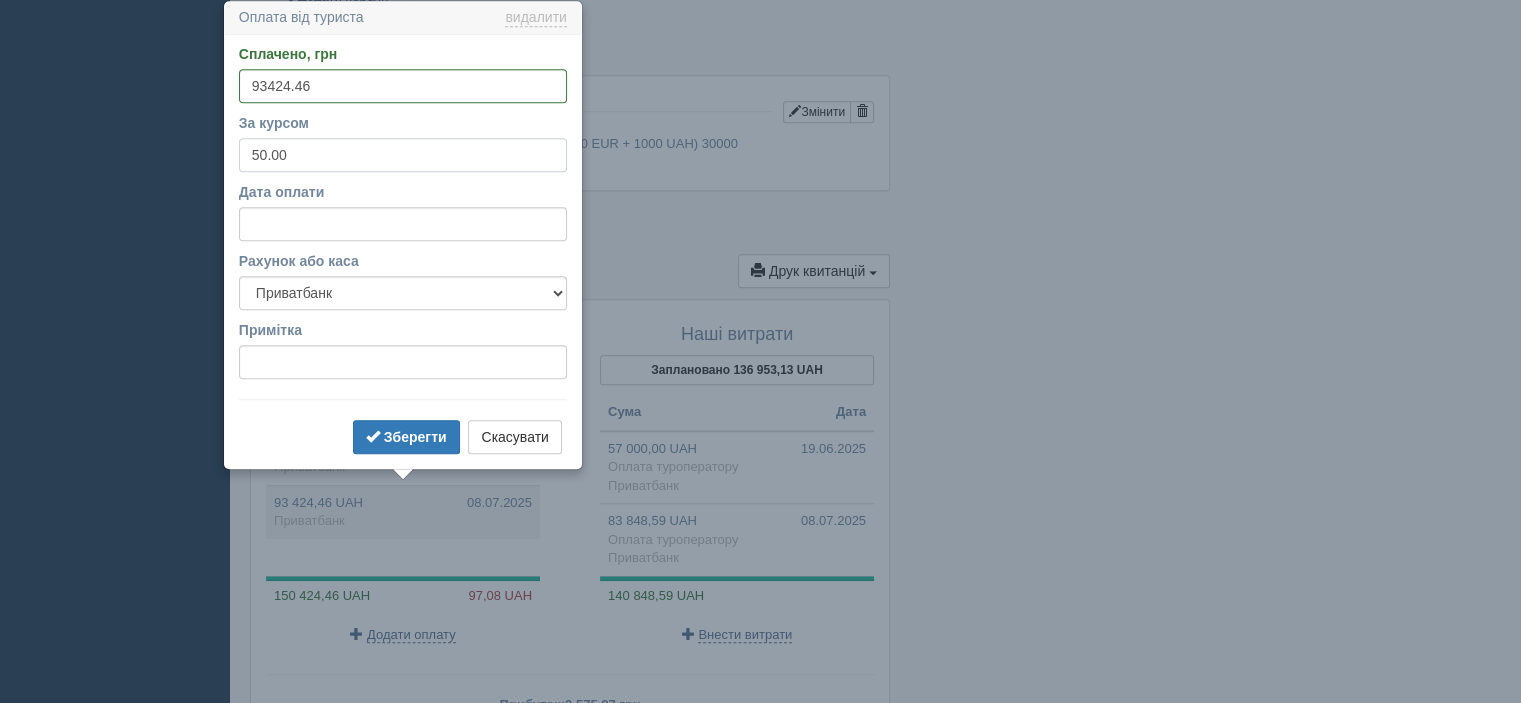 drag, startPoint x: 310, startPoint y: 155, endPoint x: 230, endPoint y: 156, distance: 80.00625 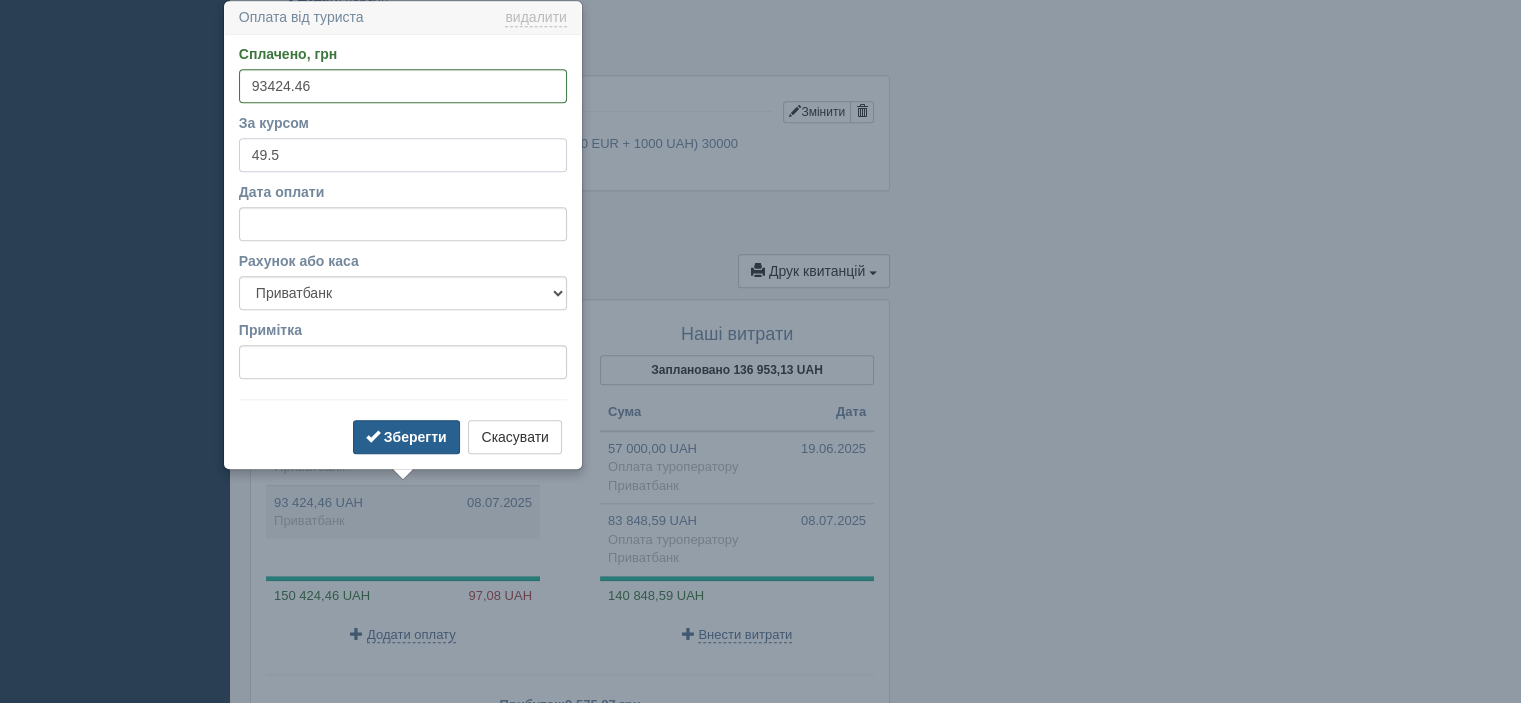 type on "49.5" 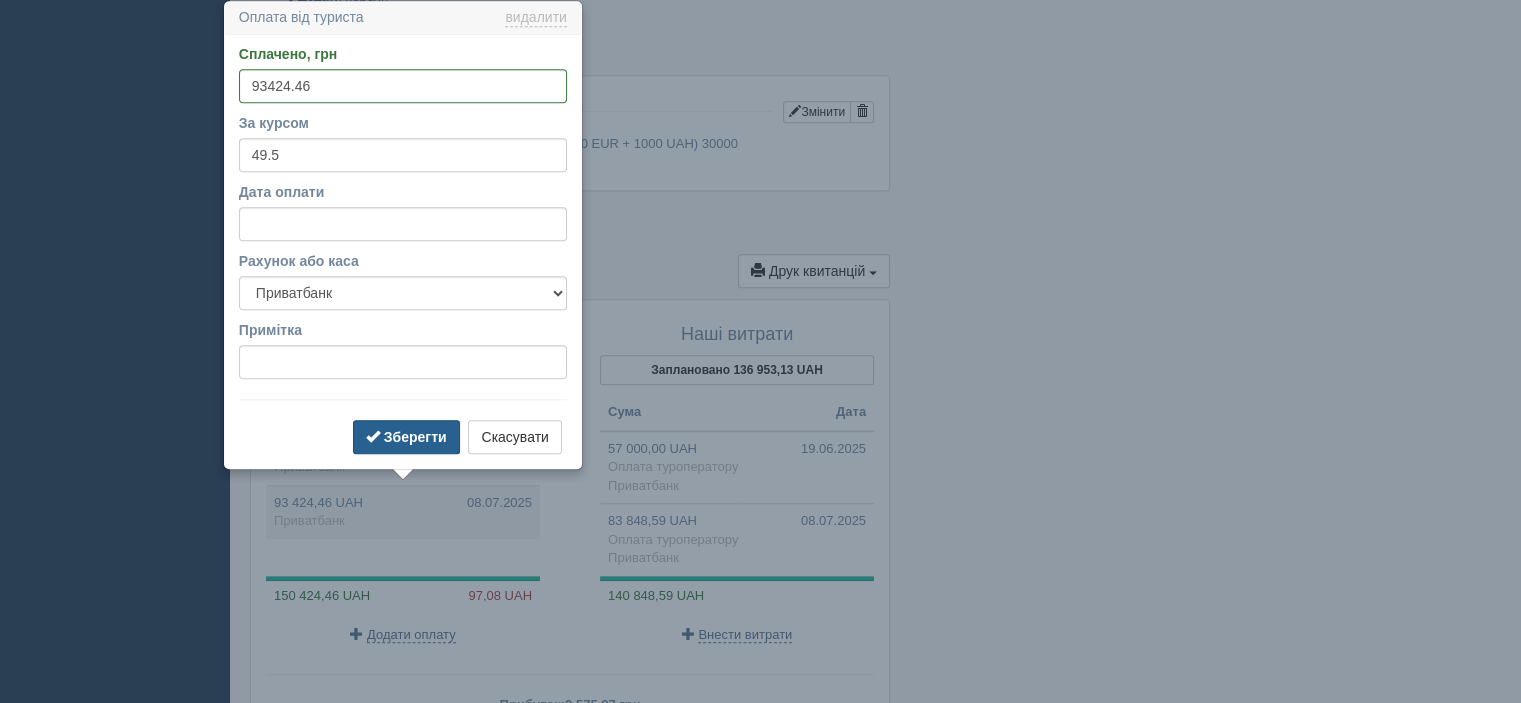 click on "Зберегти" at bounding box center (415, 437) 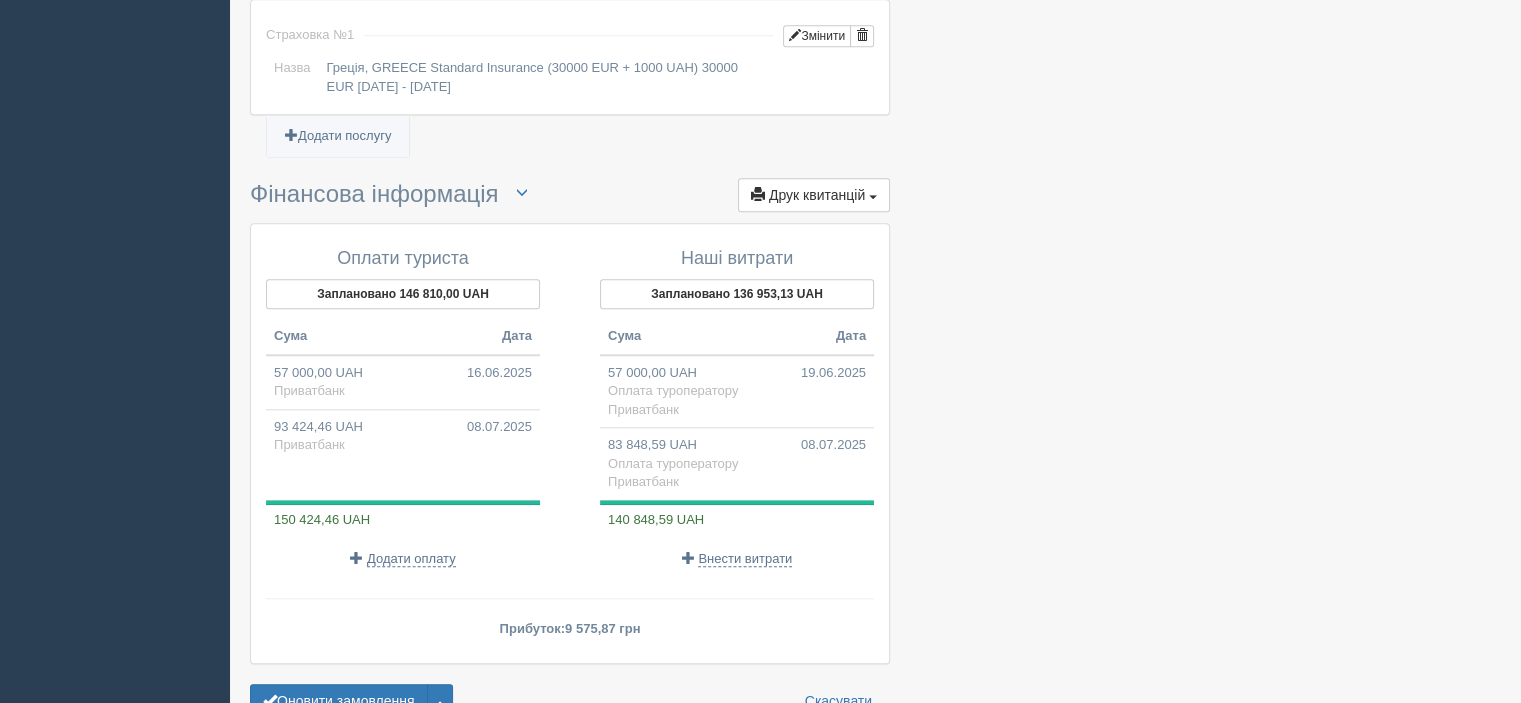 scroll, scrollTop: 1965, scrollLeft: 0, axis: vertical 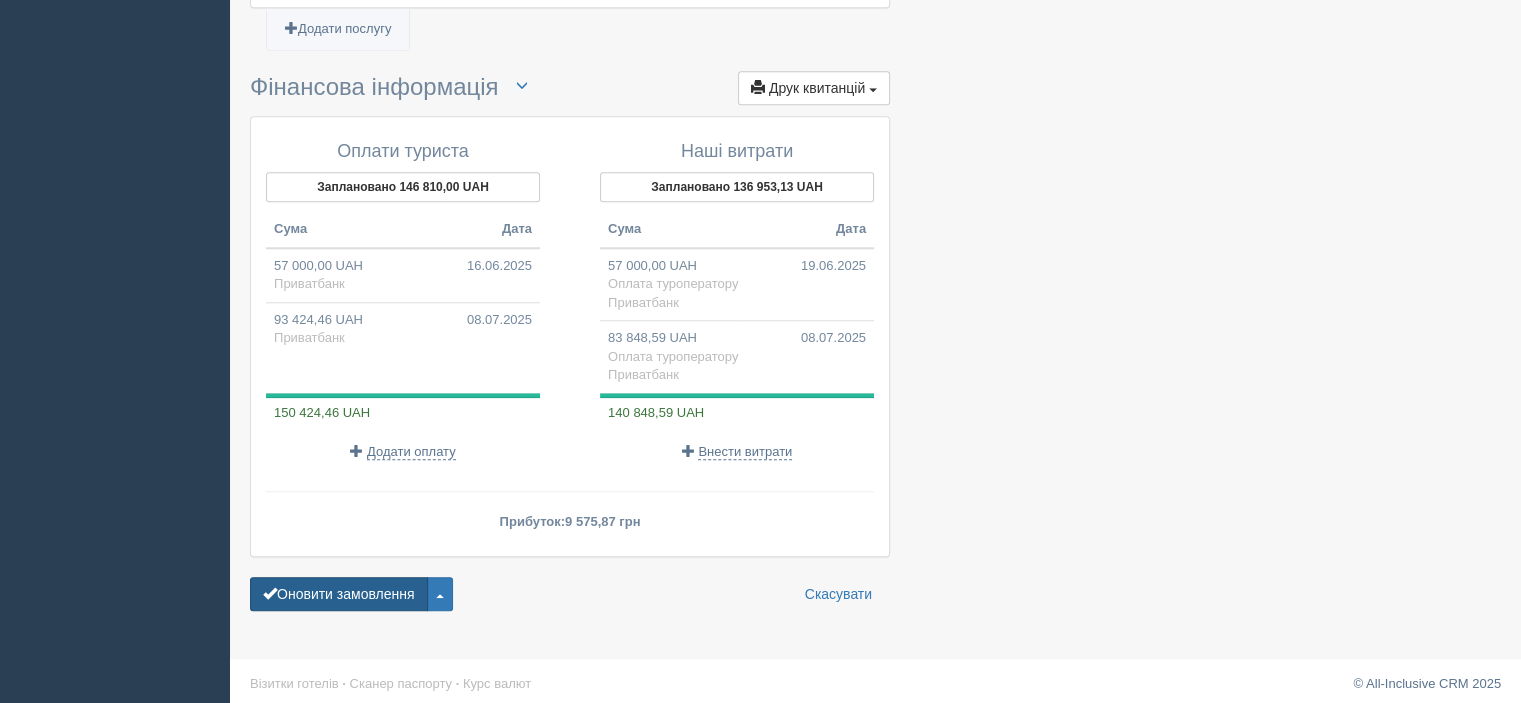 click on "Оновити замовлення" at bounding box center [339, 594] 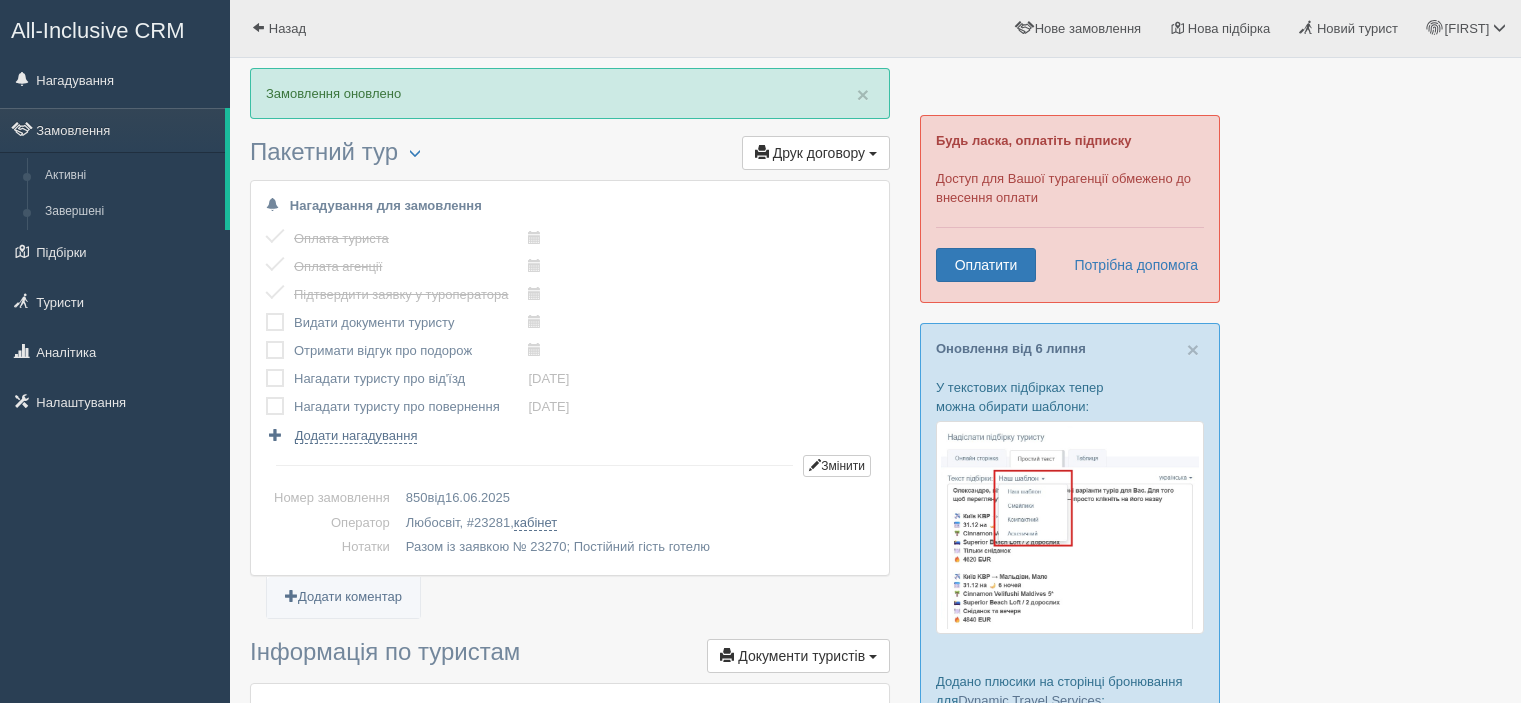 scroll, scrollTop: 0, scrollLeft: 0, axis: both 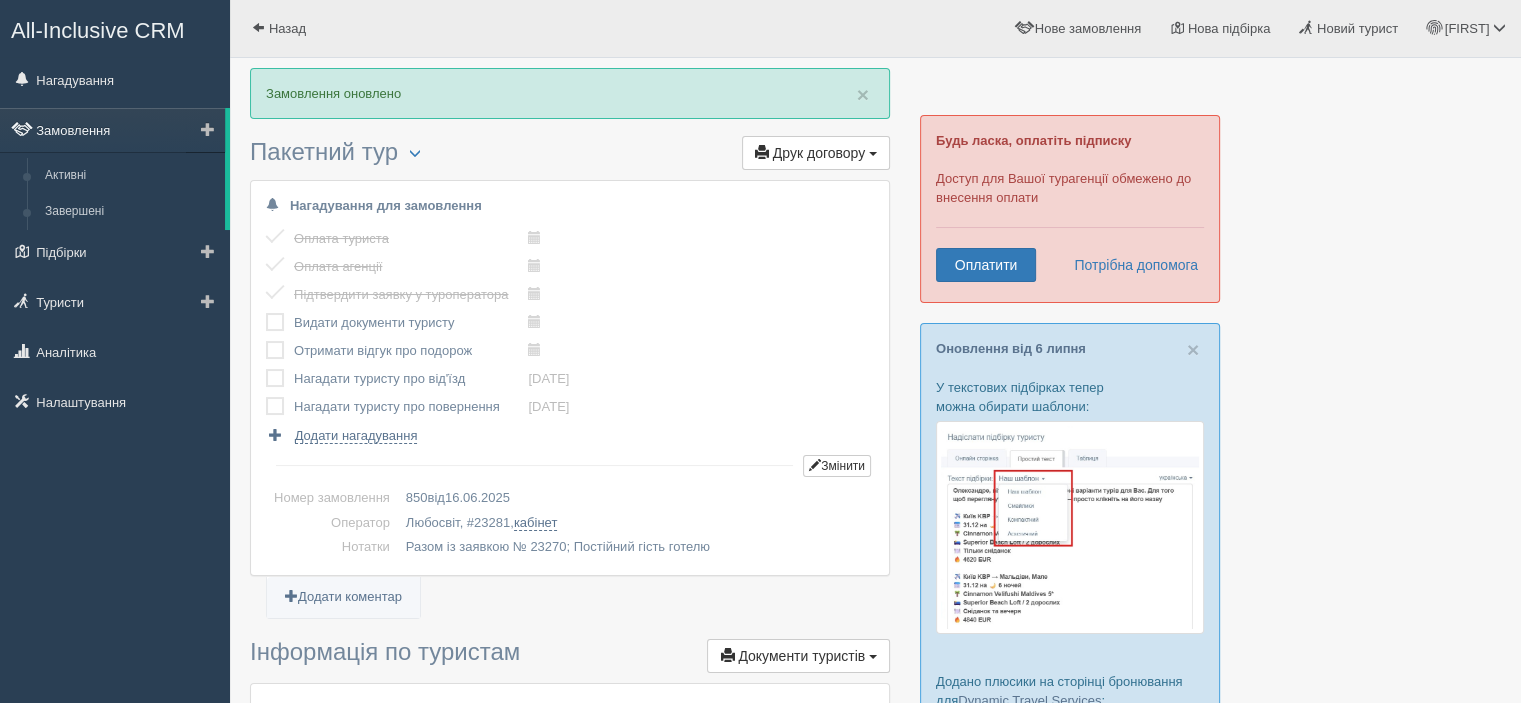 click on "Замовлення" at bounding box center [112, 130] 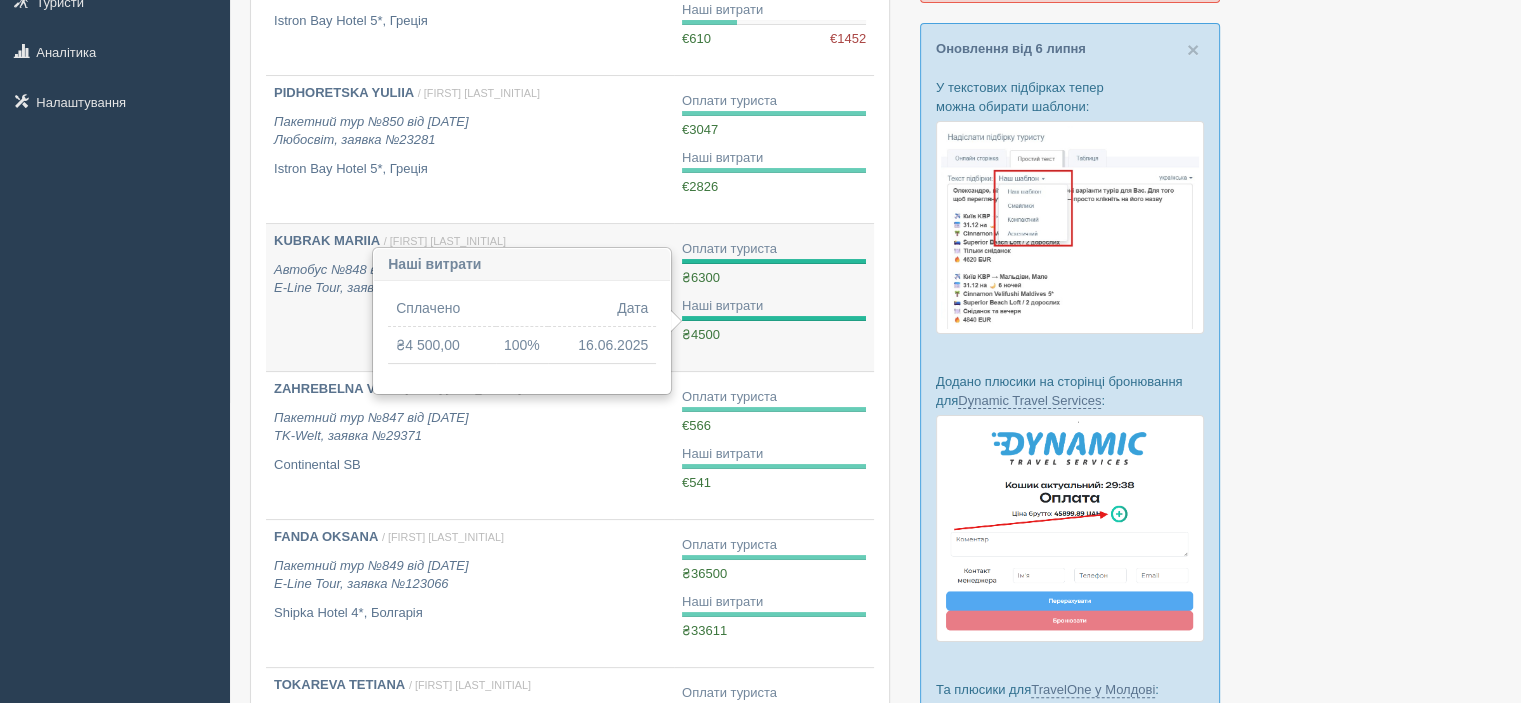 scroll, scrollTop: 0, scrollLeft: 0, axis: both 